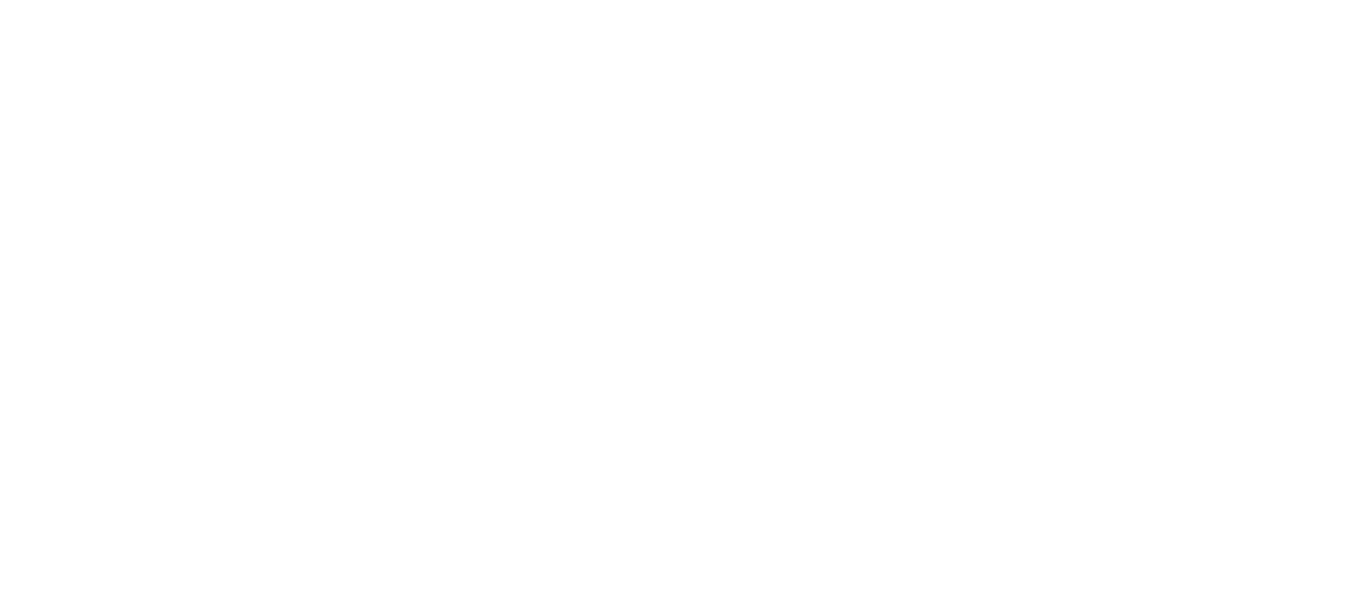scroll, scrollTop: 0, scrollLeft: 0, axis: both 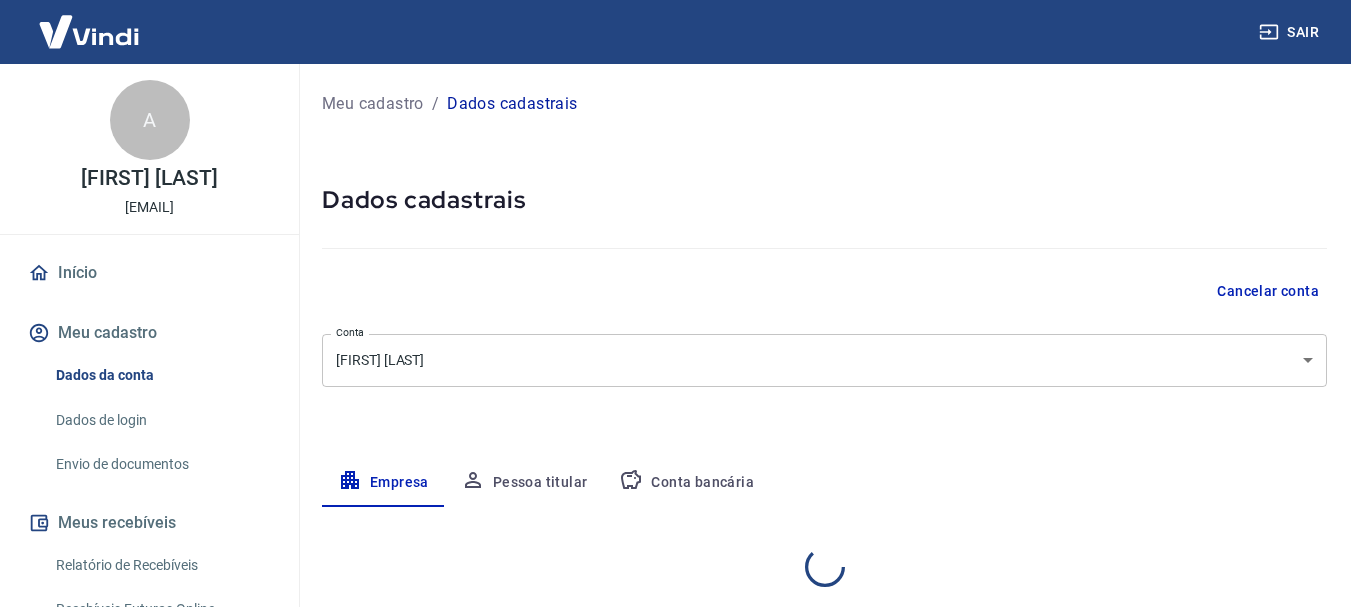 select on "SP" 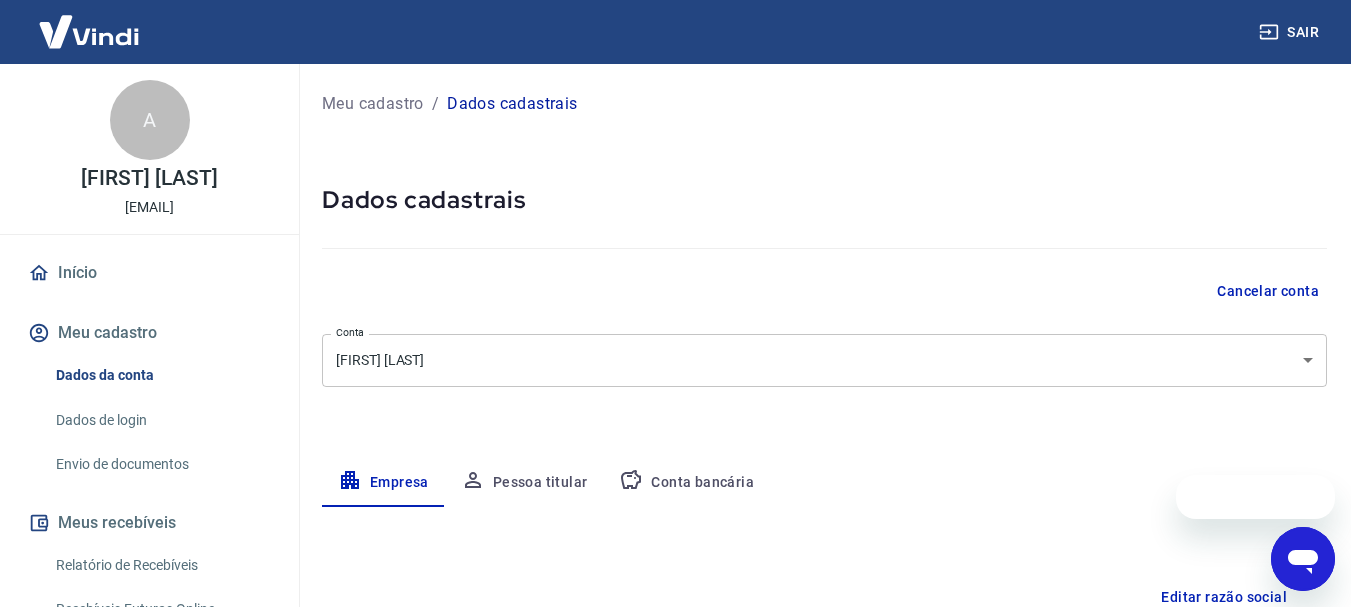 scroll, scrollTop: 0, scrollLeft: 0, axis: both 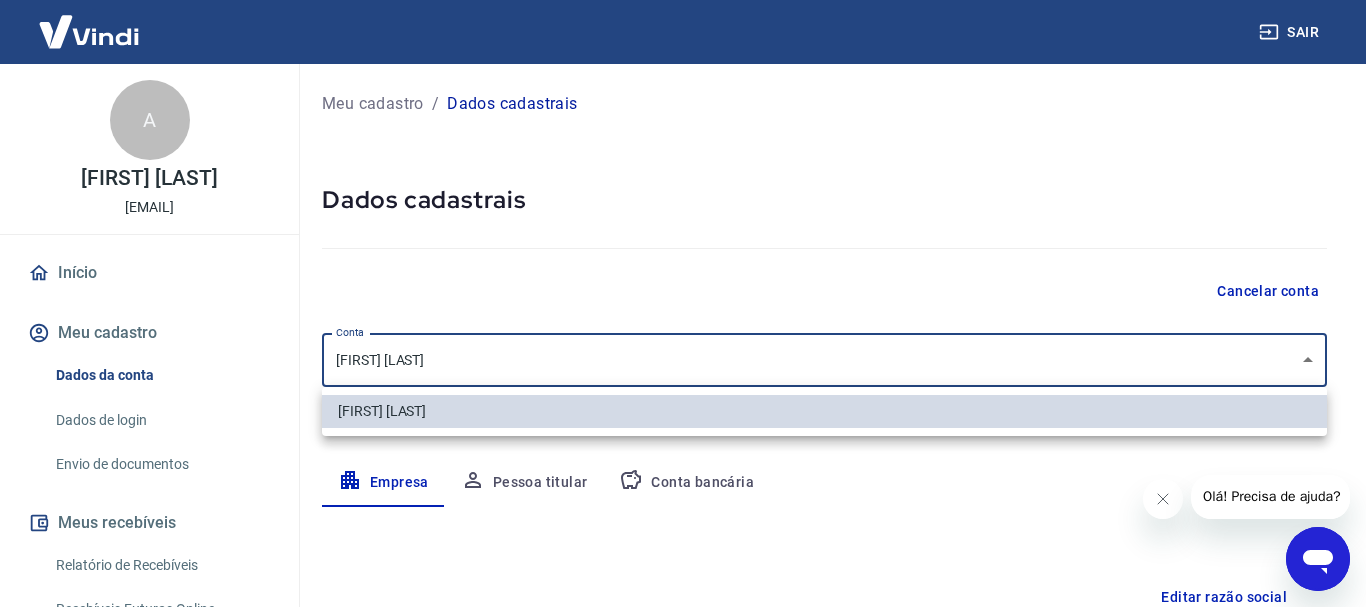 click on "Sair A Ana Lúcia Neves Duca analucia.nduca@hotmail.com Início Meu cadastro Dados da conta Dados de login Envio de documentos Meus recebíveis Relatório de Recebíveis Recebíveis Futuros Online Contratos com credores Disponibilização de agenda Segurança Fale conosco Volte para o portal de gerenciamento de vendas do Intermediador. Voltar para  Intermediador Meu cadastro / Dados cadastrais Dados cadastrais Cancelar conta Conta Ana Lúcia Neves Duca [object Object] Conta Empresa Pessoa titular Conta bancária Editar razão social Razão social Ana Lúcia Neves Duca Razão social CNPJ 14.912.008/0001-39 CNPJ Endereço da empresa Editar endereço CEP 18065-200 CEP Rua Rua Guaianázes Rua Número 371 Número Complemento Complemento Bairro Jardim Ana Maria Bairro Cidade Sorocaba Cidade Estado Acre Alagoas Amapá Amazonas Bahia Ceará Distrito Federal Espírito Santo Goiás Maranhão Mato Grosso Mato Grosso do Sul Minas Gerais Pará Paraíba Paraná Pernambuco Piauí Rio de Janeiro Rio Grande do Norte Estado" at bounding box center [683, 303] 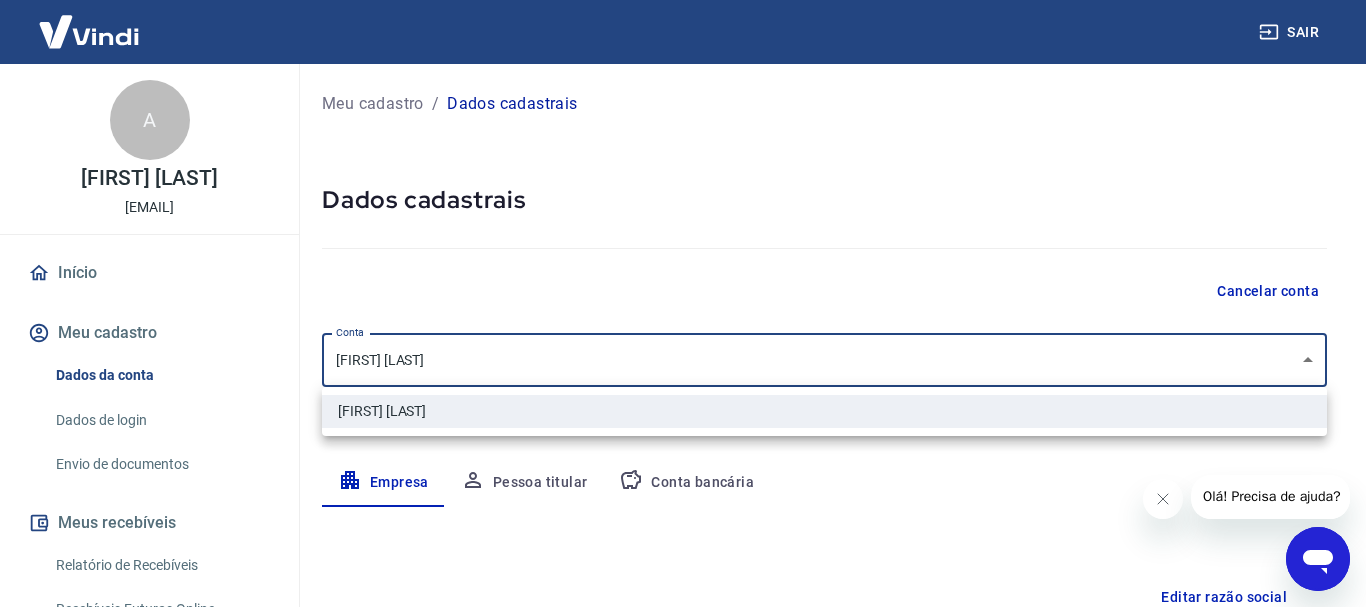 click at bounding box center [683, 303] 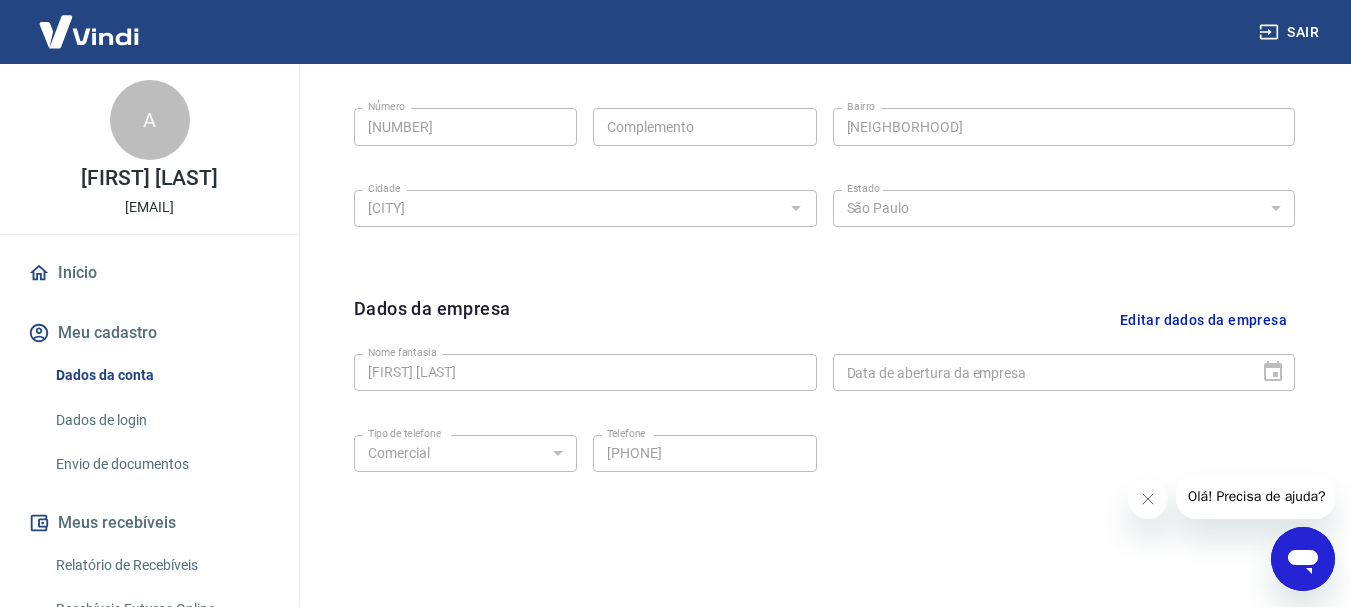 scroll, scrollTop: 800, scrollLeft: 0, axis: vertical 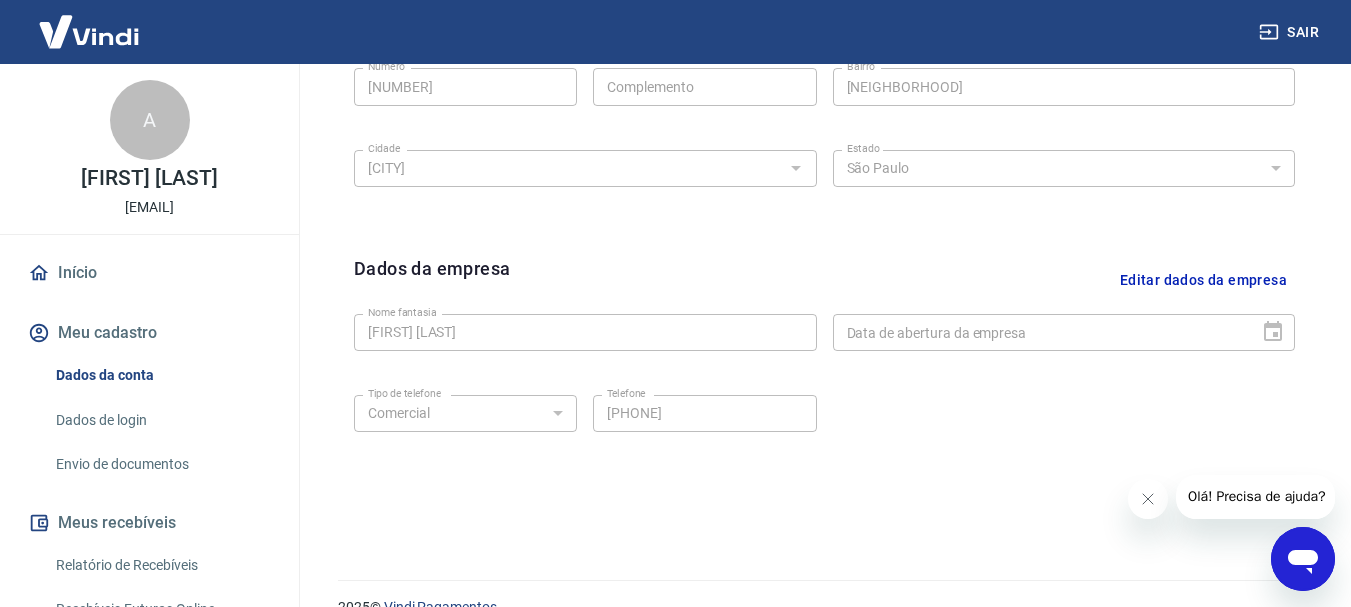 click on "Data de abertura da empresa" at bounding box center (1064, 332) 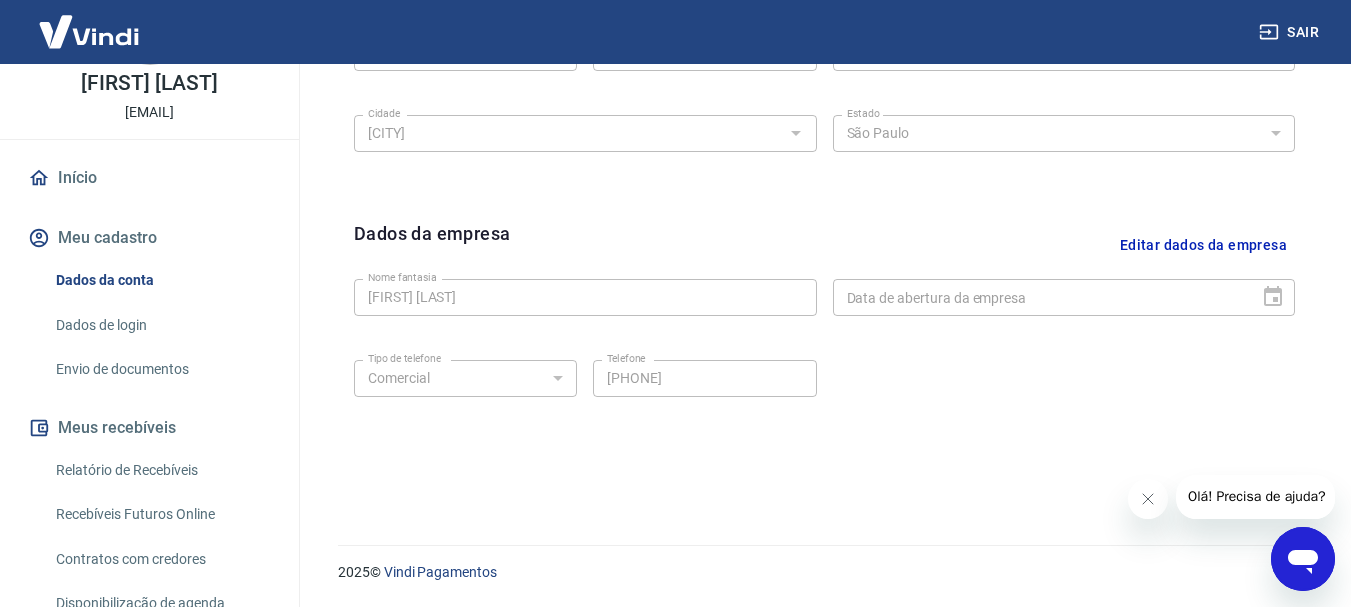 scroll, scrollTop: 133, scrollLeft: 0, axis: vertical 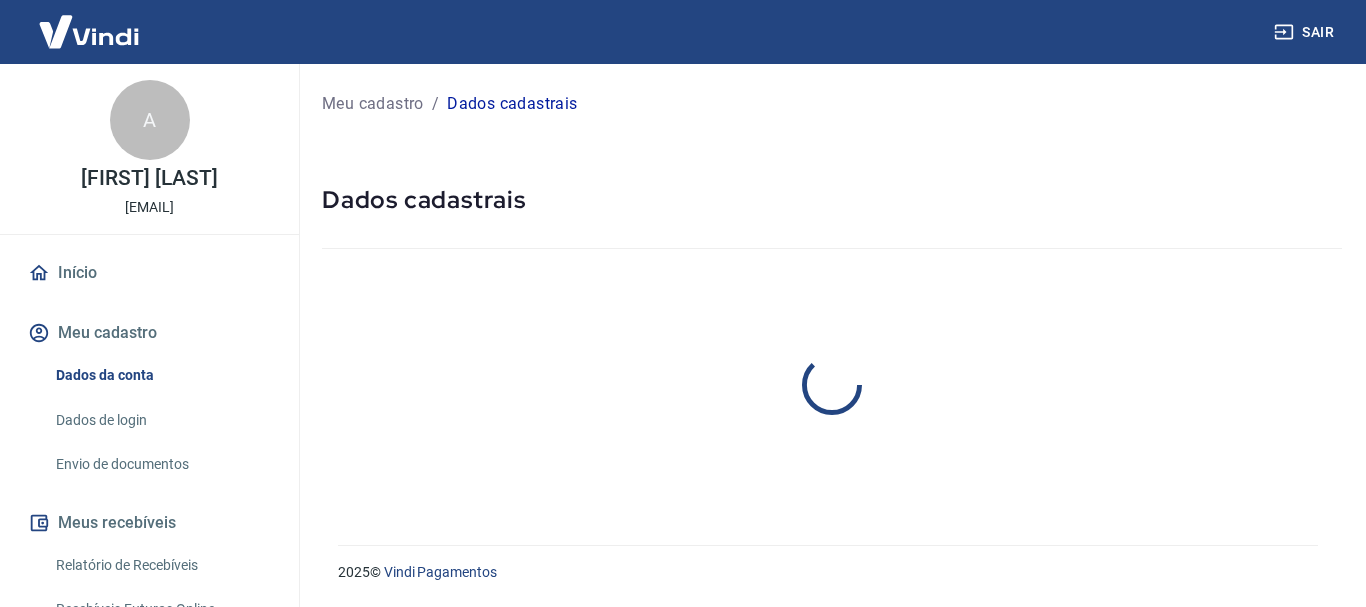 select on "SP" 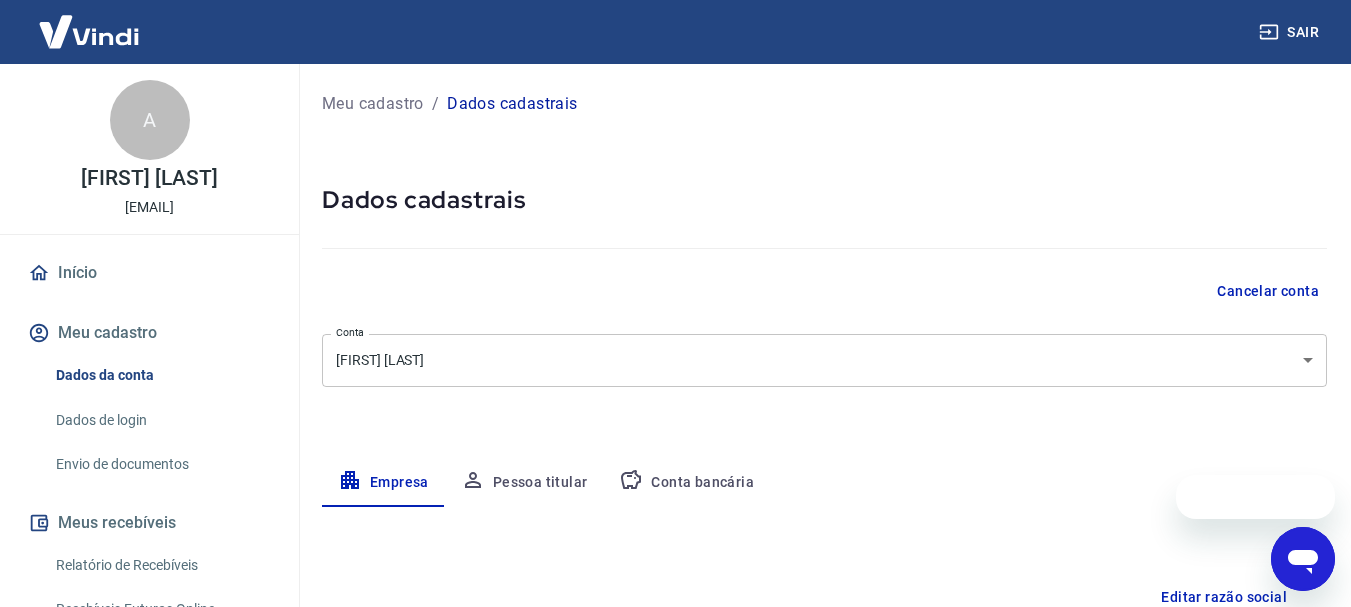 scroll, scrollTop: 0, scrollLeft: 0, axis: both 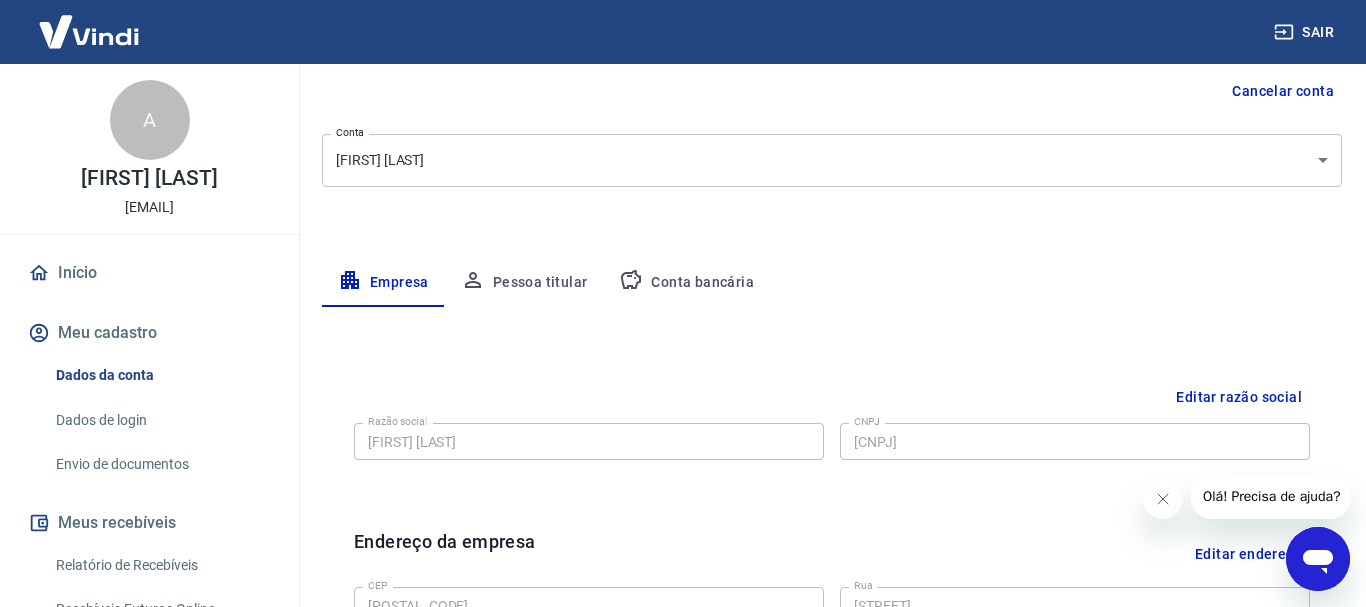 click on "Sair A [FIRST] [LAST] [EMAIL] Início Meu cadastro Dados da conta Dados de login Envio de documentos Meus recebíveis Relatório de Recebíveis Recebíveis Futuros Online Contratos com credores Disponibilização de agenda Segurança Fale conosco Volte para o portal de gerenciamento de vendas do Intermediador. Voltar para  Intermediador Meu cadastro / Dados cadastrais Dados cadastrais Cancelar conta Conta [FIRST] [LAST] [object Object] Conta Empresa Pessoa titular Conta bancária Editar razão social Razão social [FIRST] [LAST] Razão social CNPJ [CNPJ] CNPJ Endereço da empresa Editar endereço CEP [POSTAL_CODE] CEP Rua Rua [STREET] Rua Número [NUMBER] Número Complemento Complemento Bairro [NEIGHBORHOOD] Bairro Cidade [CITY] Cidade Estado Acre Alagoas Amapá Amazonas Bahia Ceará Distrito Federal Espírito Santo Goiás Maranhão Mato Grosso Mato Grosso do Sul Minas Gerais Pará Paraíba Paraná Pernambuco Piauí Rio de Janeiro Rio Grande do Norte Estado" at bounding box center [683, 103] 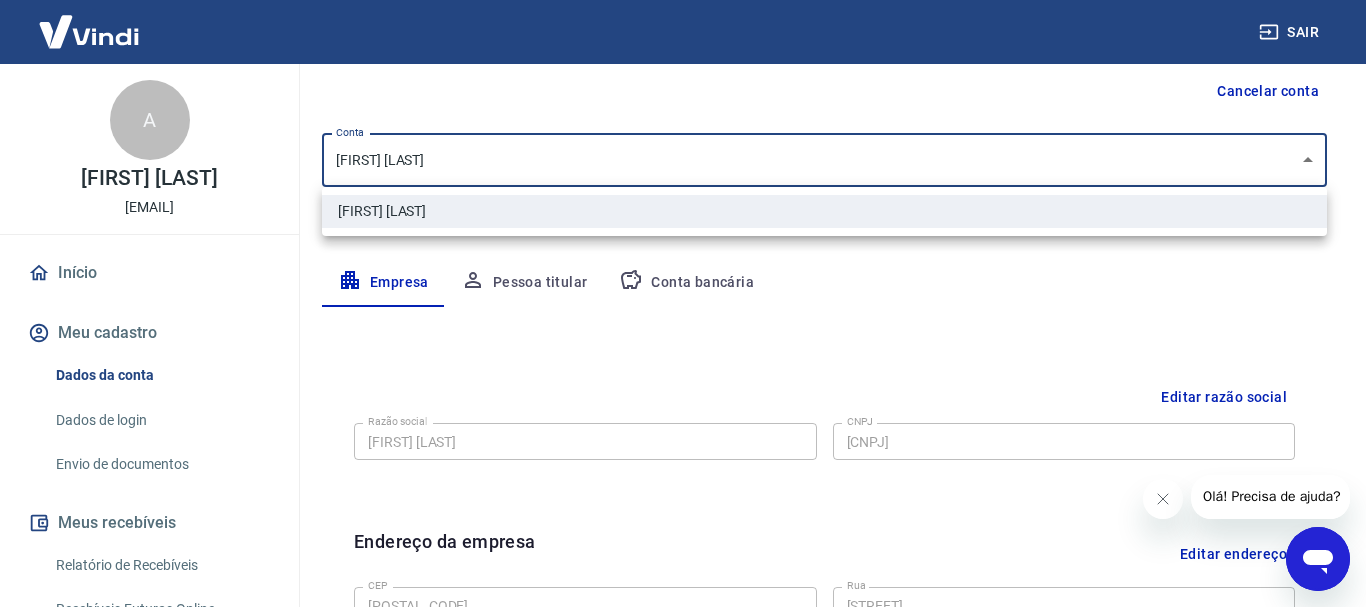 click at bounding box center [683, 303] 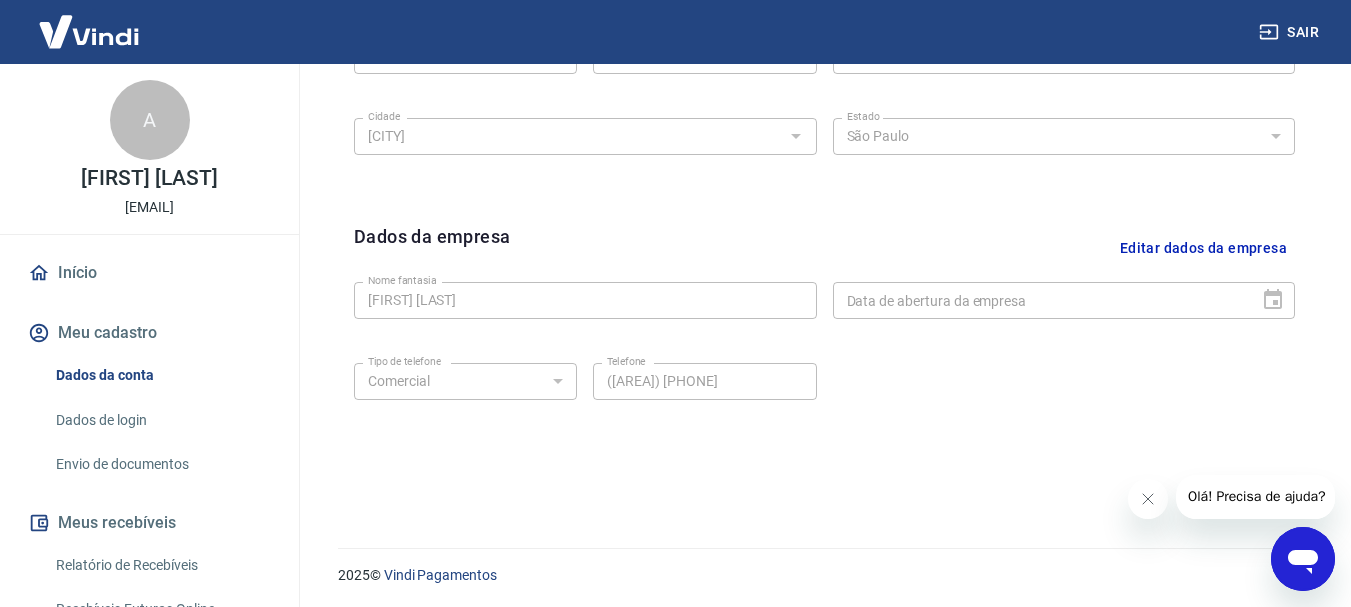 scroll, scrollTop: 835, scrollLeft: 0, axis: vertical 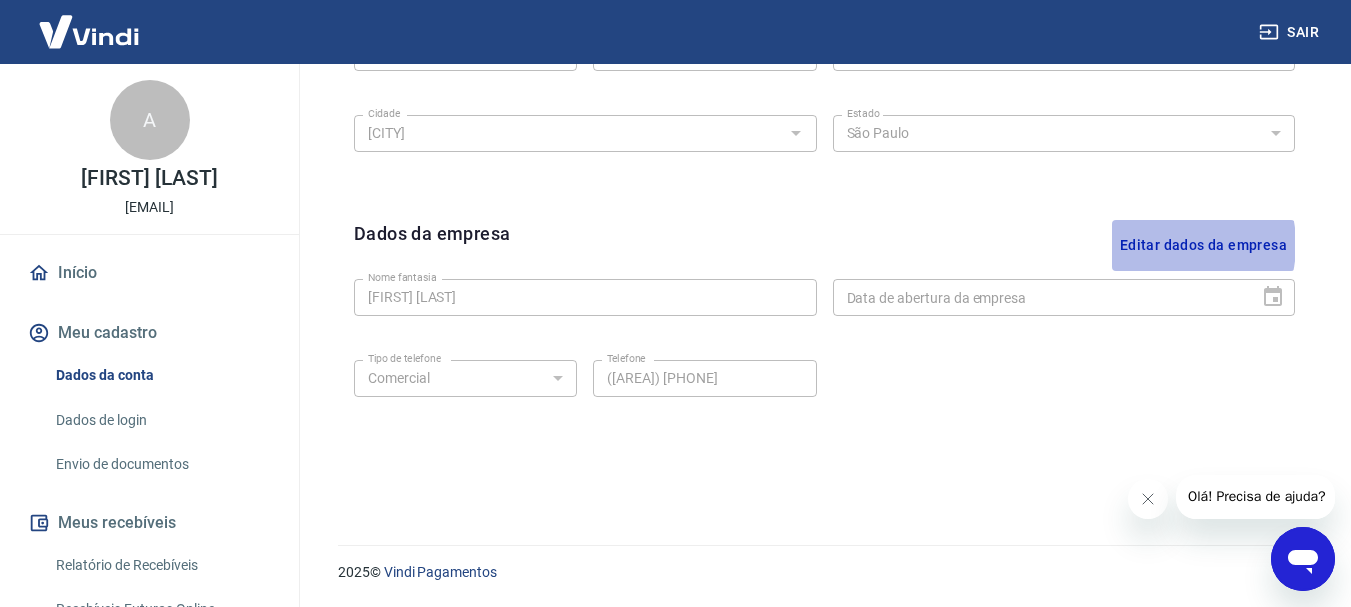 click on "Editar dados da empresa" at bounding box center (1203, 245) 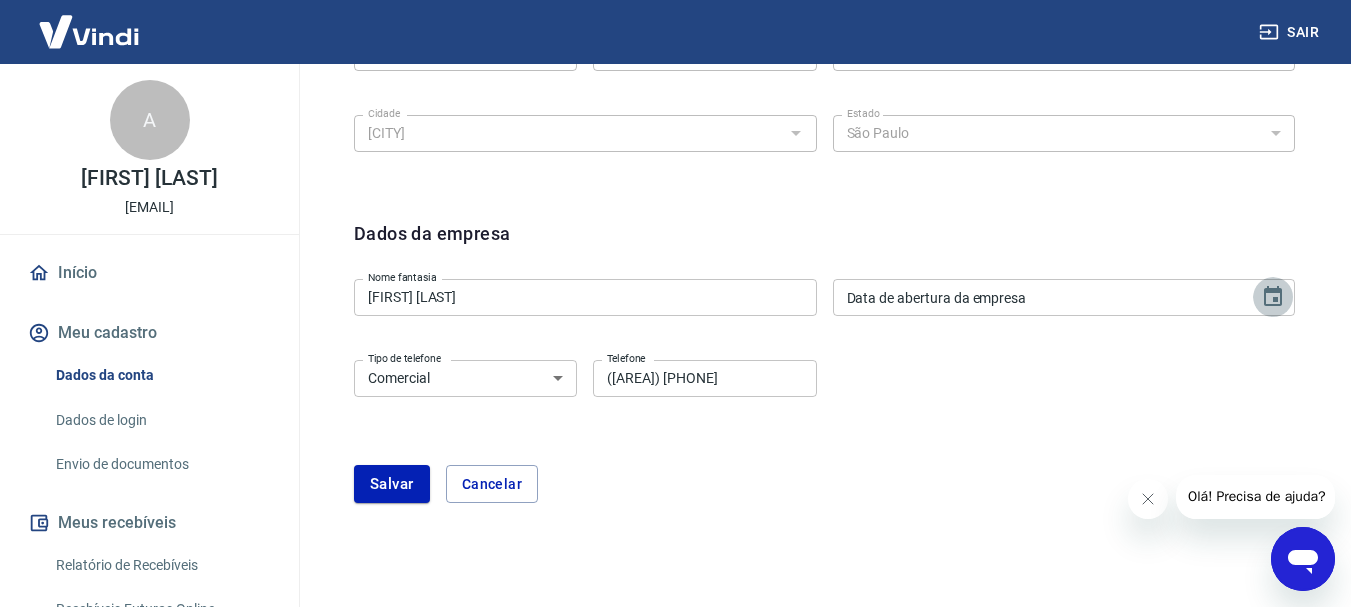 click 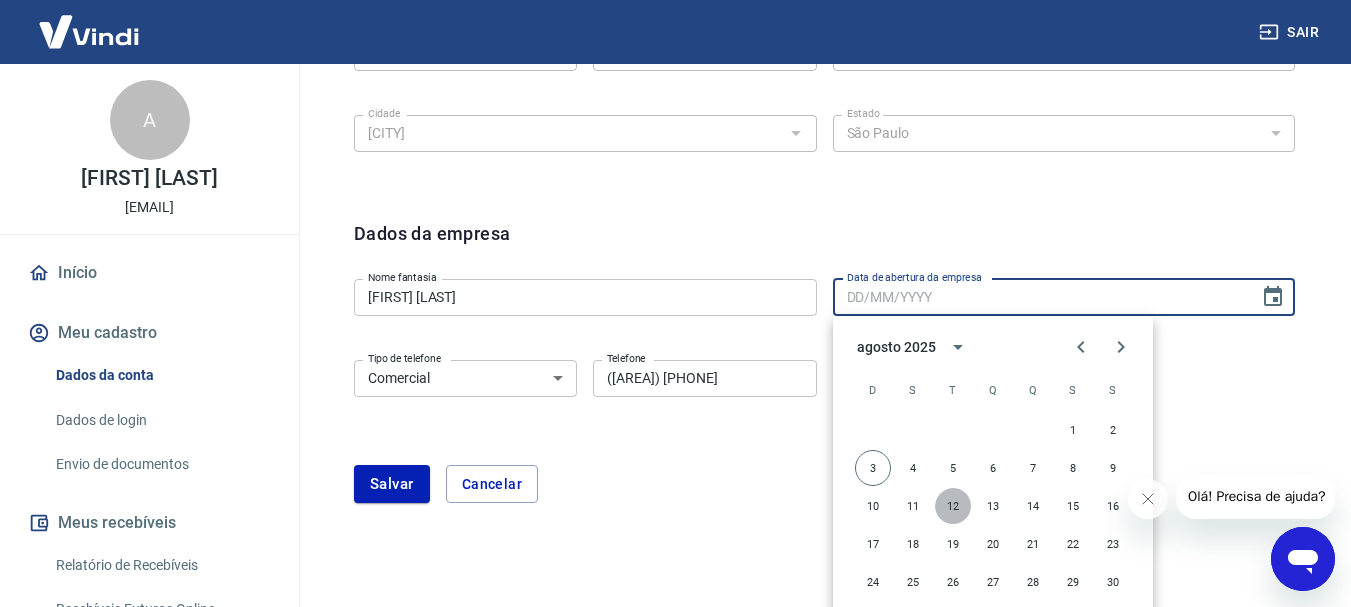 click on "12" at bounding box center (953, 506) 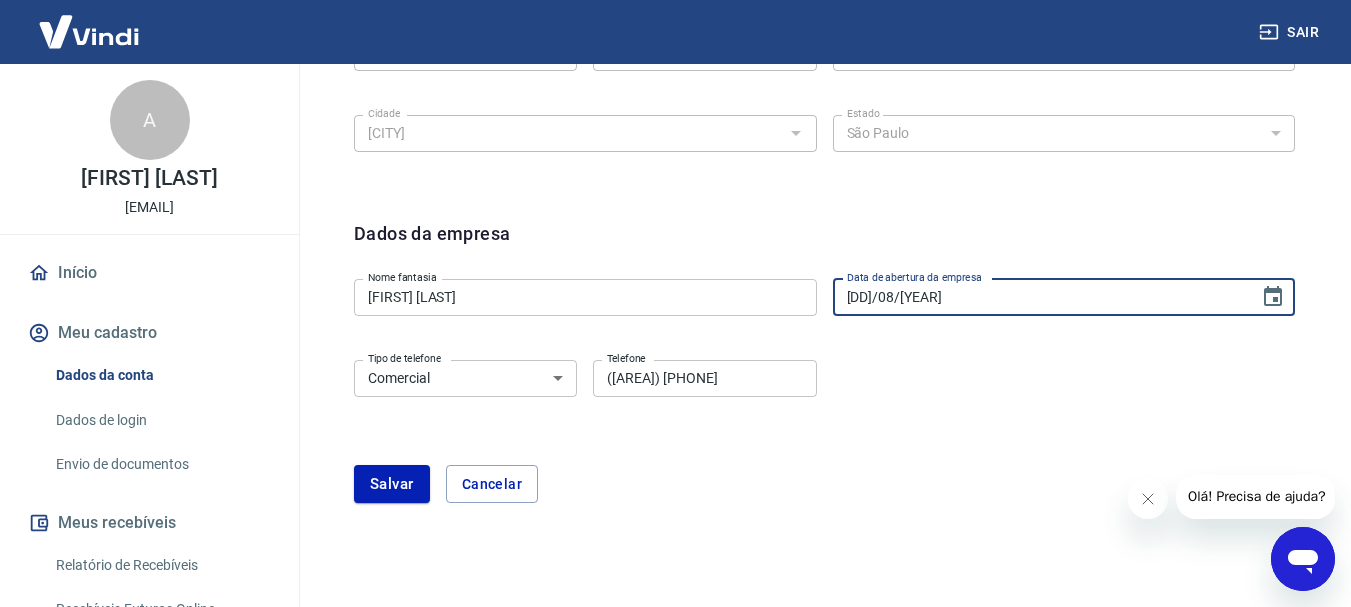 click on "12/08/2025" at bounding box center (1039, 297) 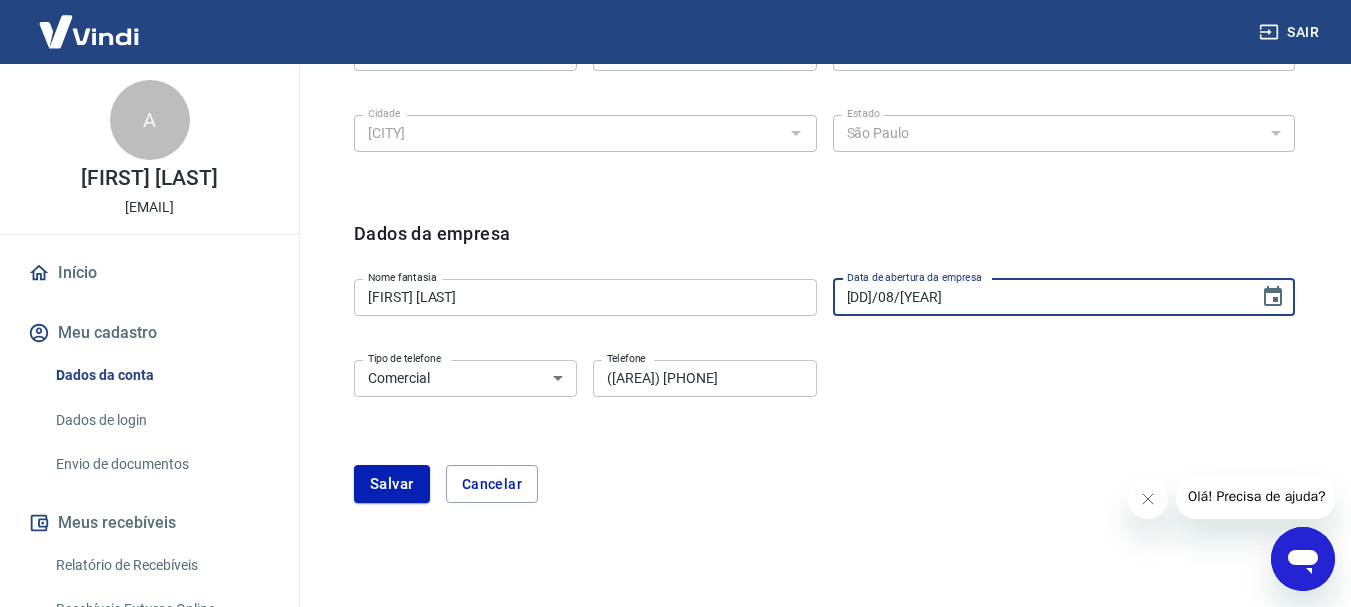 click on "DD/08/2025" at bounding box center (1039, 297) 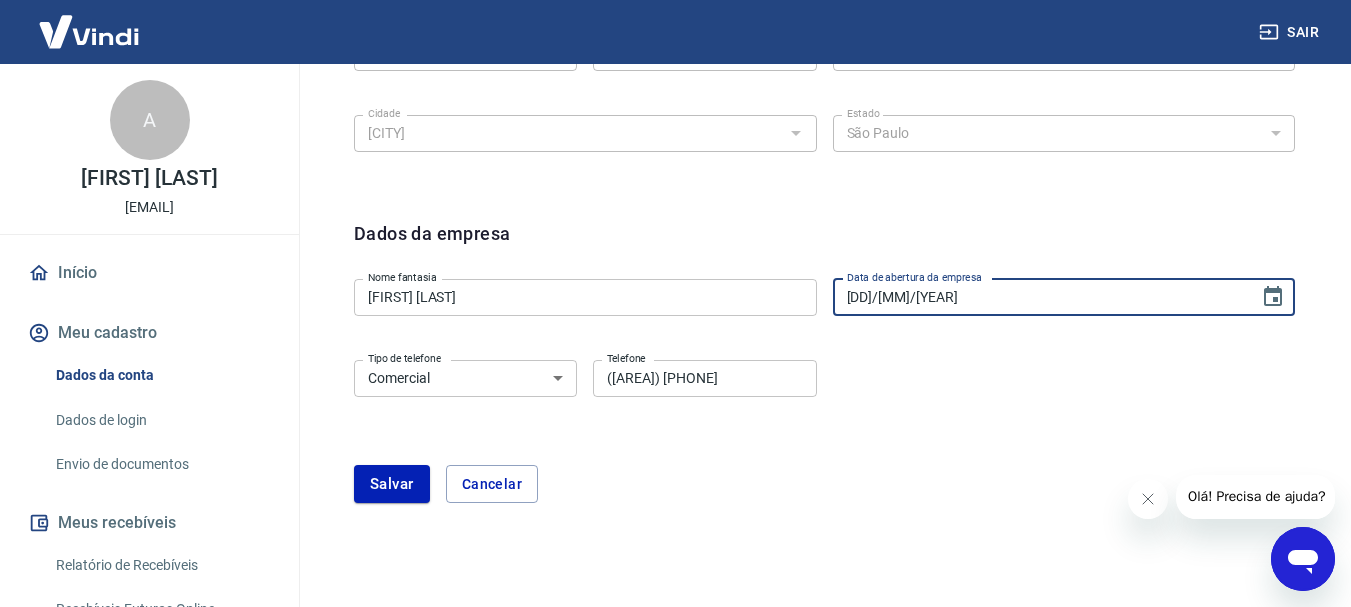 type on "DD/MM/YYYY" 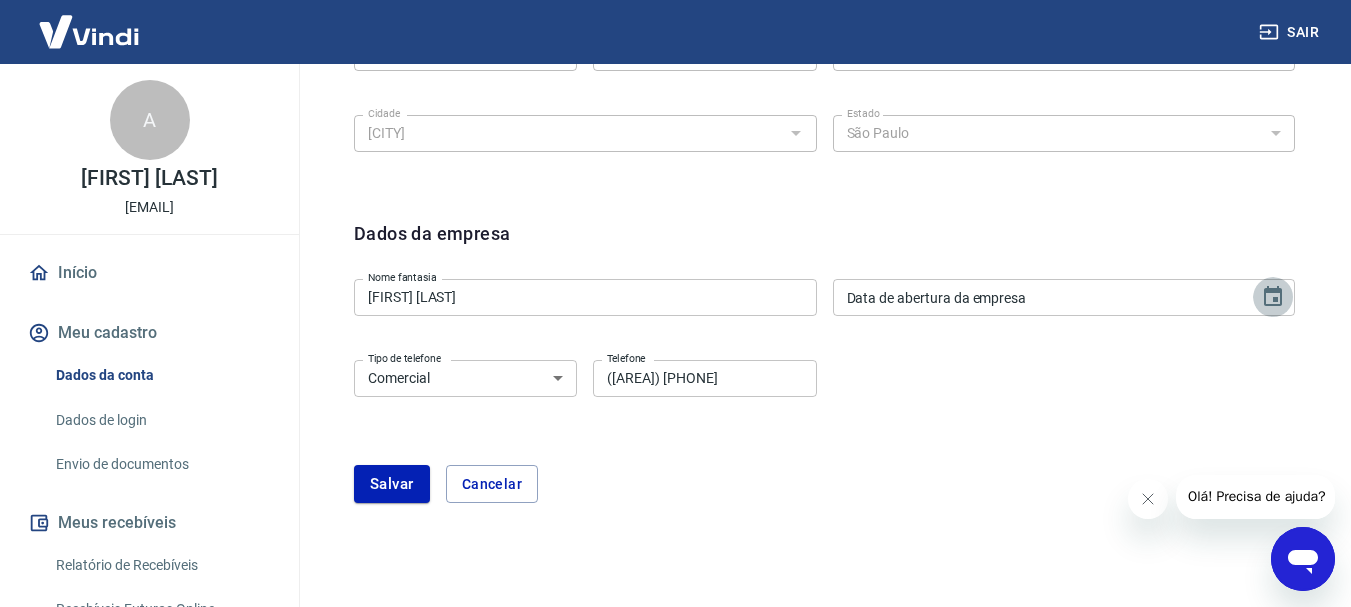 click 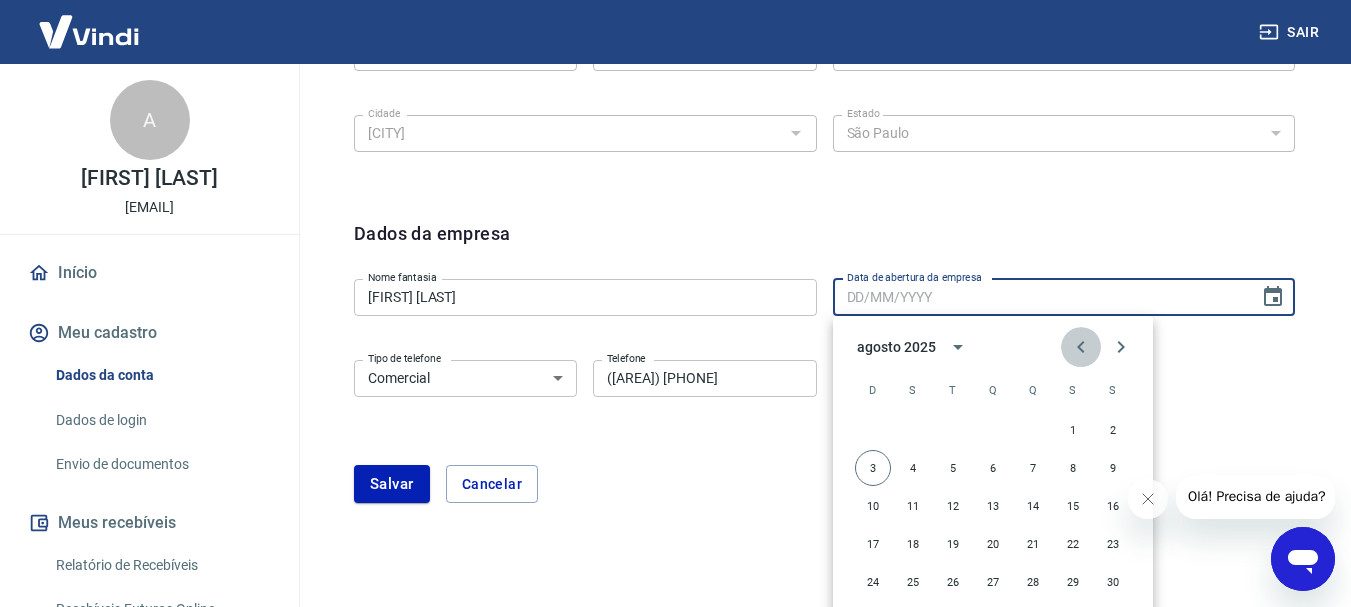click 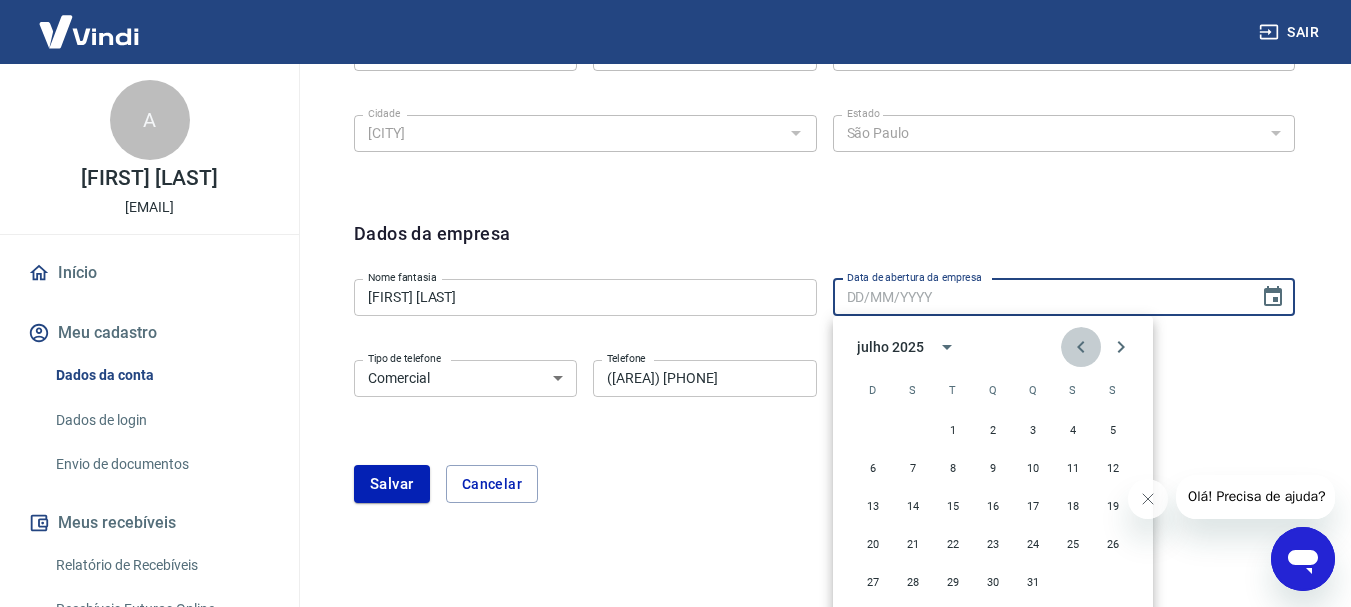 click 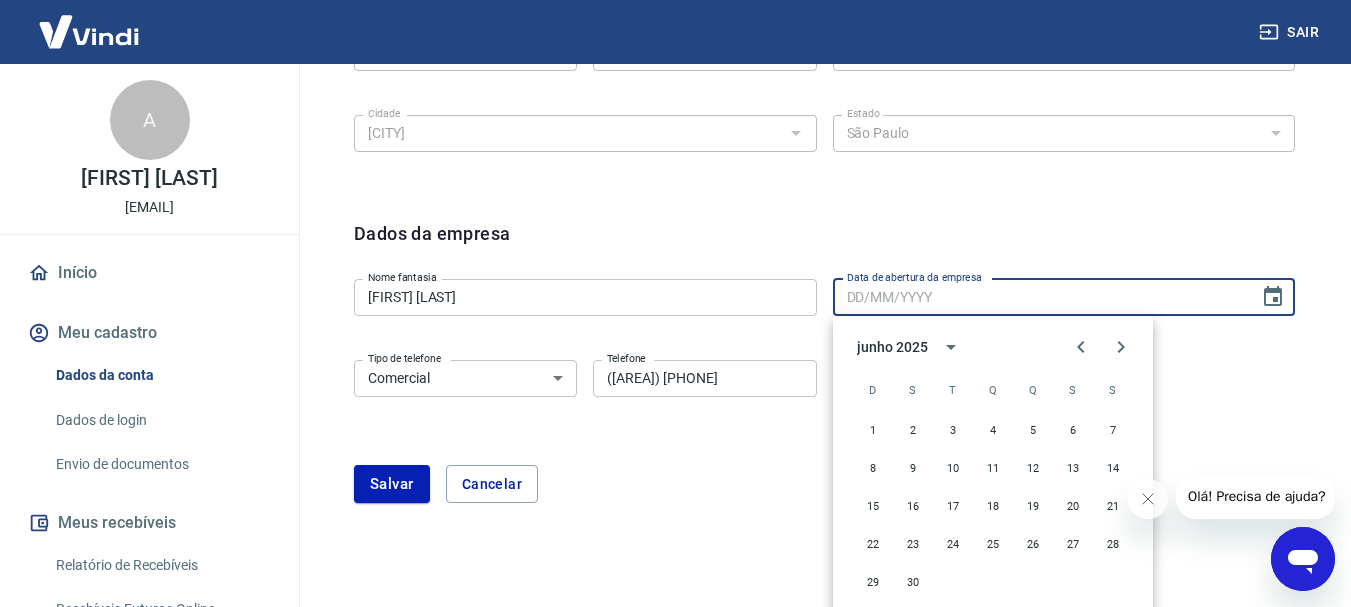 scroll, scrollTop: 878, scrollLeft: 0, axis: vertical 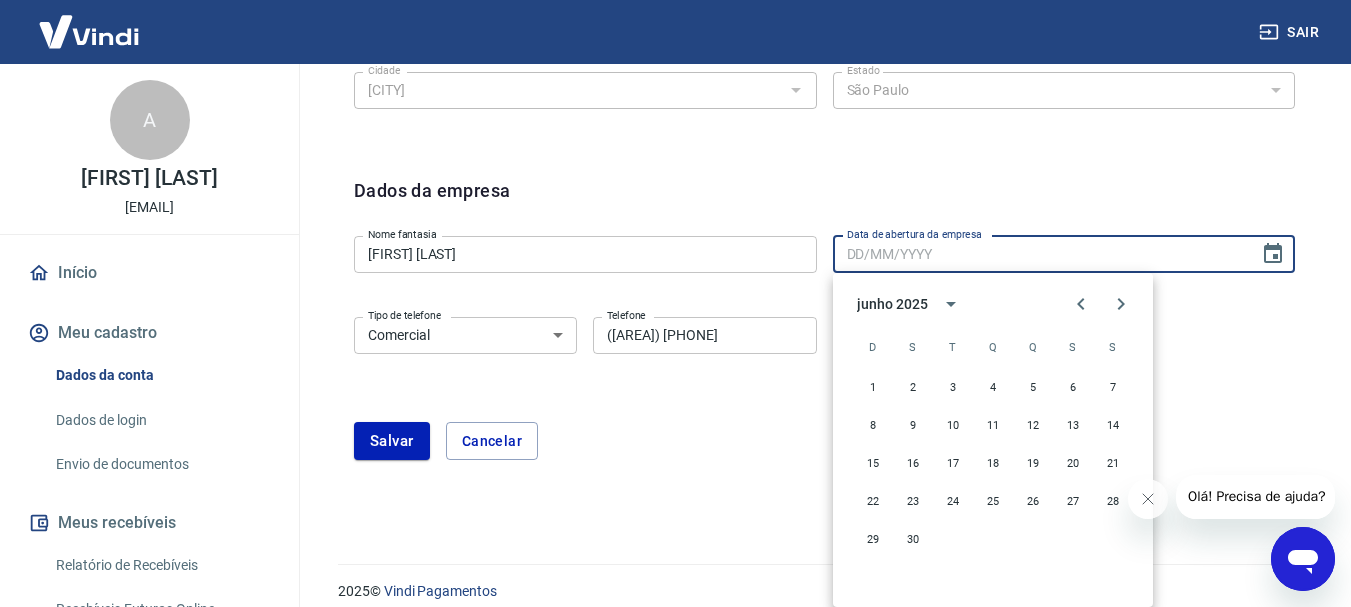 click on "Sair A Ana Lúcia Neves Duca analucia.nduca@hotmail.com Início Meu cadastro Dados da conta Dados de login Envio de documentos Meus recebíveis Relatório de Recebíveis Recebíveis Futuros Online Contratos com credores Disponibilização de agenda Segurança Fale conosco Volte para o portal de gerenciamento de vendas do Intermediador. Voltar para  Intermediador Meu cadastro / Dados cadastrais Dados cadastrais Cancelar conta Conta Ana Lúcia Neves Duca [object Object] Conta Empresa Pessoa titular Conta bancária Editar razão social Razão social Ana Lúcia Neves Duca Razão social CNPJ 14.912.008/0001-39 CNPJ Endereço da empresa Editar endereço CEP 18065-200 CEP Rua Rua Guaianázes Rua Número 371 Número Complemento Complemento Bairro Jardim Ana Maria Bairro Cidade Sorocaba Cidade Estado Acre Alagoas Amapá Amazonas Bahia Ceará Distrito Federal Espírito Santo Goiás Maranhão Mato Grosso Mato Grosso do Sul Minas Gerais Pará Paraíba Paraná Pernambuco Piauí Rio de Janeiro Rio Grande do Norte Estado" at bounding box center [675, -575] 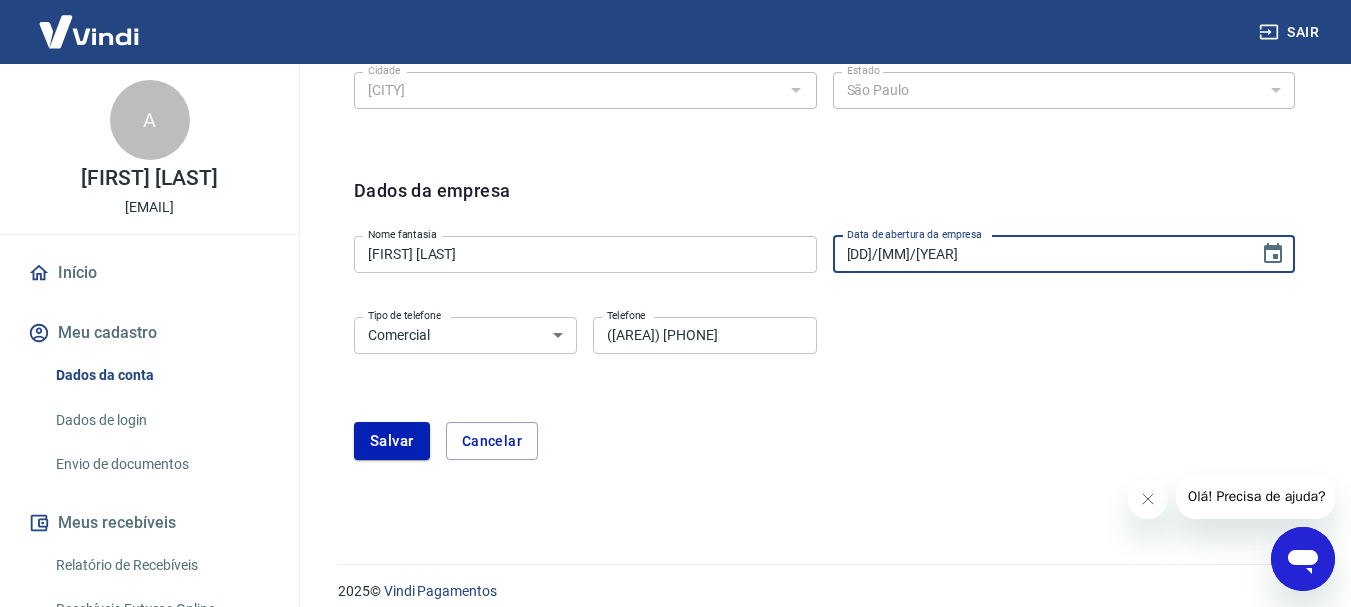 click on "DD/MM/YYYY" at bounding box center [1039, 254] 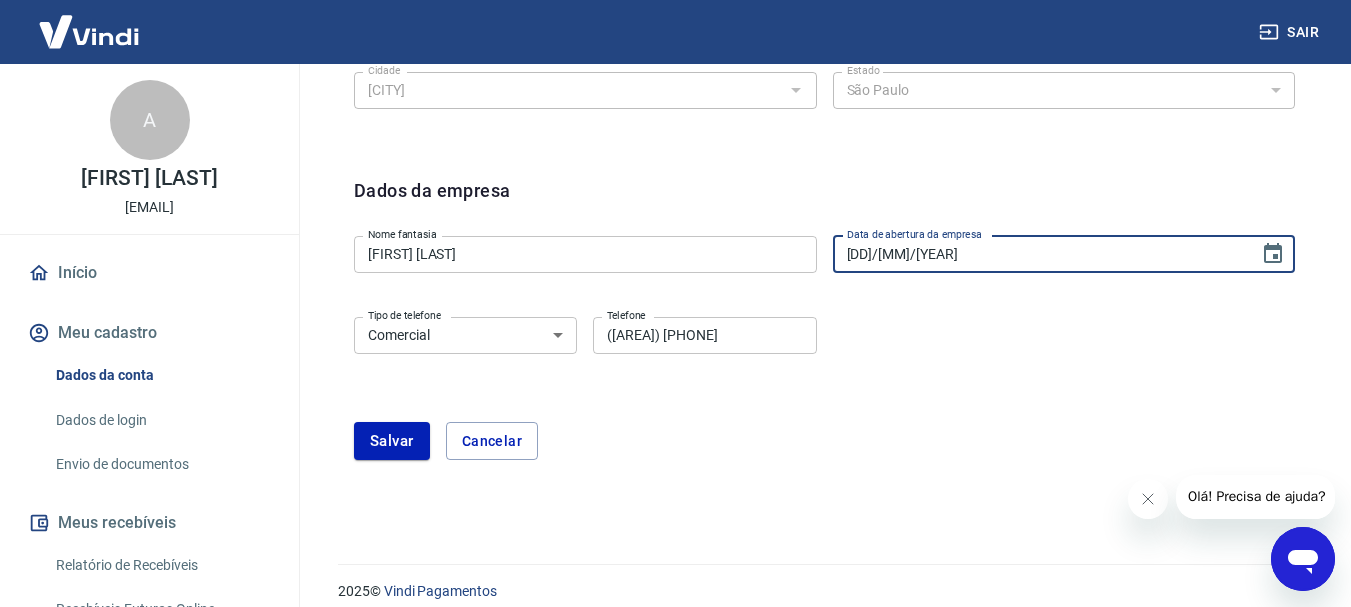 click on "DD/MM/YYYY" at bounding box center [1039, 254] 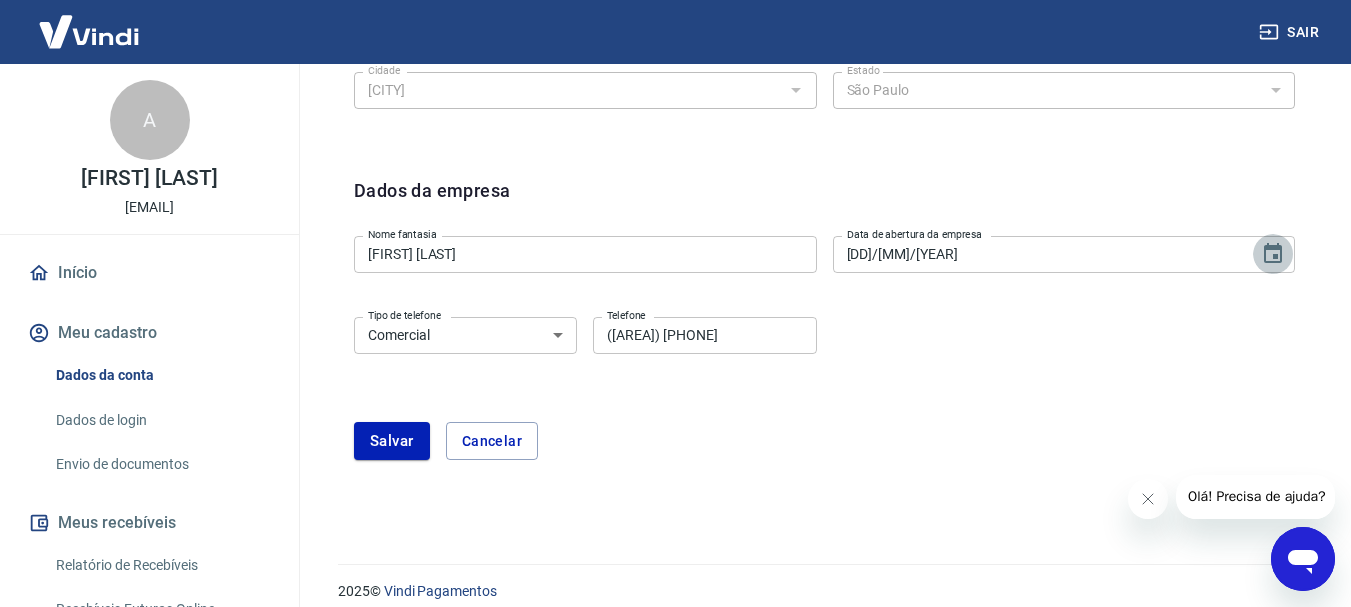 click 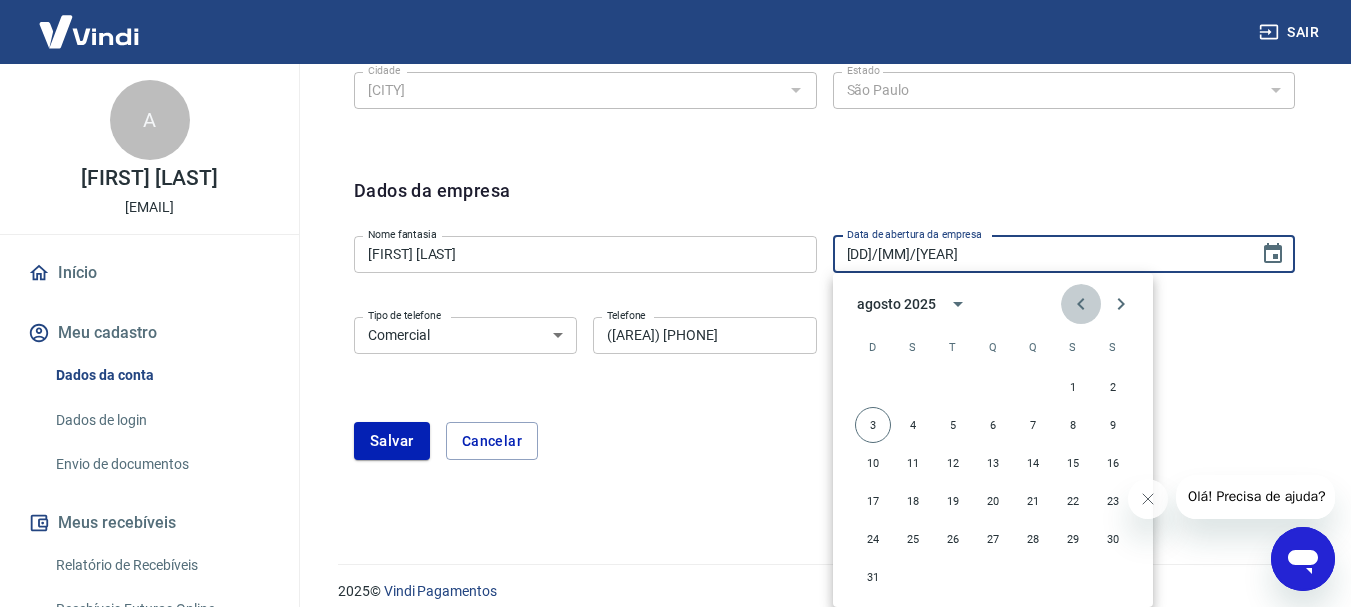 click 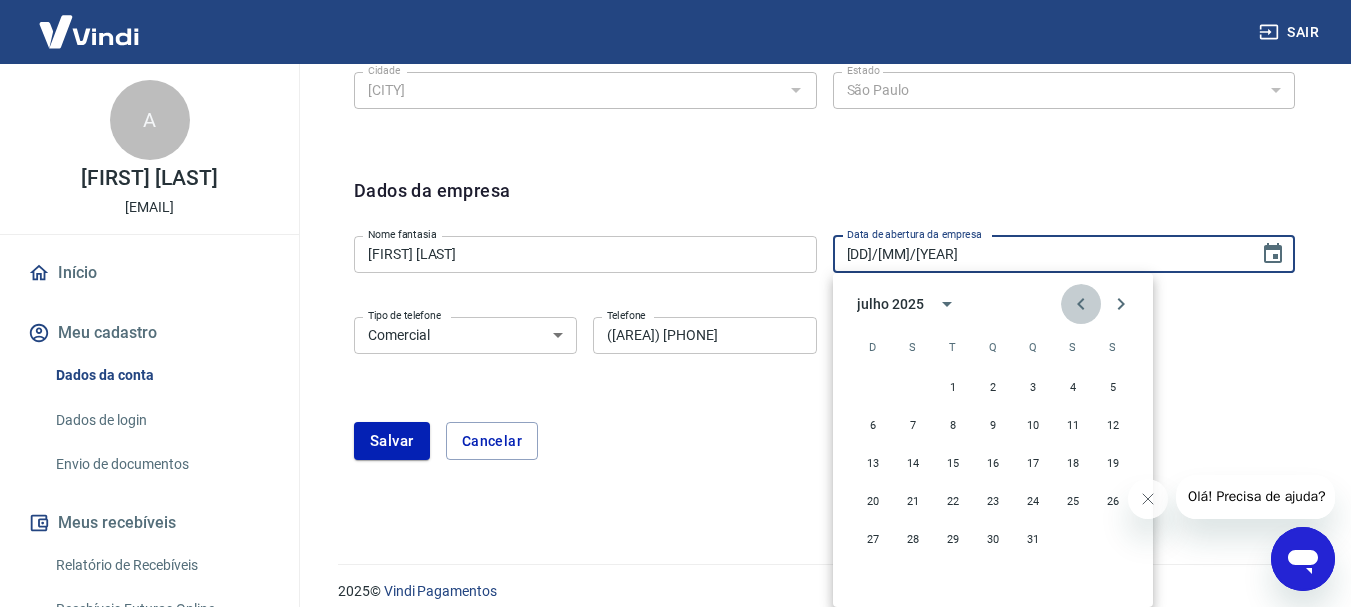 click 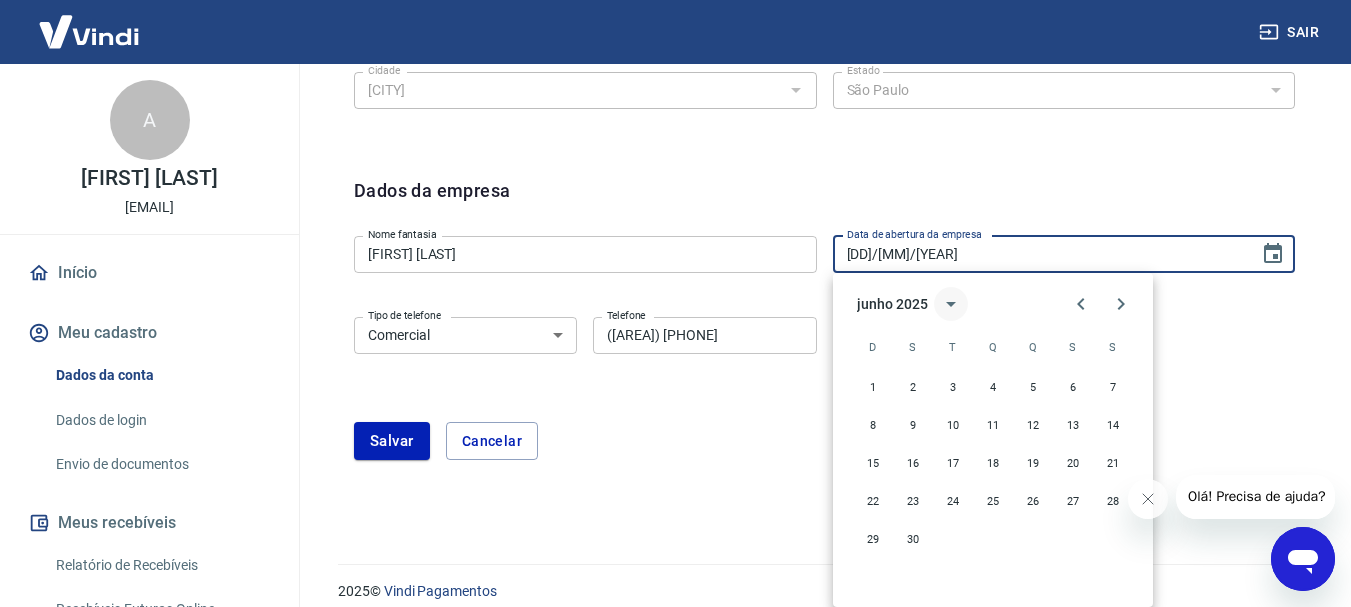 click 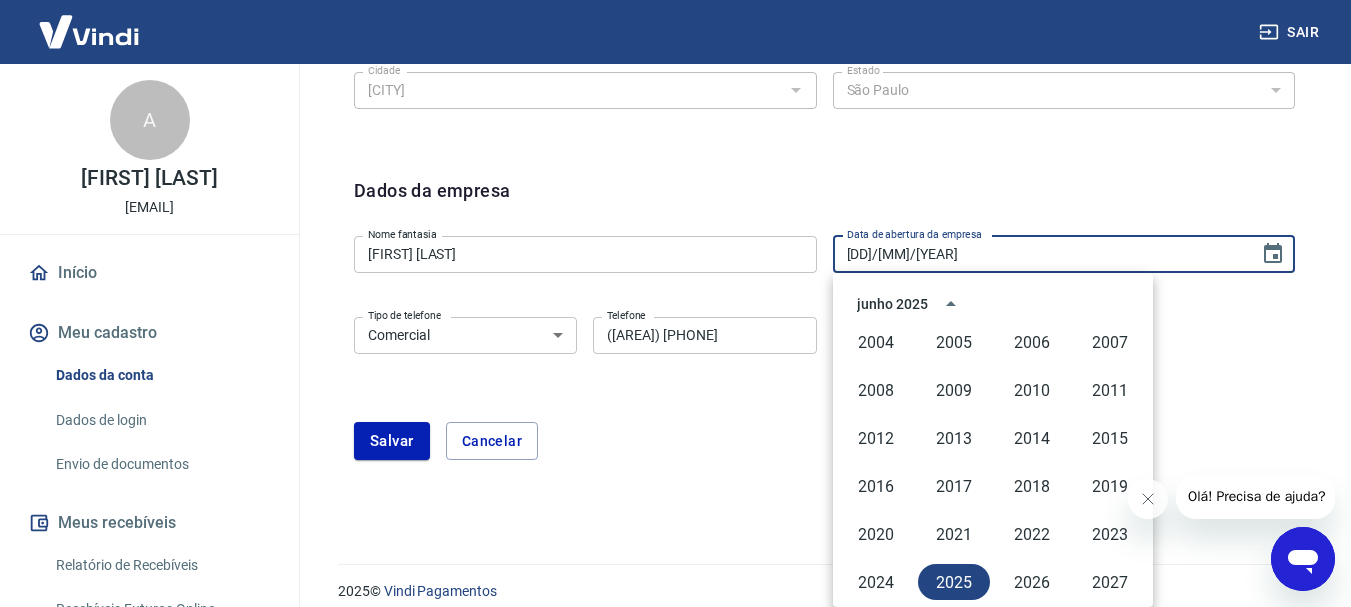 scroll, scrollTop: 1239, scrollLeft: 0, axis: vertical 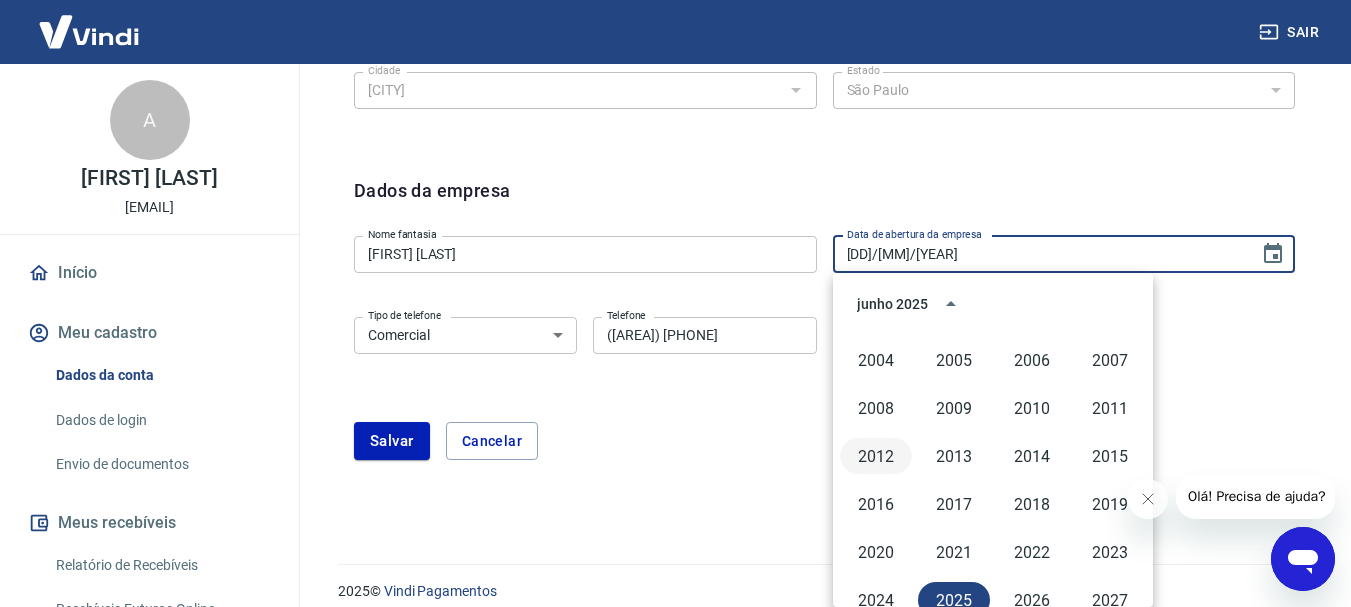 click on "2012" at bounding box center (876, 456) 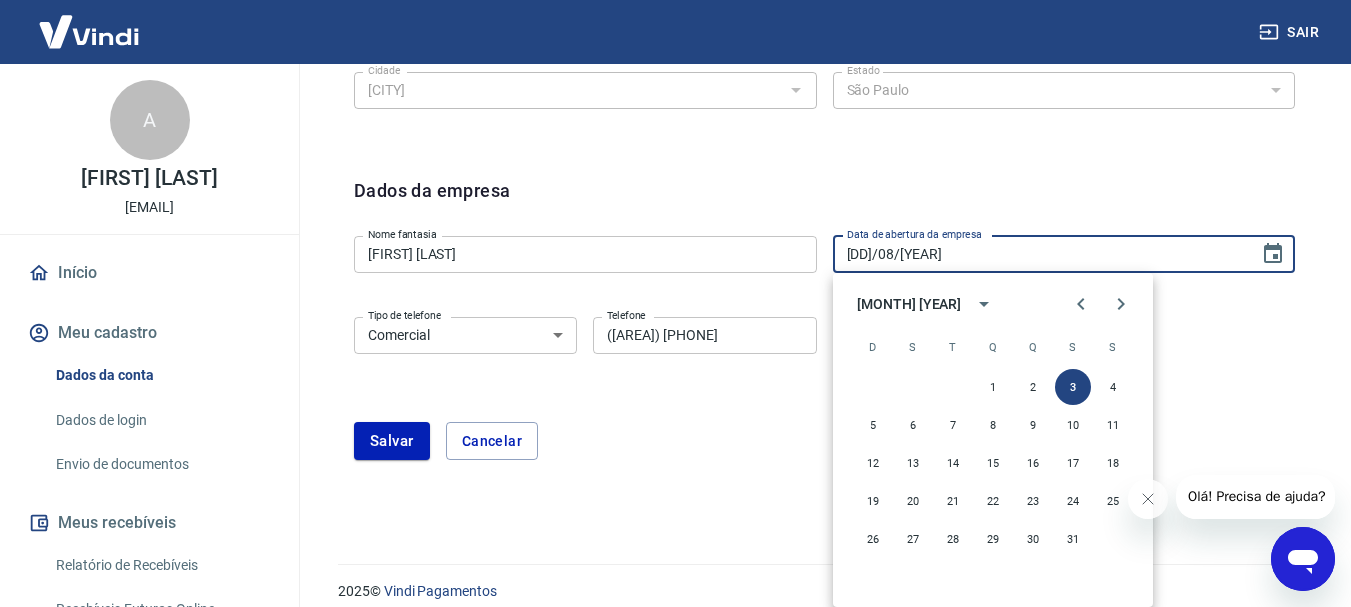 click on "03/08/2012" at bounding box center [1039, 254] 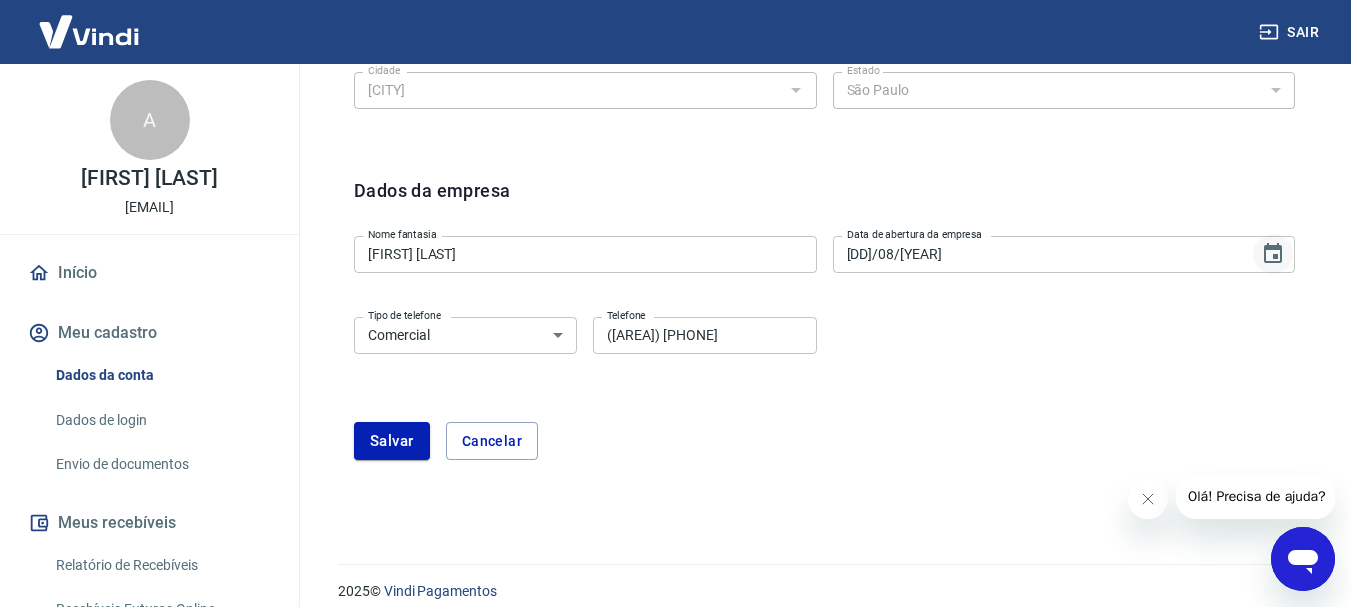 click 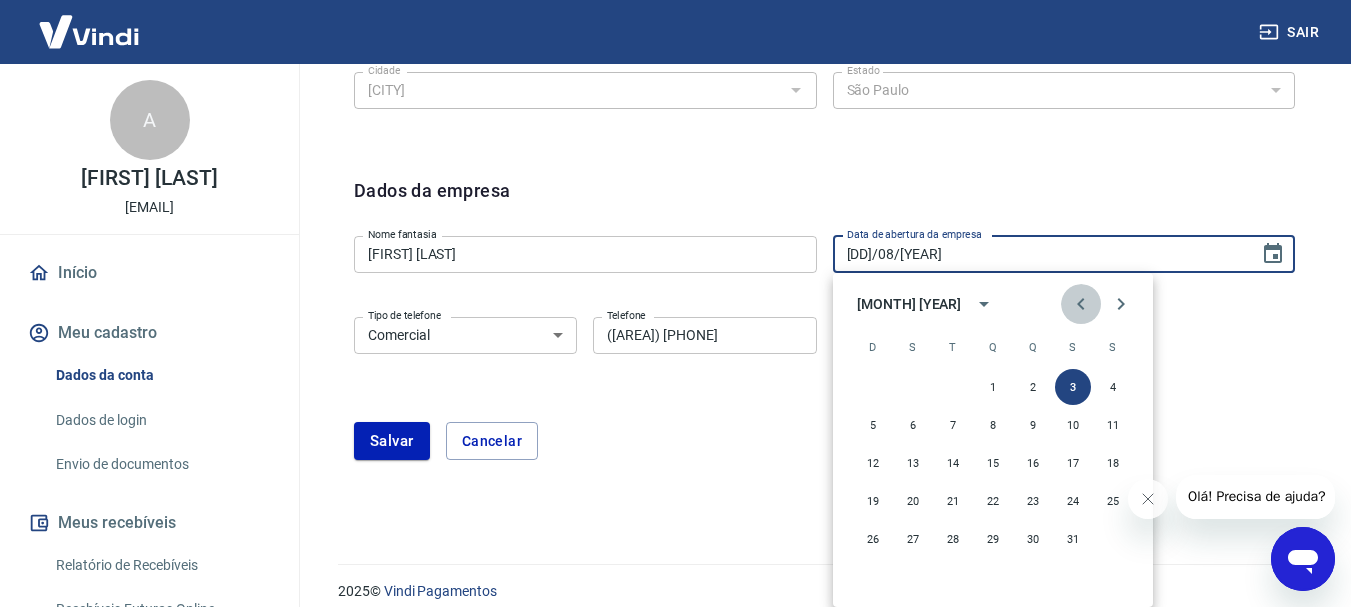 click 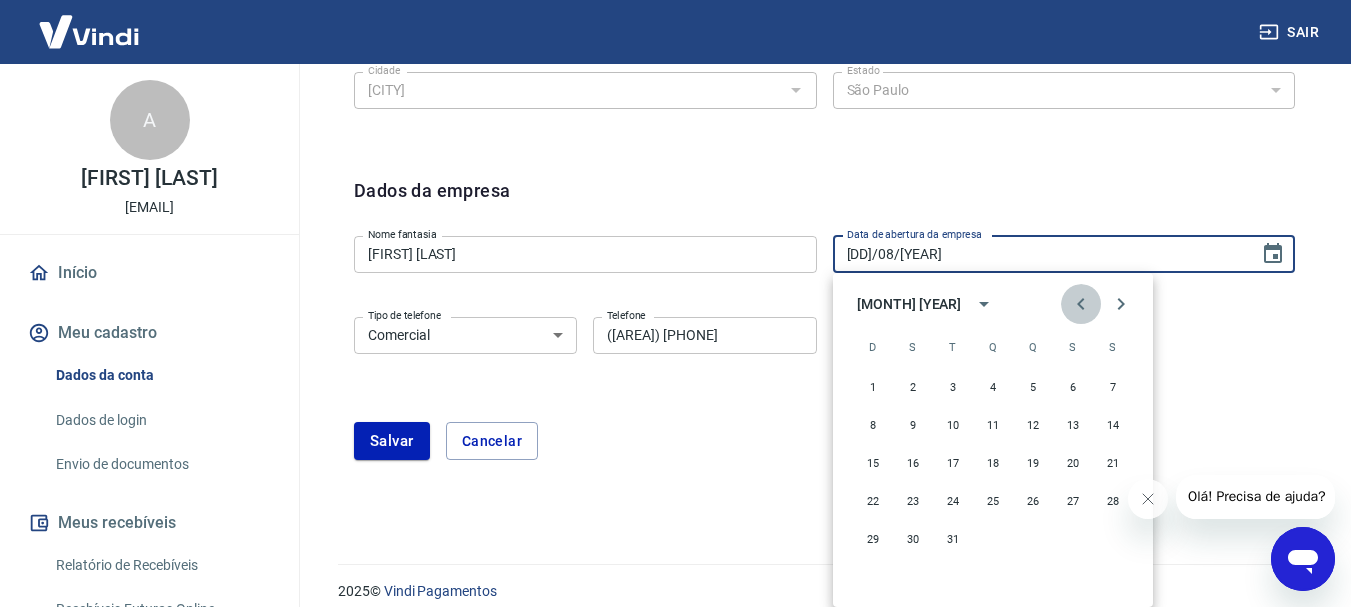 click 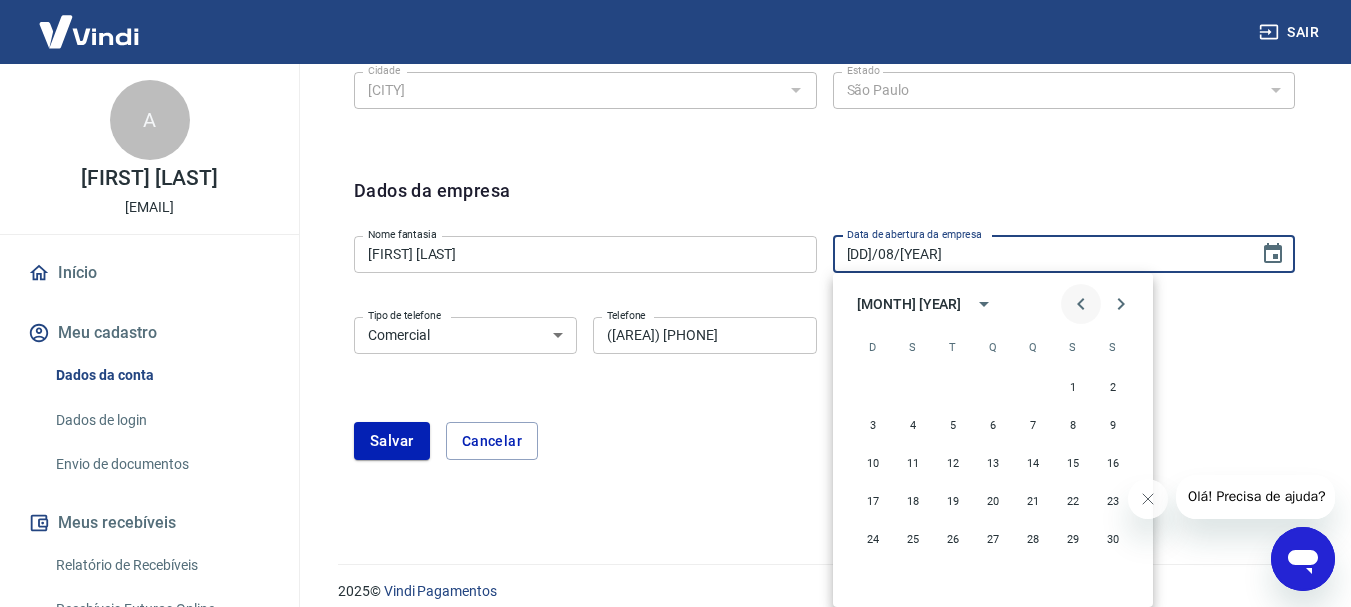 click 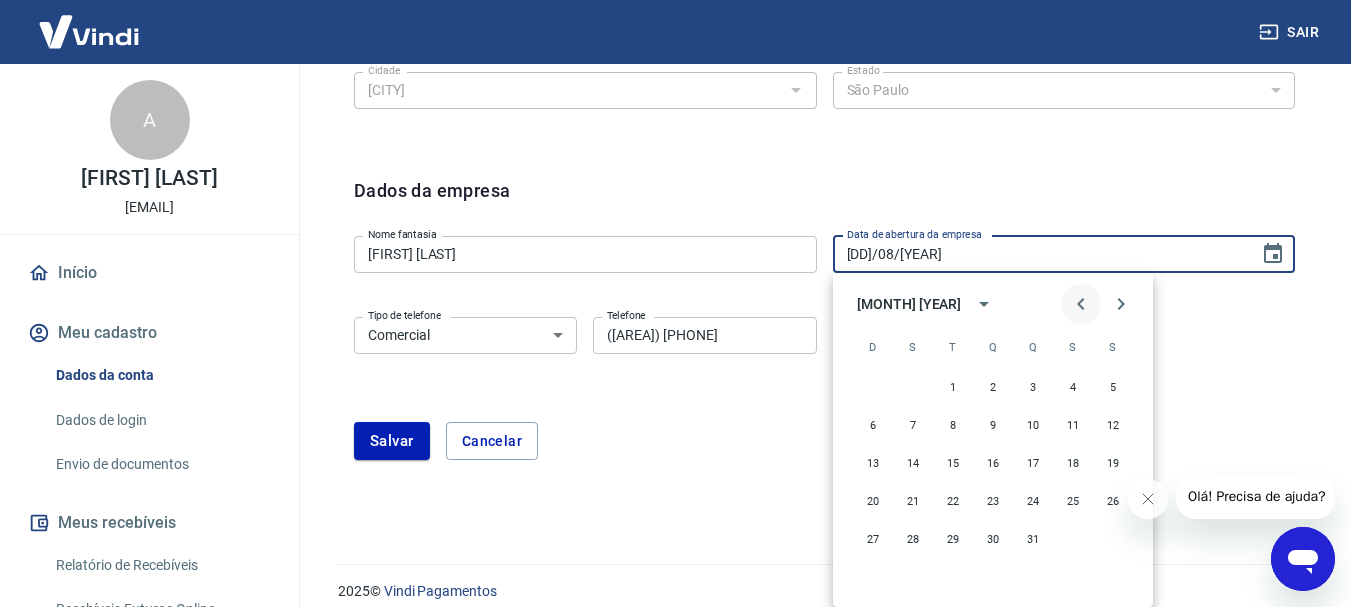 click 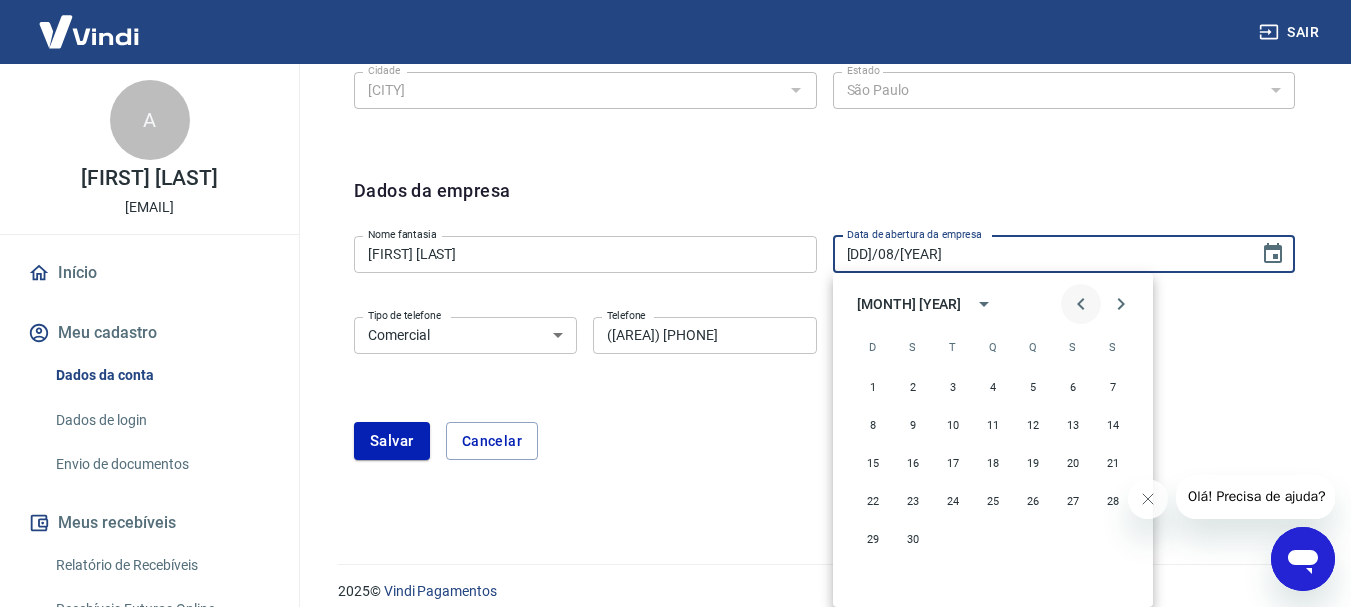 click 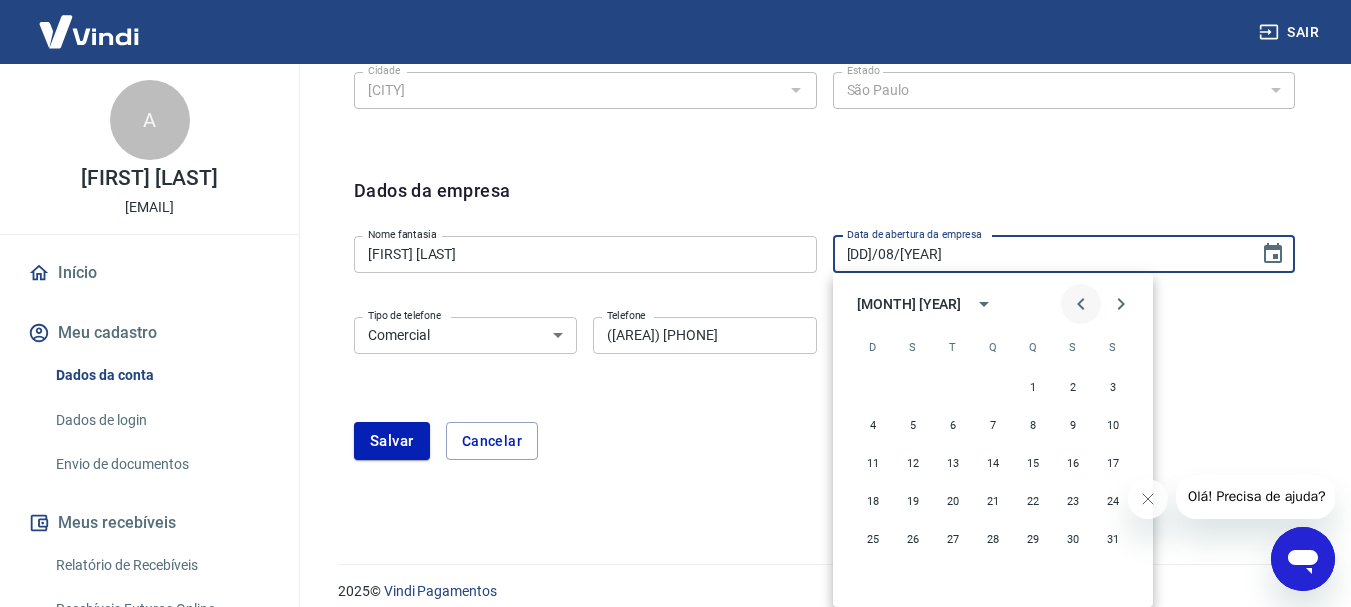 click 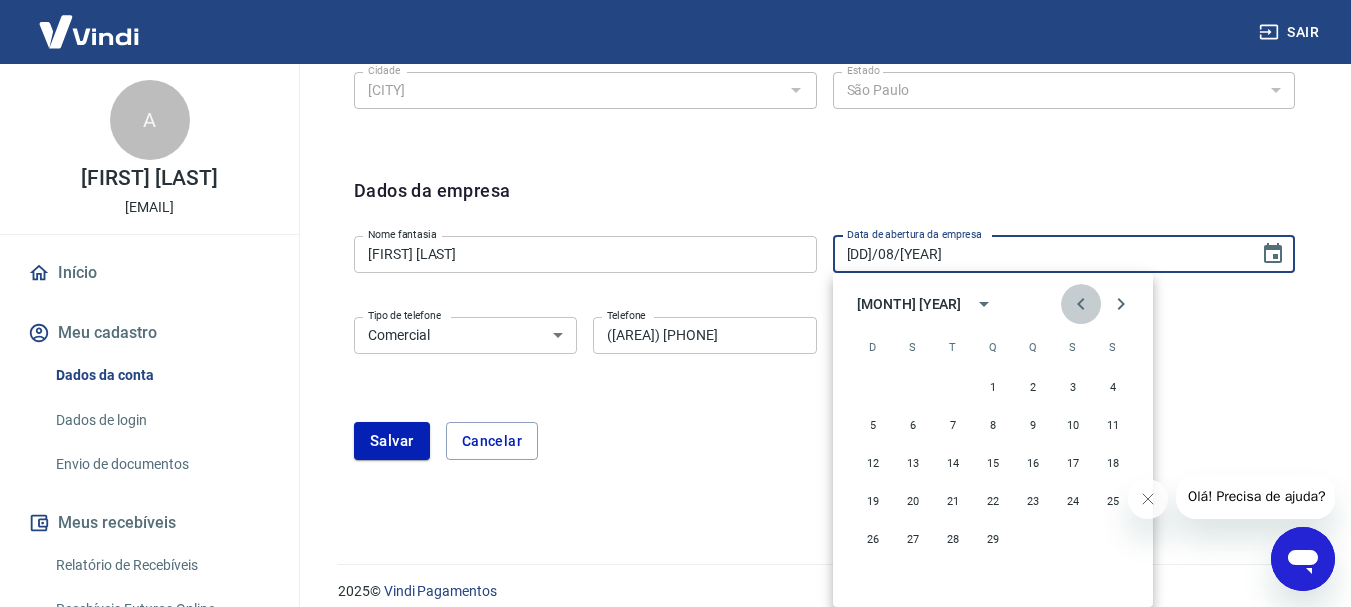 click 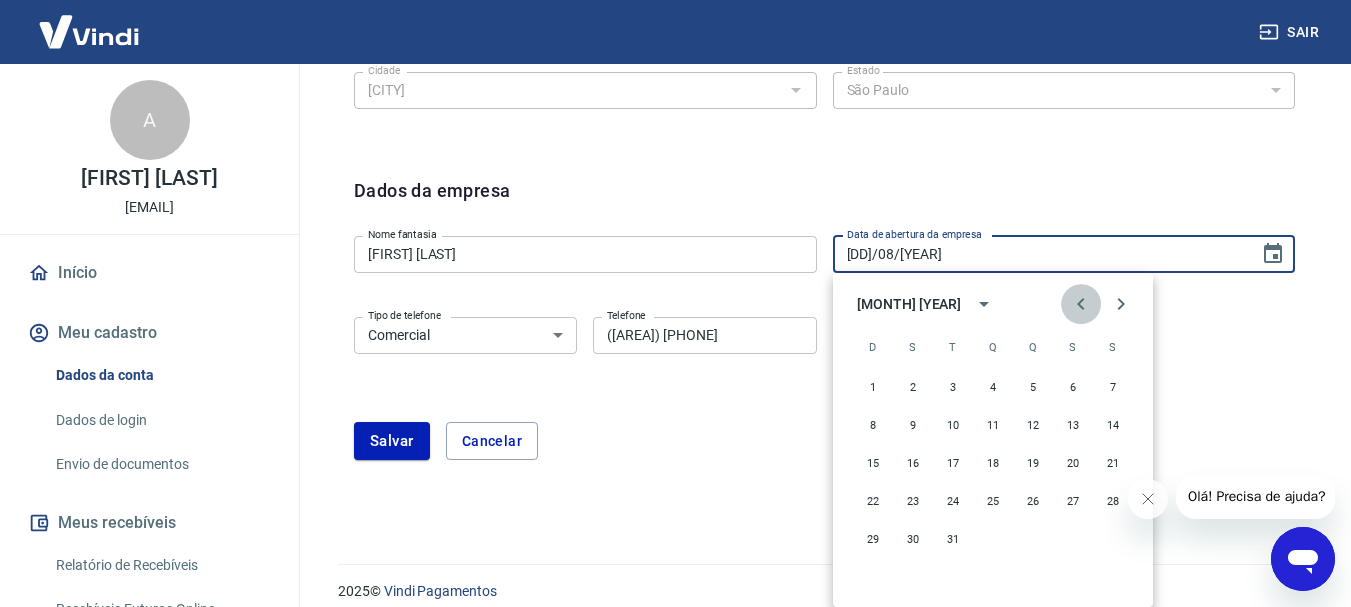 click 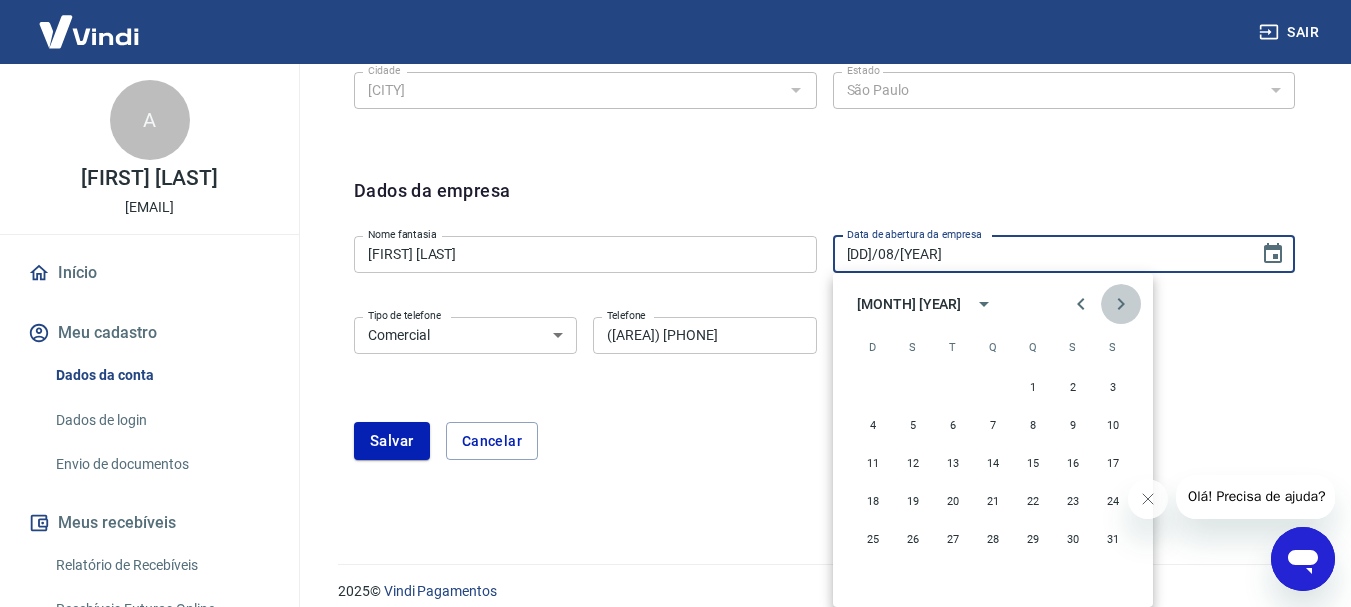 click 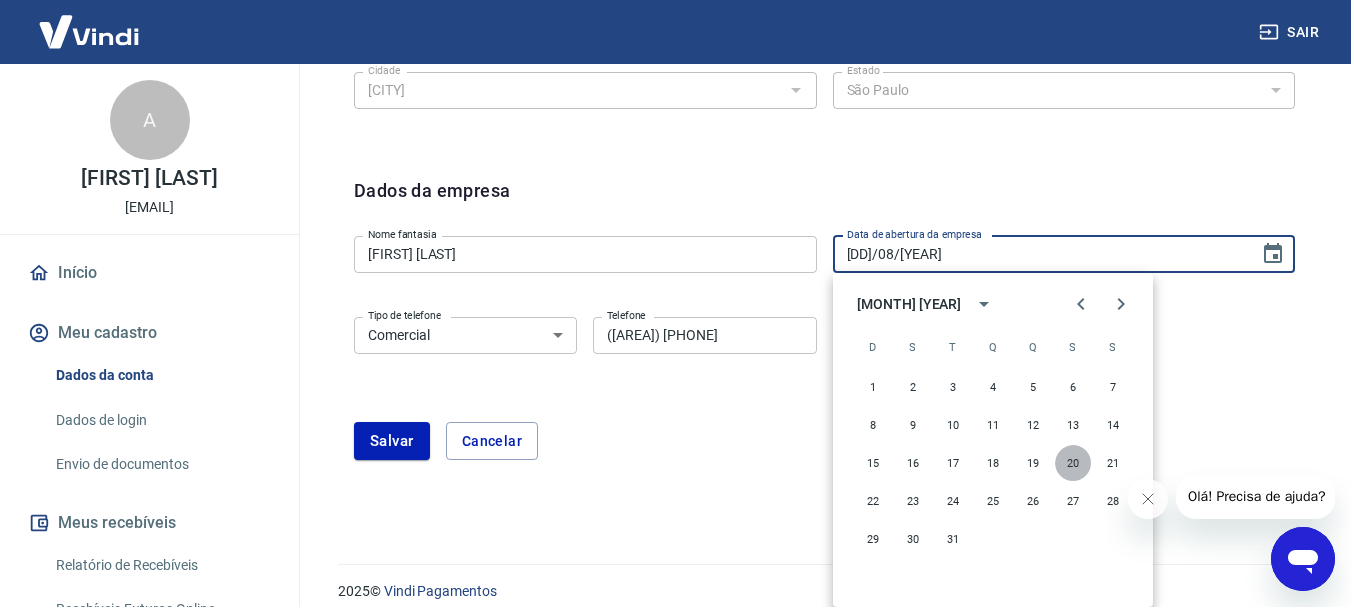 click on "20" at bounding box center [1073, 463] 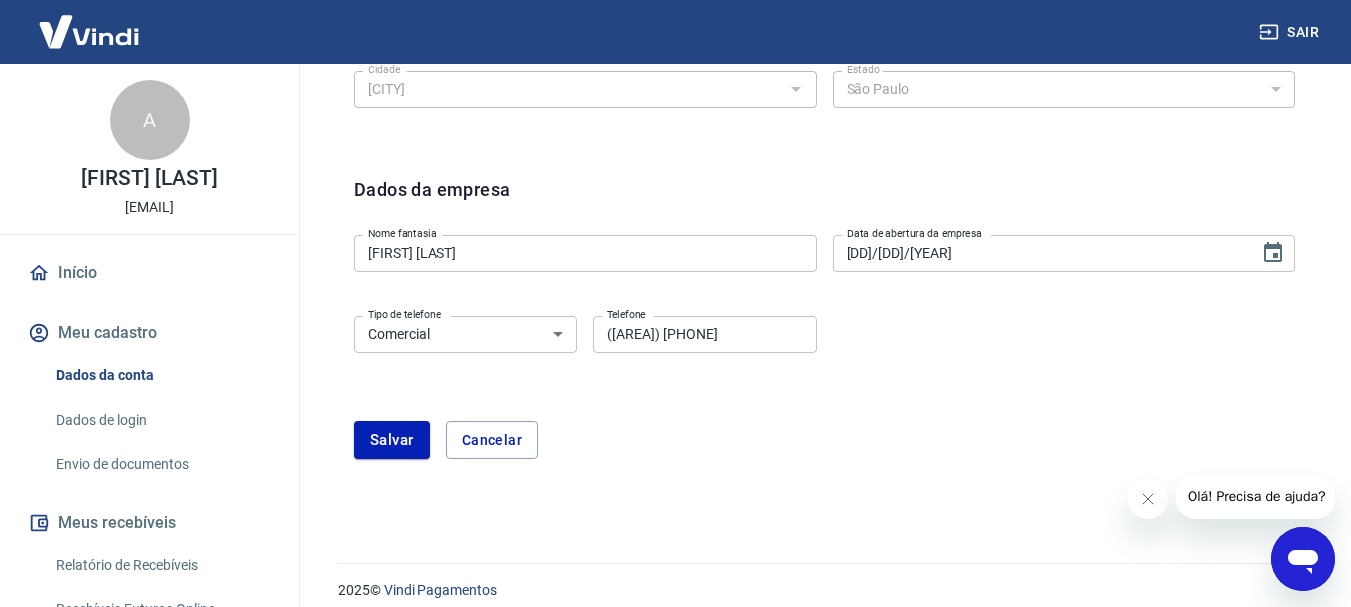 scroll, scrollTop: 897, scrollLeft: 0, axis: vertical 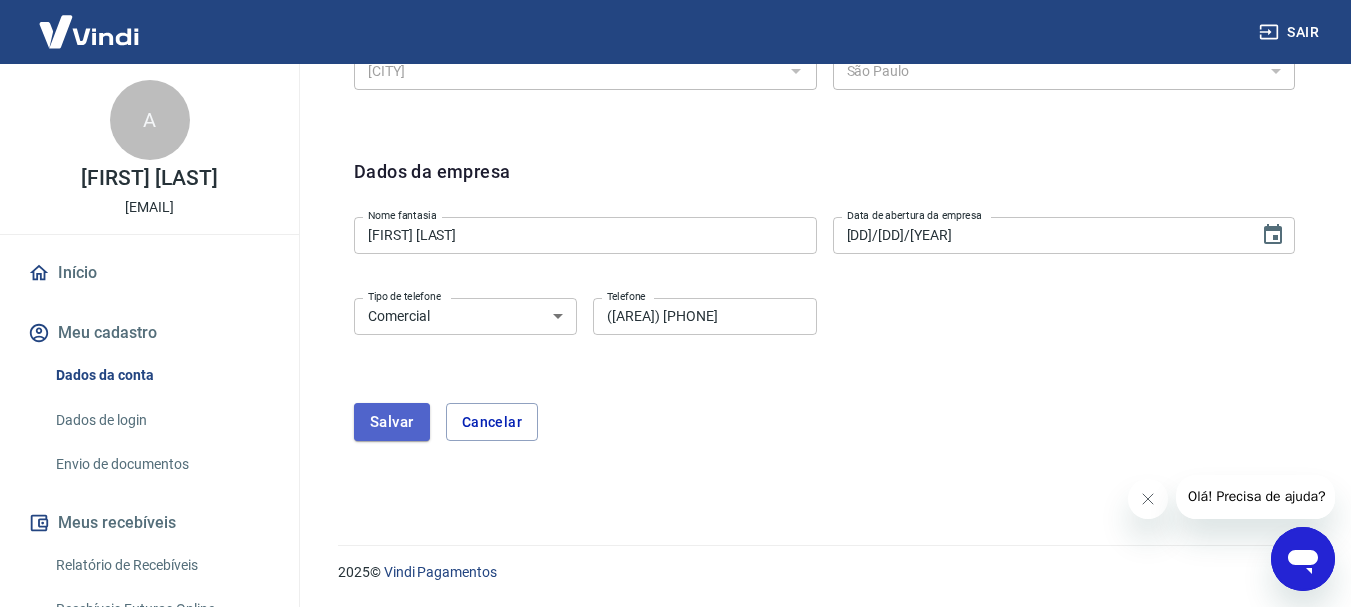 click on "Salvar" at bounding box center [392, 422] 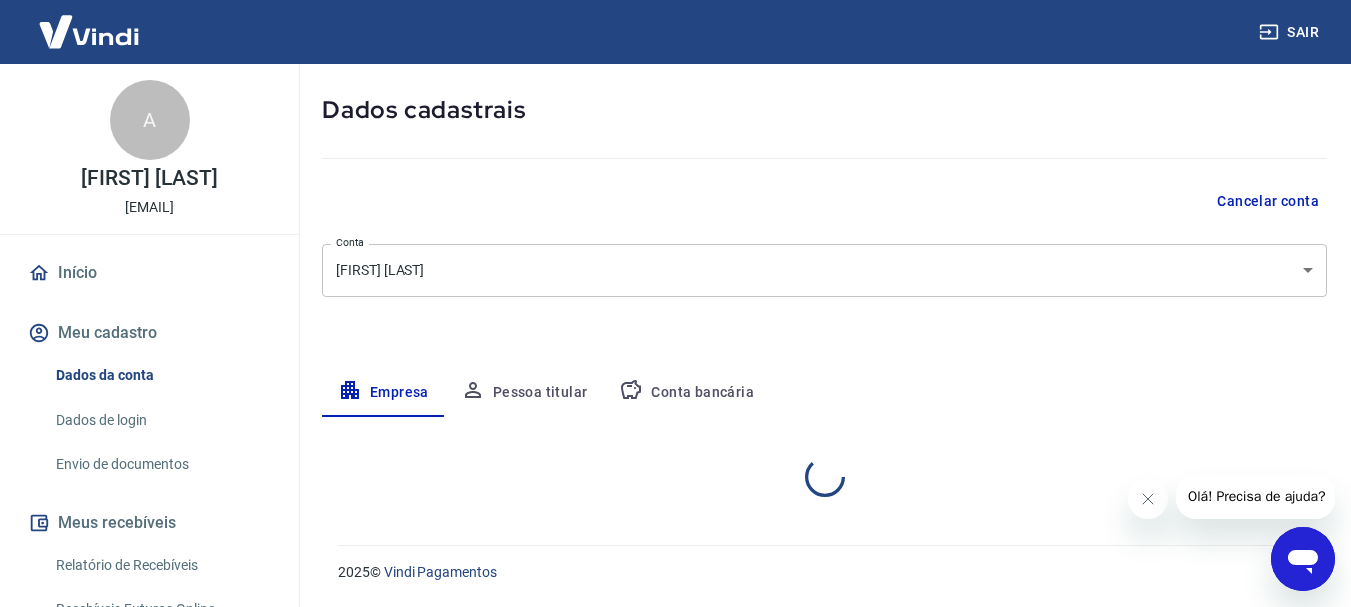 select on "SP" 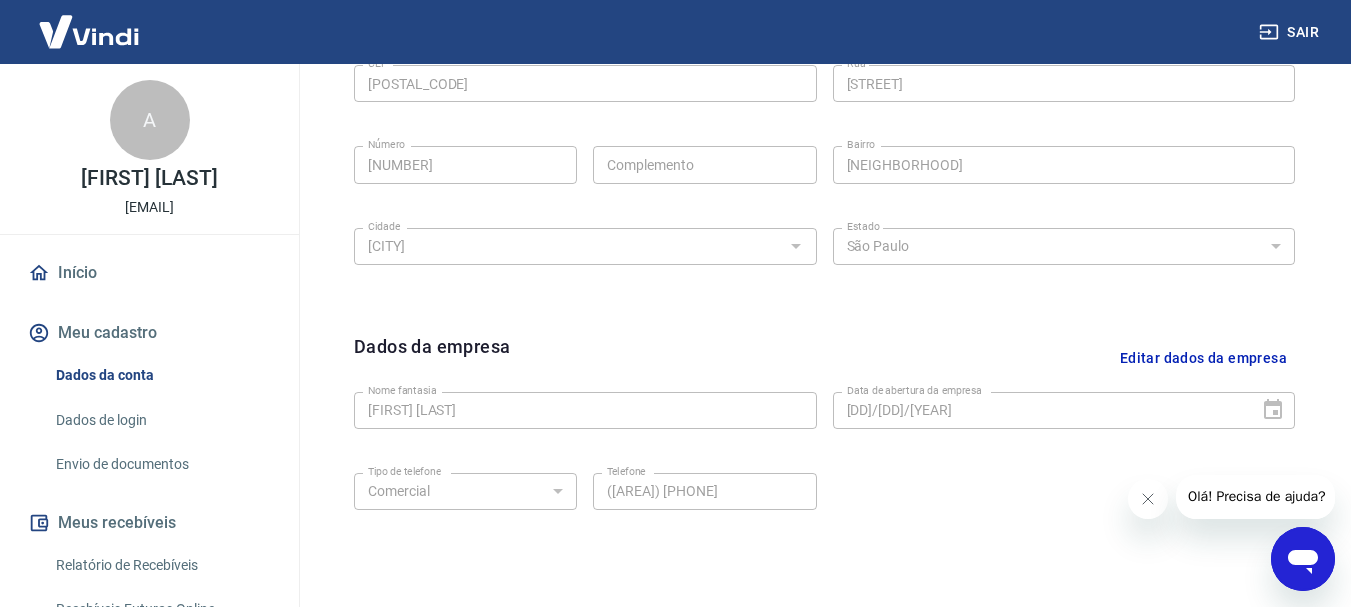 scroll, scrollTop: 835, scrollLeft: 0, axis: vertical 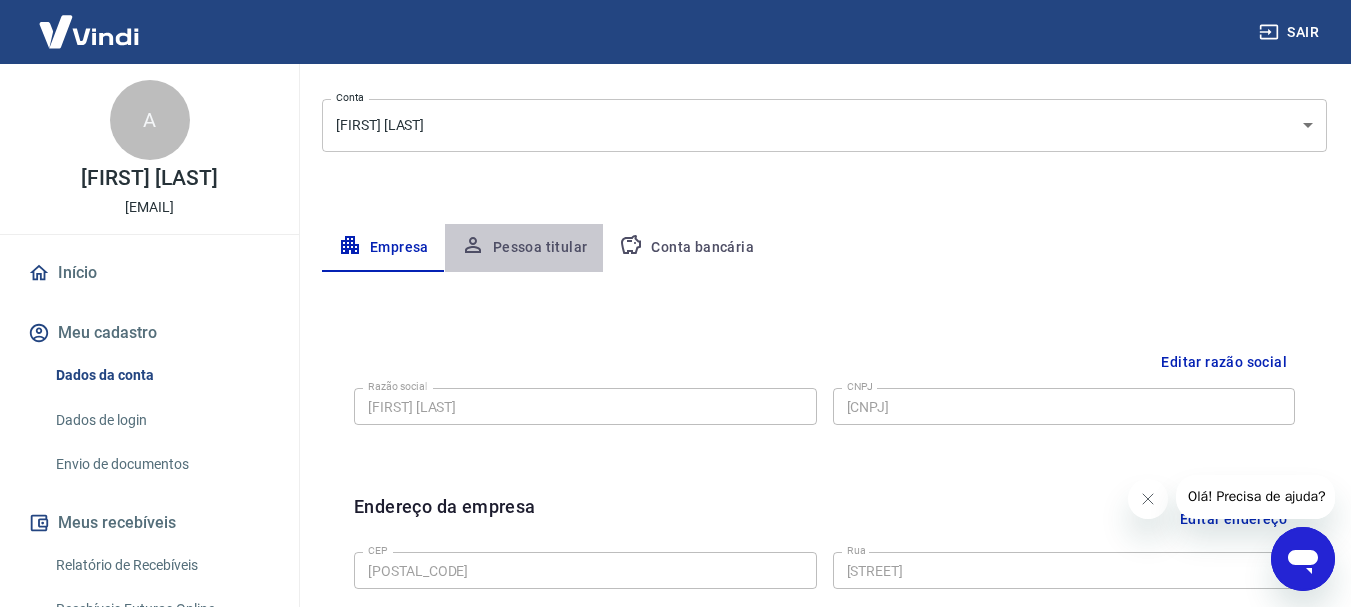 click on "Pessoa titular" at bounding box center (524, 248) 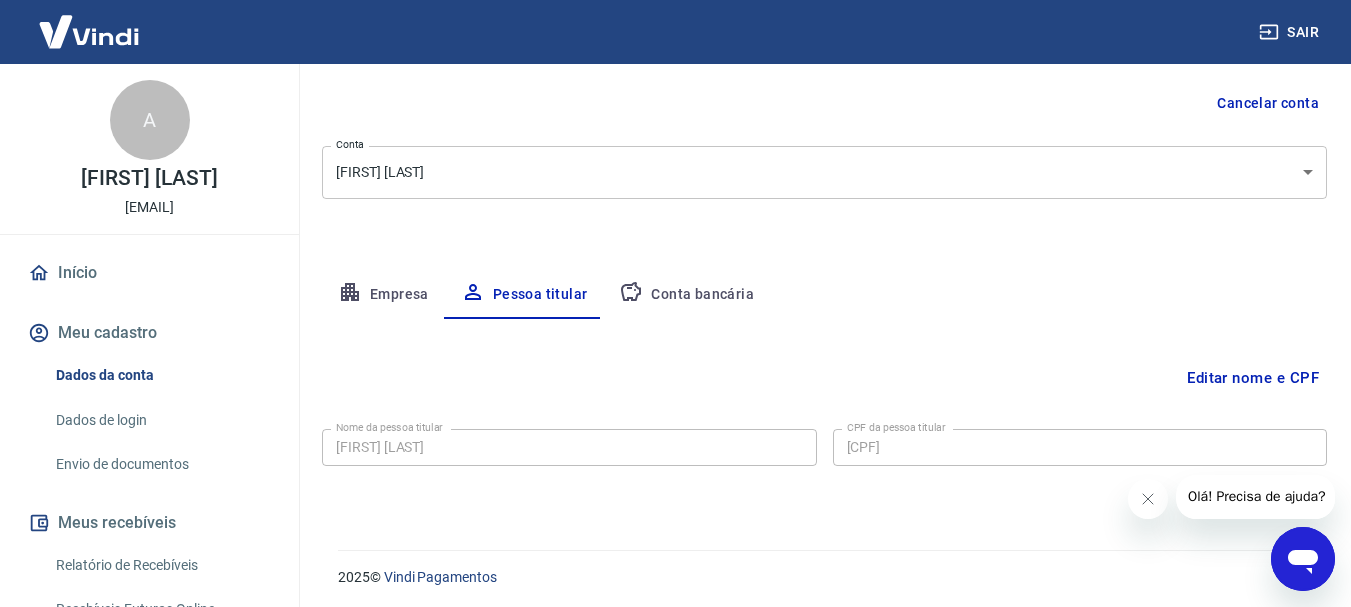 scroll, scrollTop: 193, scrollLeft: 0, axis: vertical 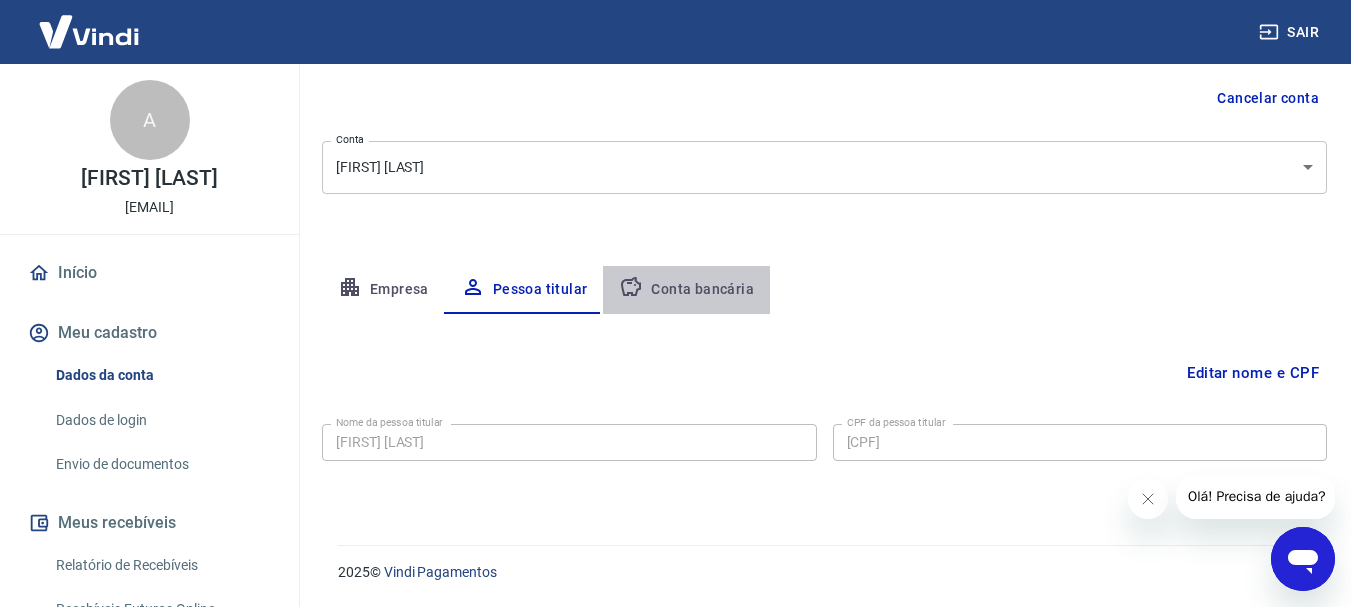 click on "Conta bancária" at bounding box center (686, 290) 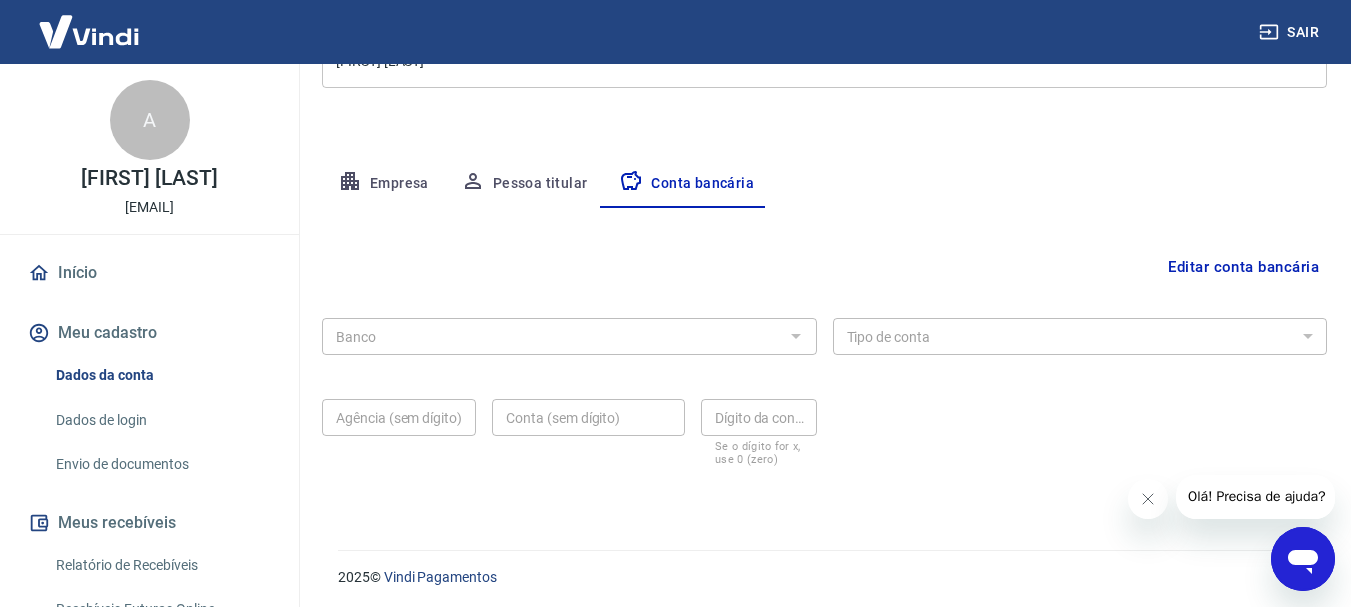 scroll, scrollTop: 304, scrollLeft: 0, axis: vertical 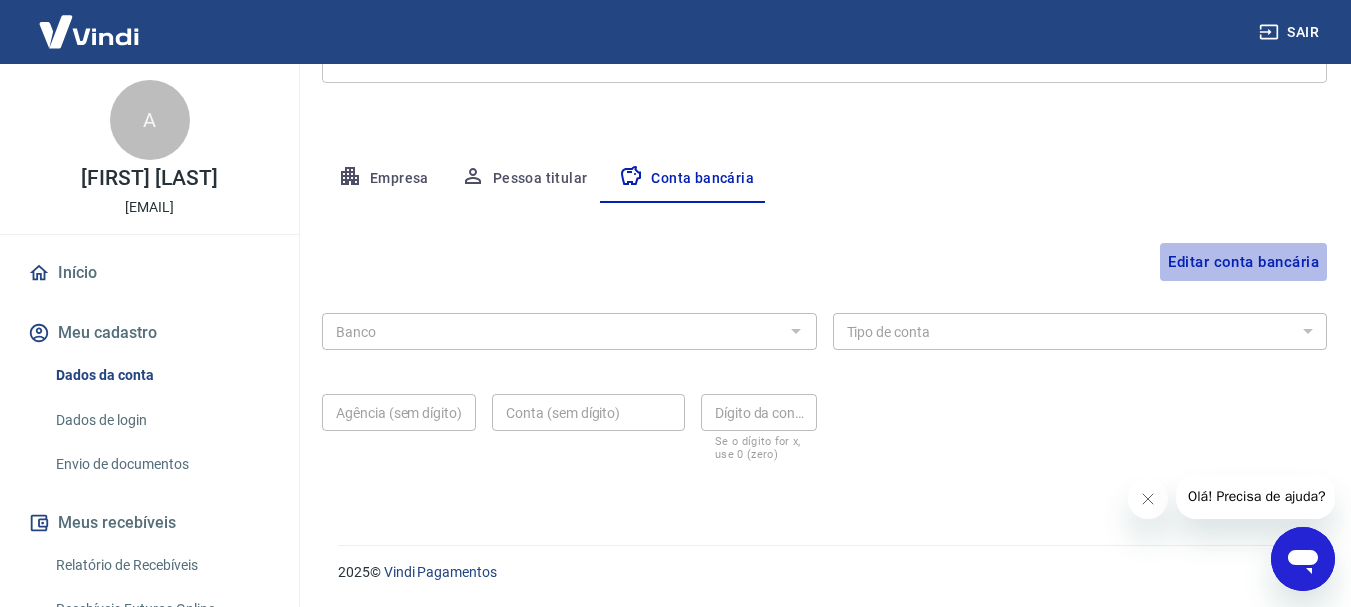click on "Editar conta bancária" at bounding box center [1243, 262] 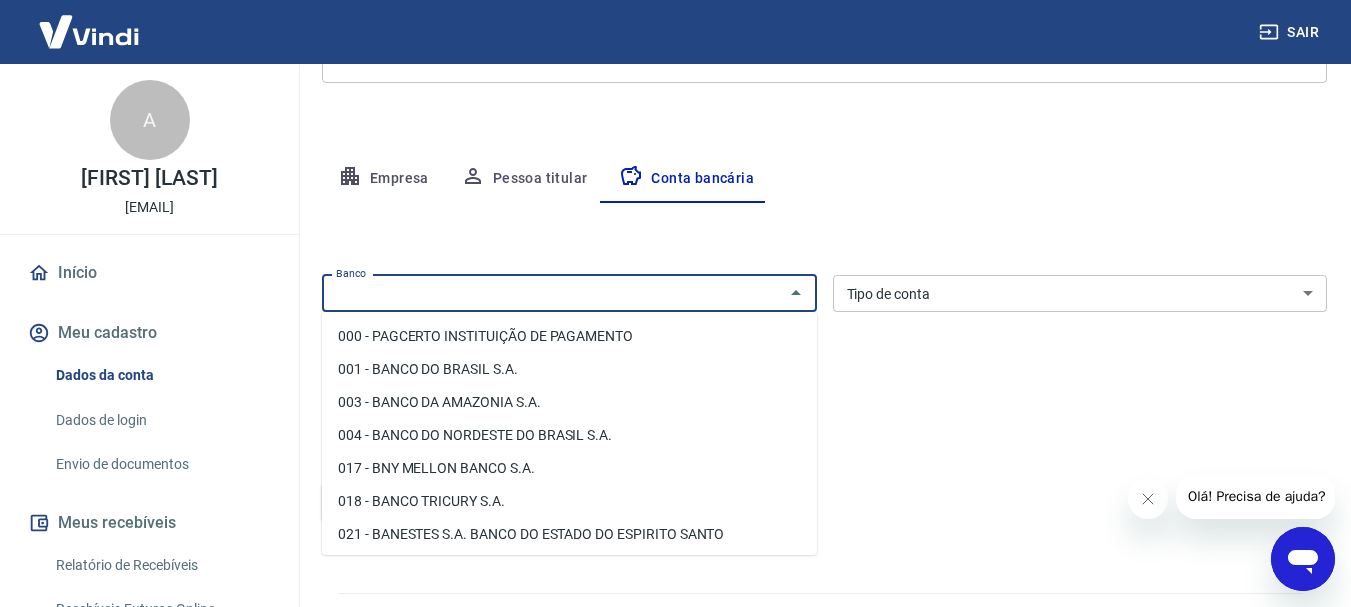 click on "Banco" at bounding box center (553, 293) 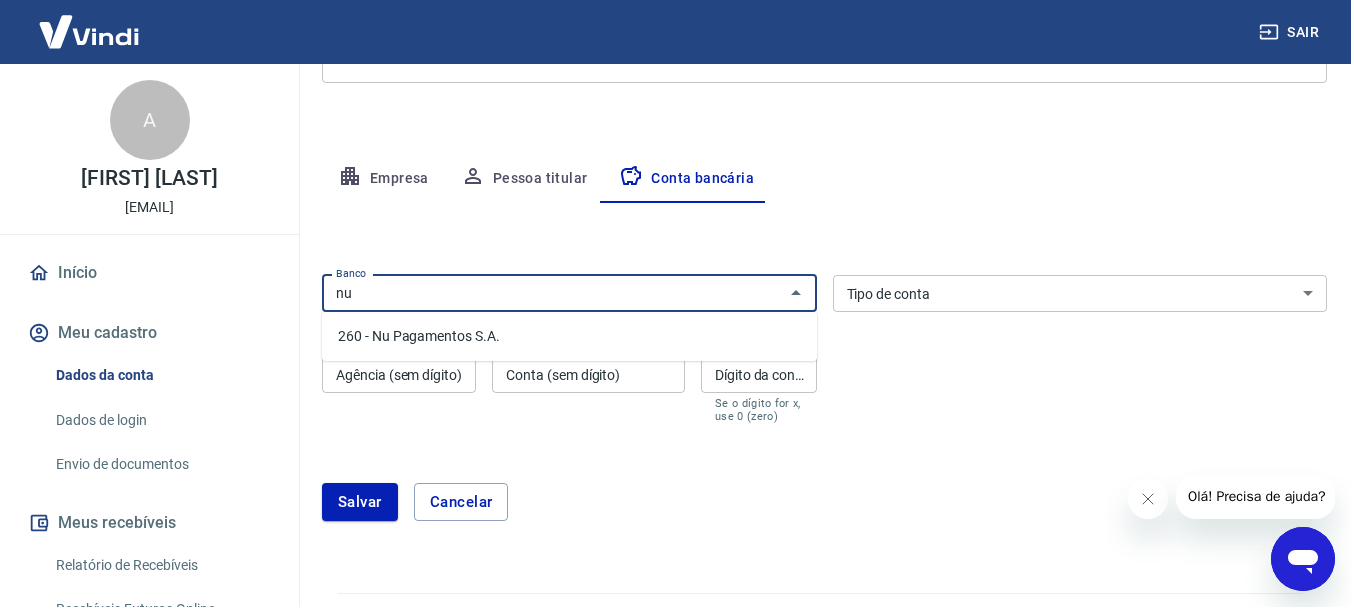 click on "260 - Nu Pagamentos S.A." at bounding box center [569, 336] 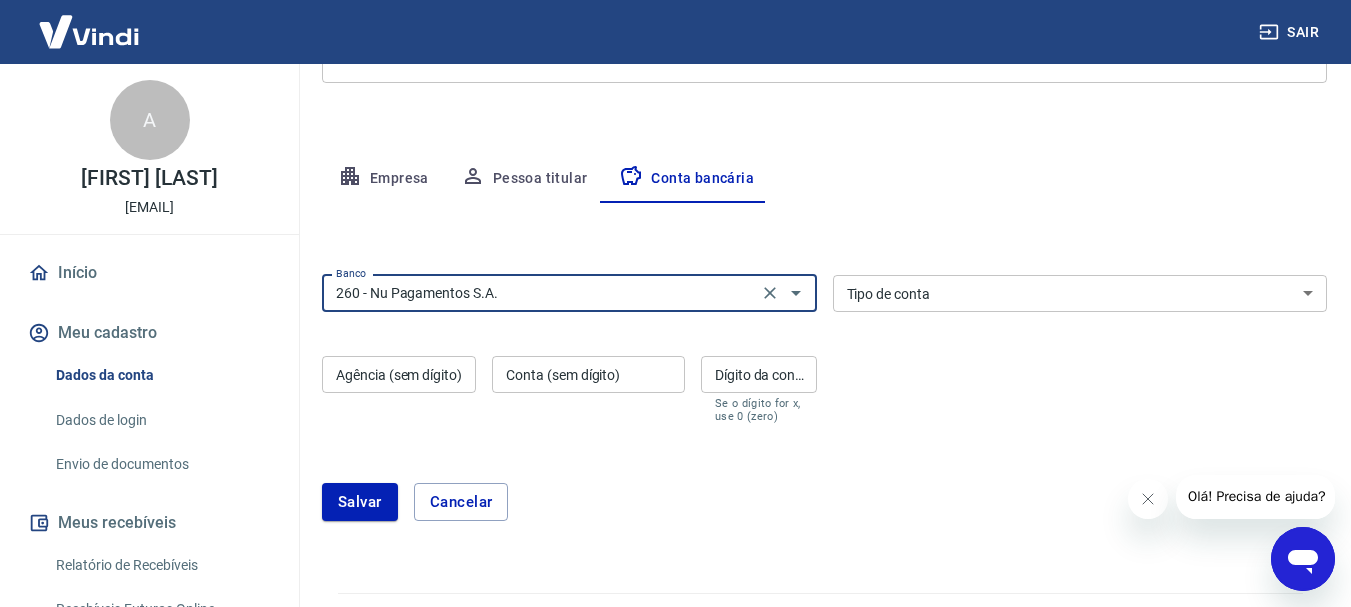type on "260 - Nu Pagamentos S.A." 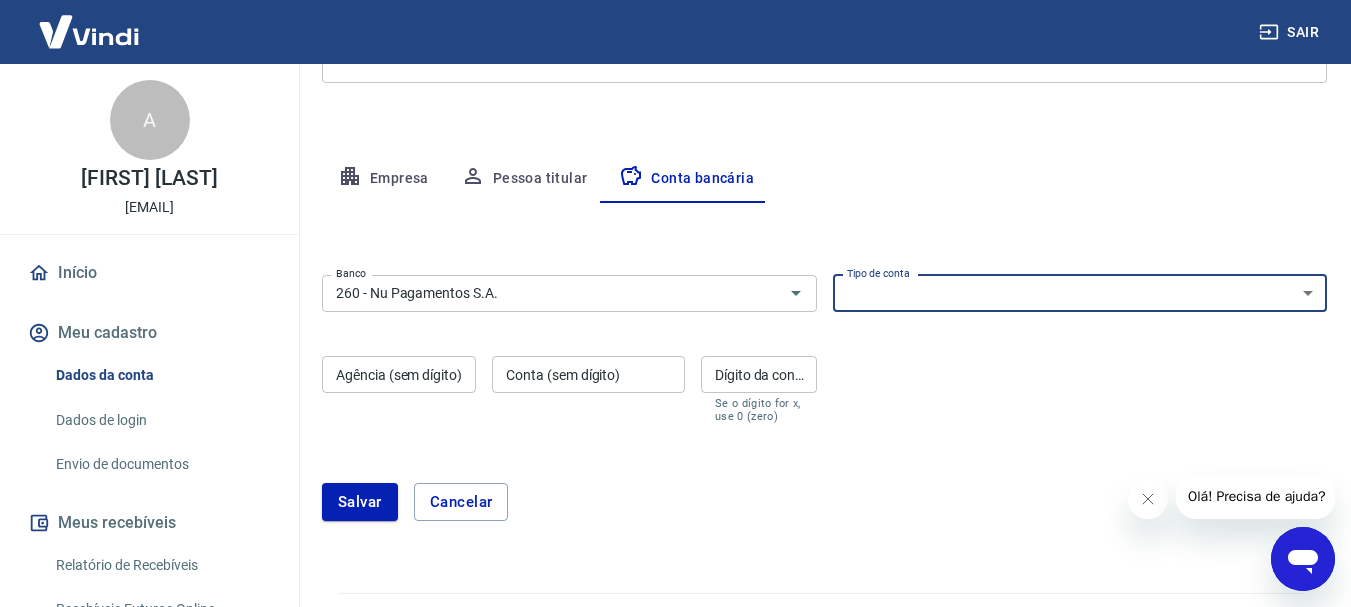 select on "1" 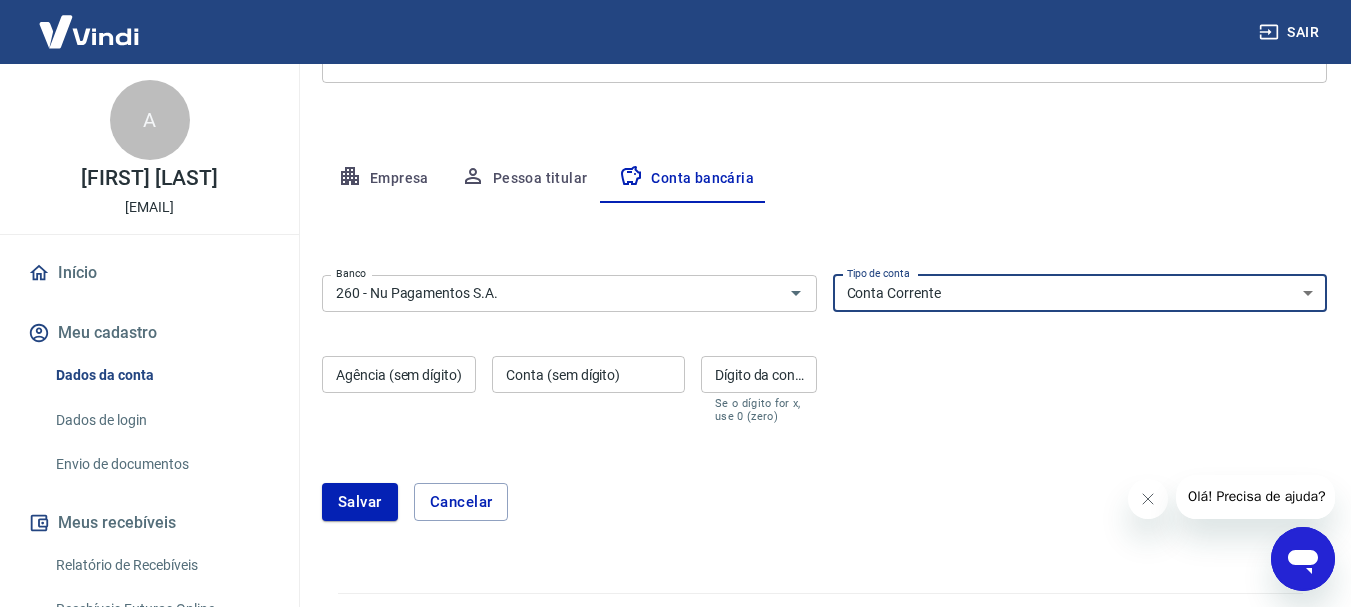 click on "Conta Corrente Conta Poupança" at bounding box center [1080, 293] 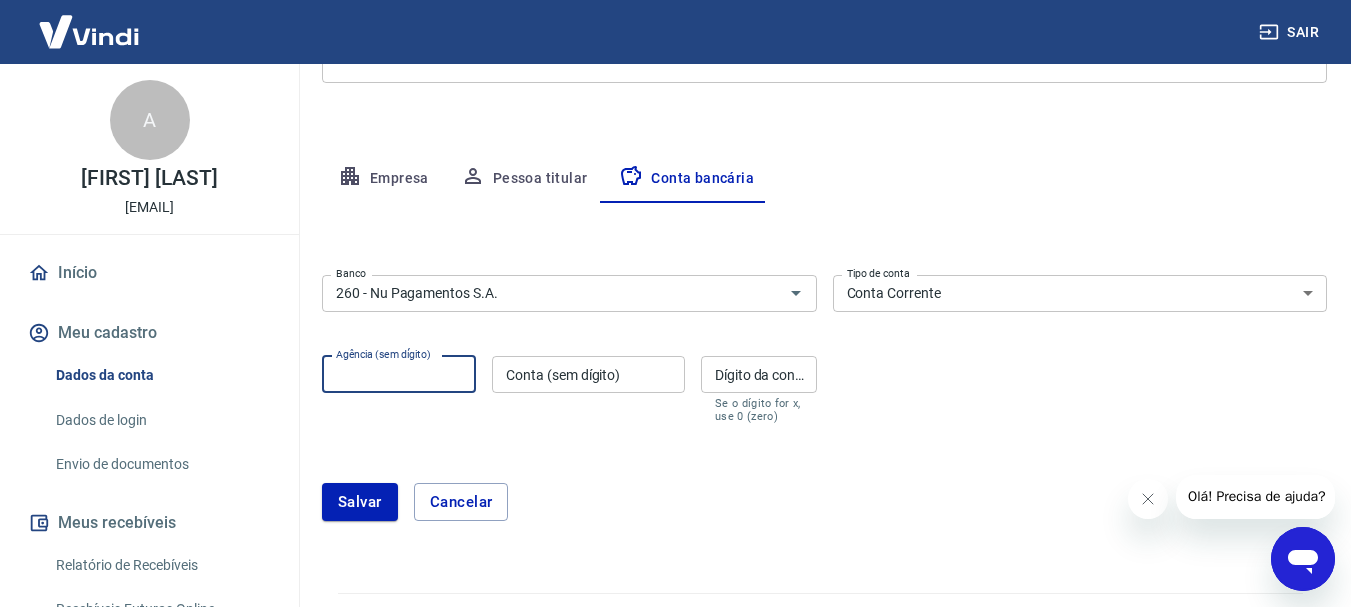 click on "Agência (sem dígito)" at bounding box center (399, 374) 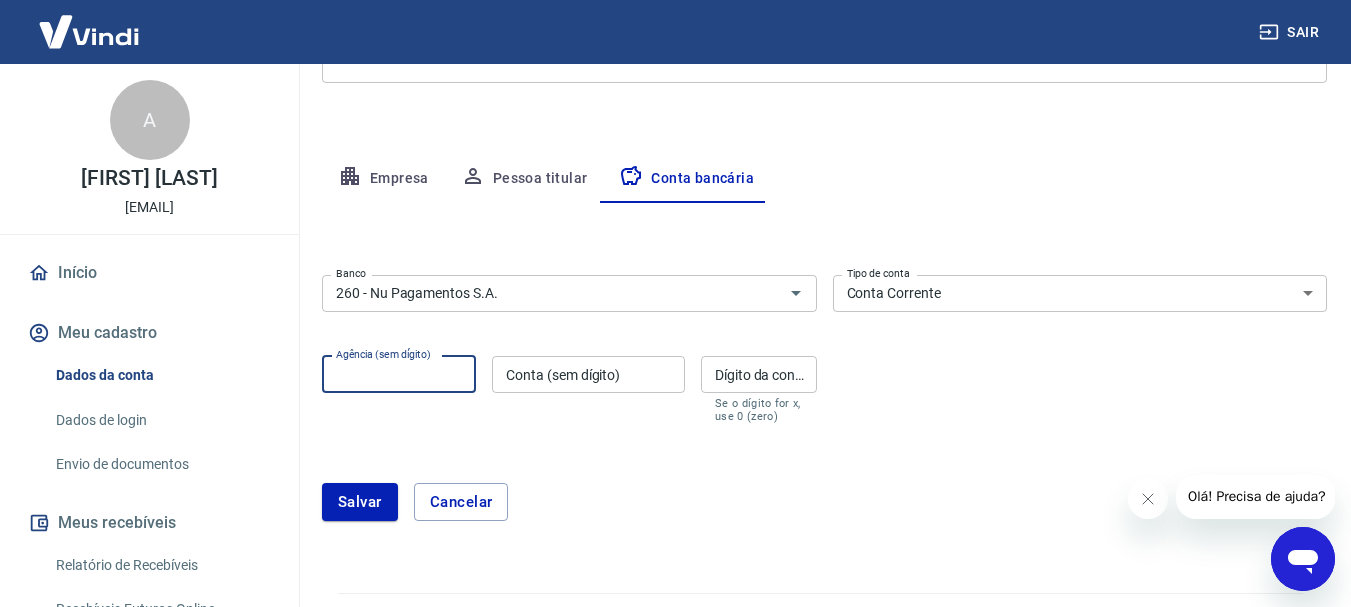 click on "Agência (sem dígito)" at bounding box center [399, 374] 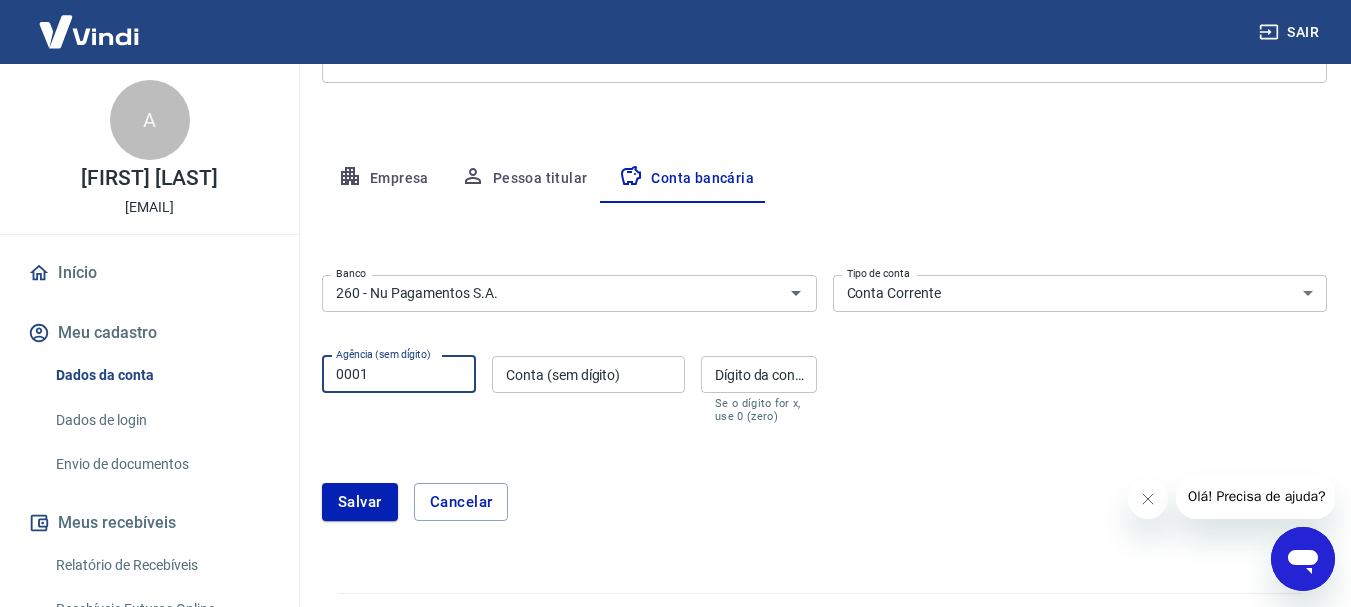 type on "0001" 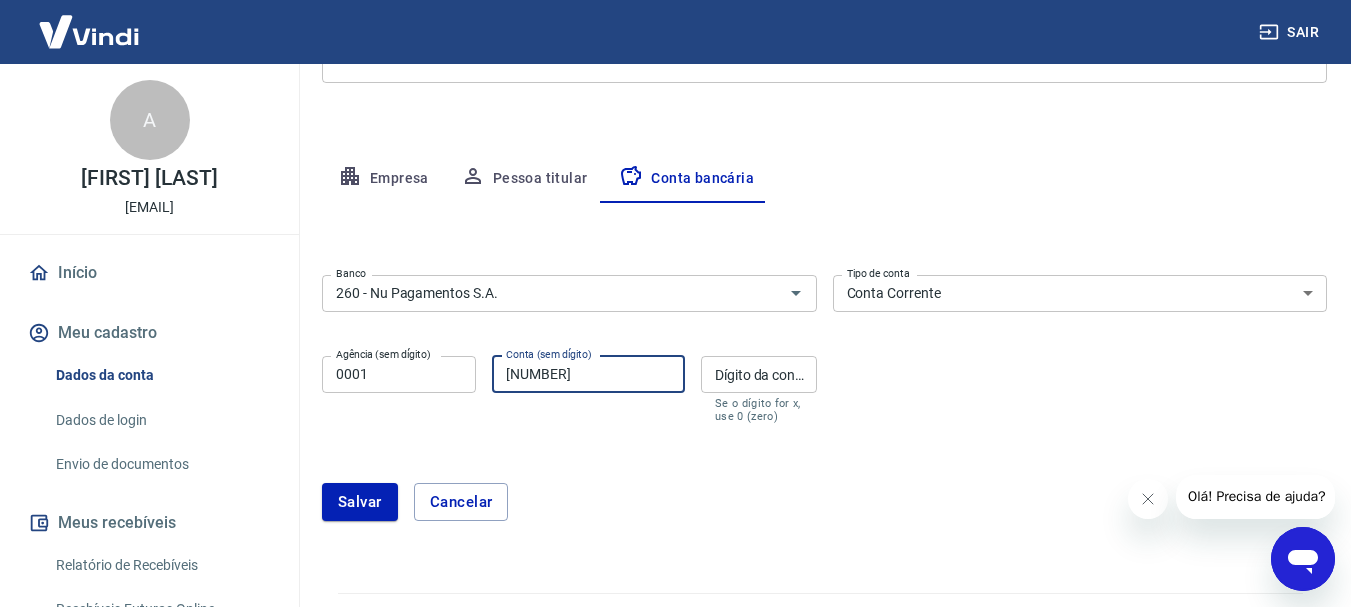 type on "52196822" 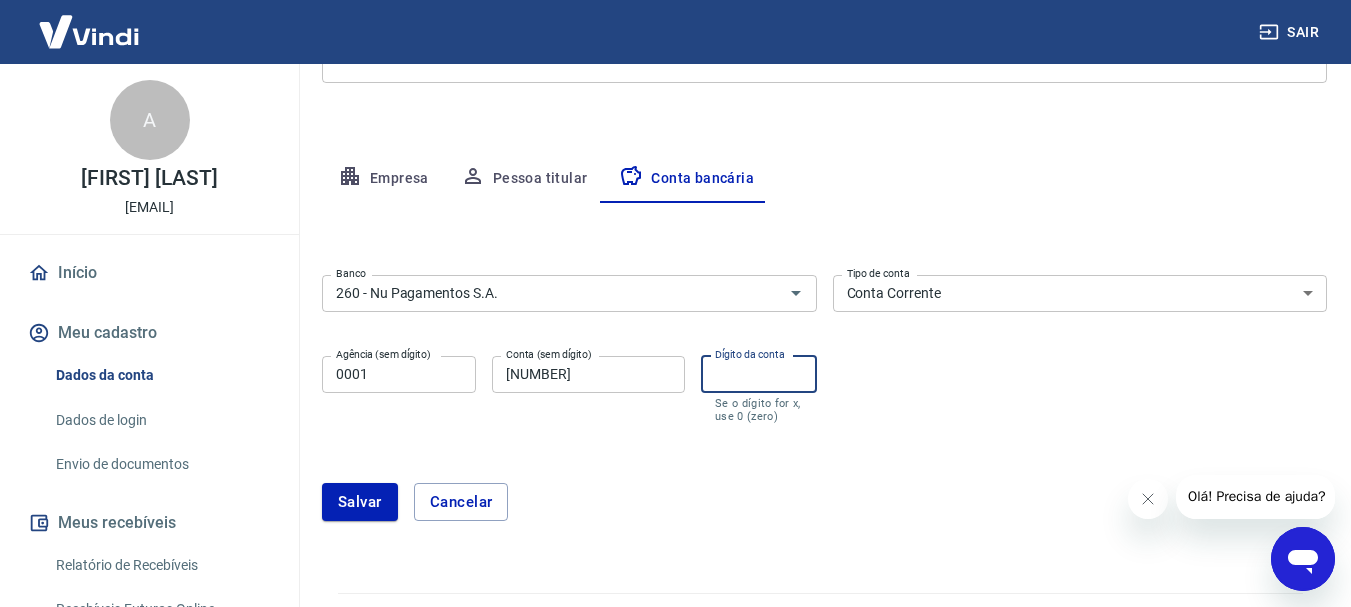 click on "Dígito da conta" at bounding box center (759, 374) 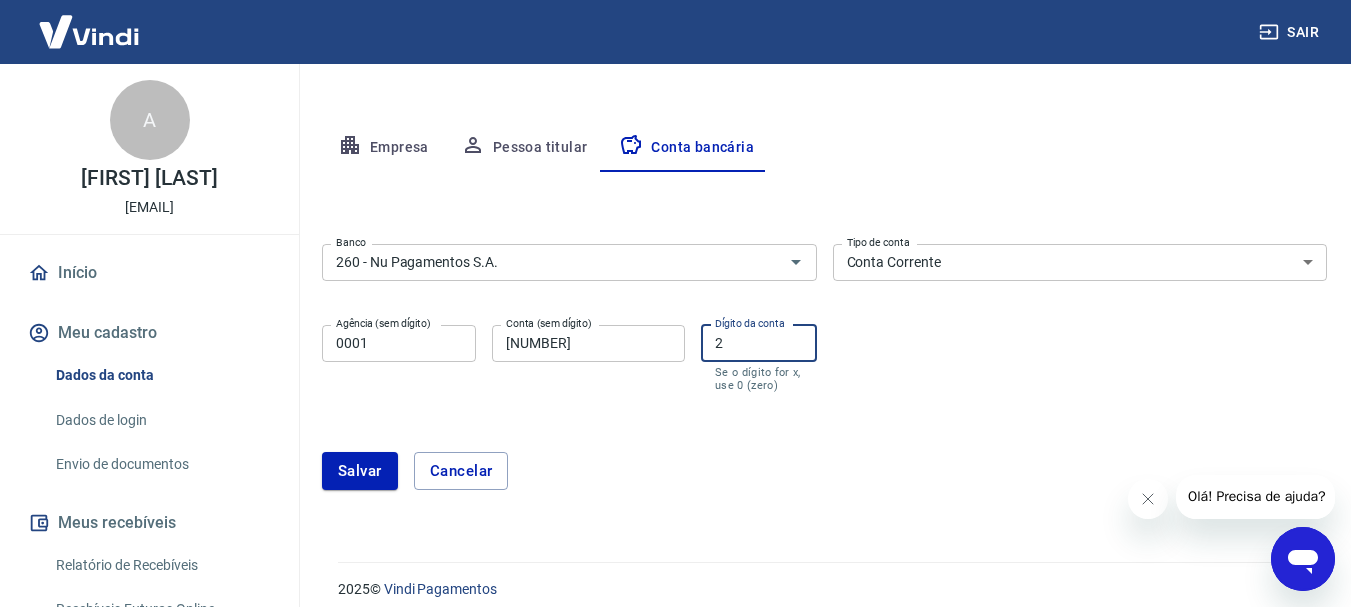 scroll, scrollTop: 352, scrollLeft: 0, axis: vertical 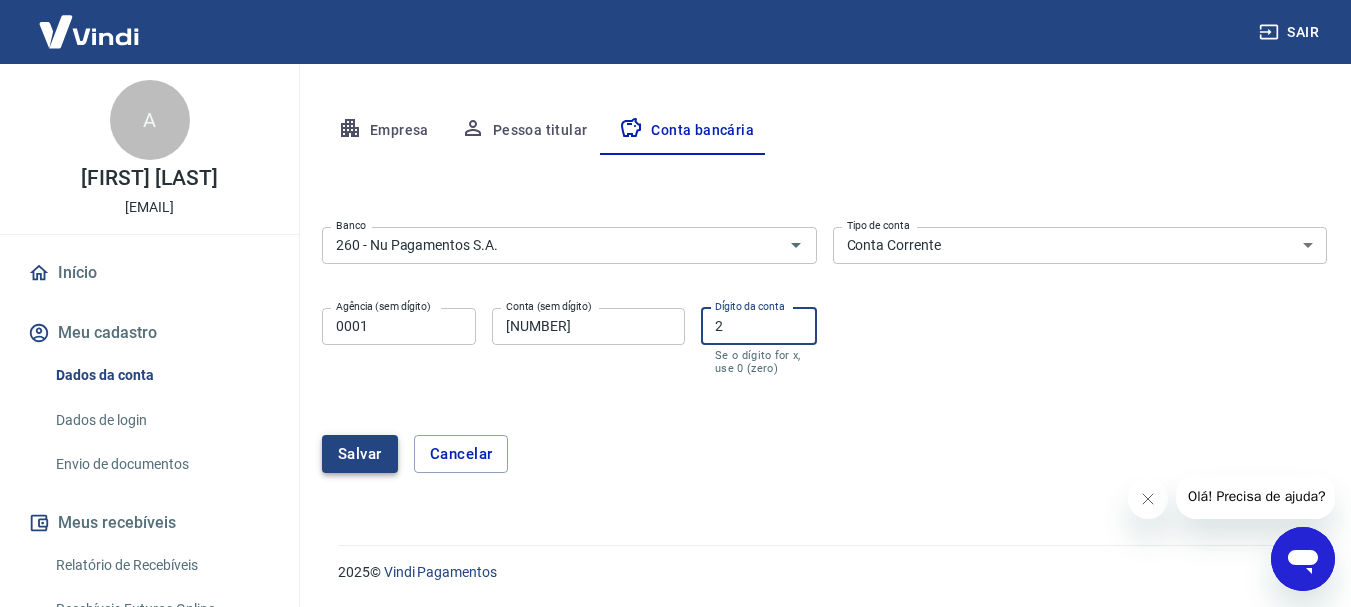 type on "2" 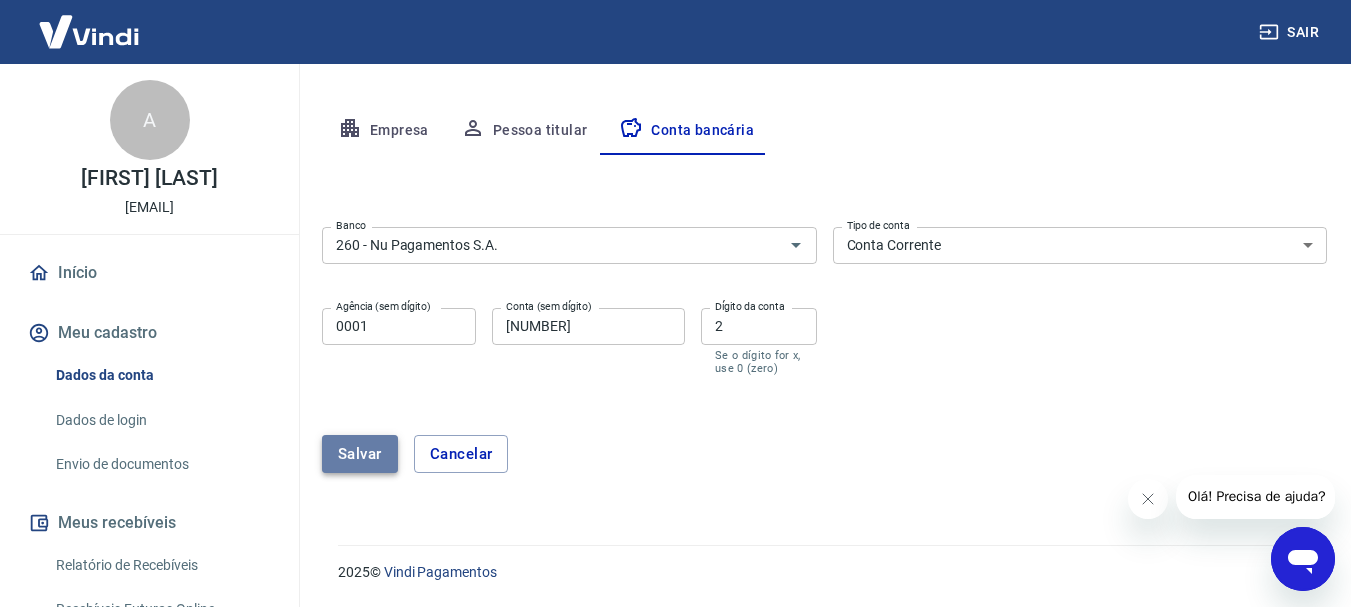 click on "Salvar" at bounding box center [360, 454] 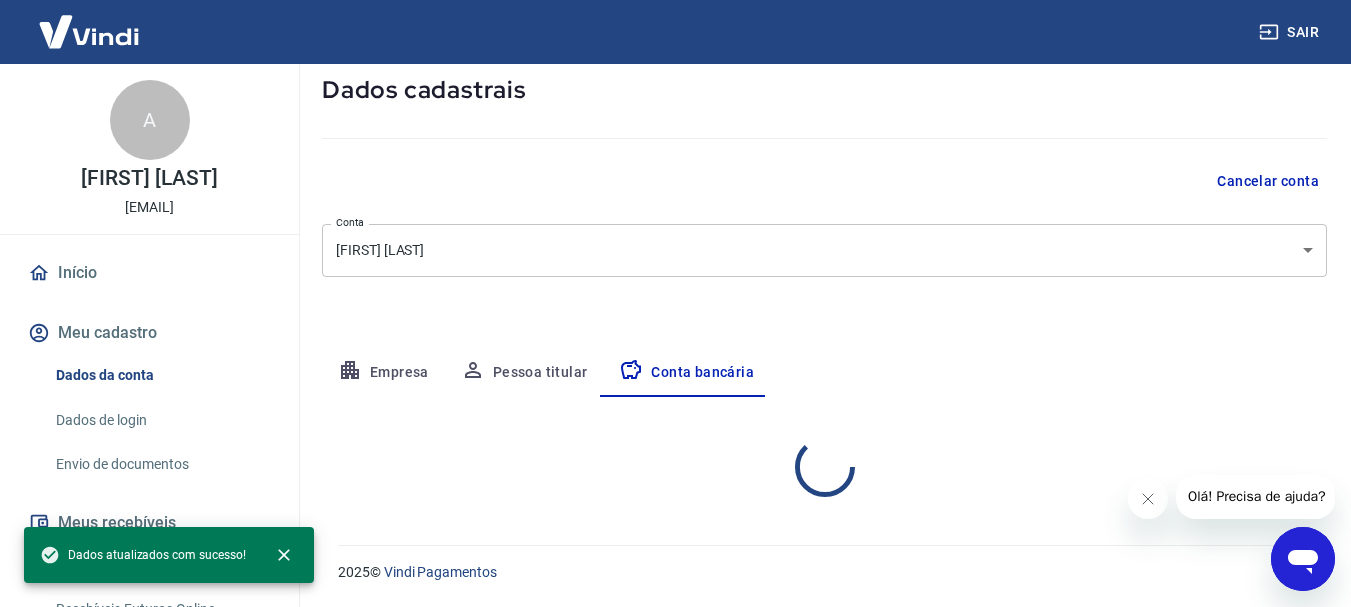 scroll, scrollTop: 304, scrollLeft: 0, axis: vertical 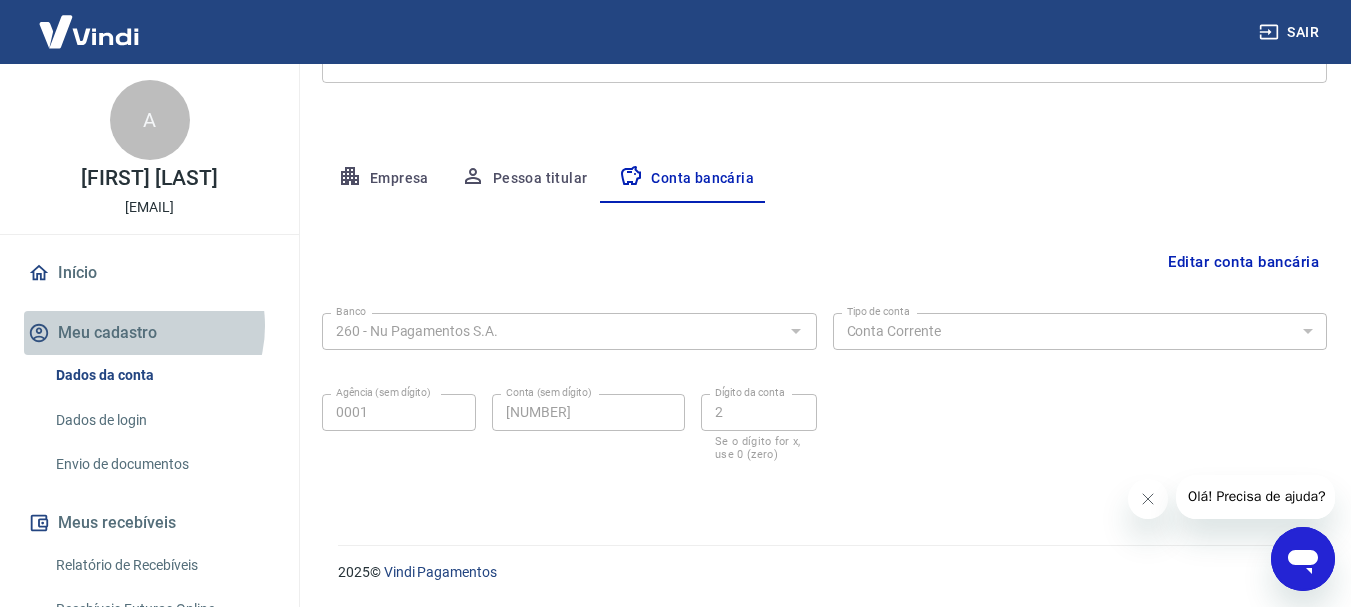 click on "Meu cadastro" at bounding box center (149, 333) 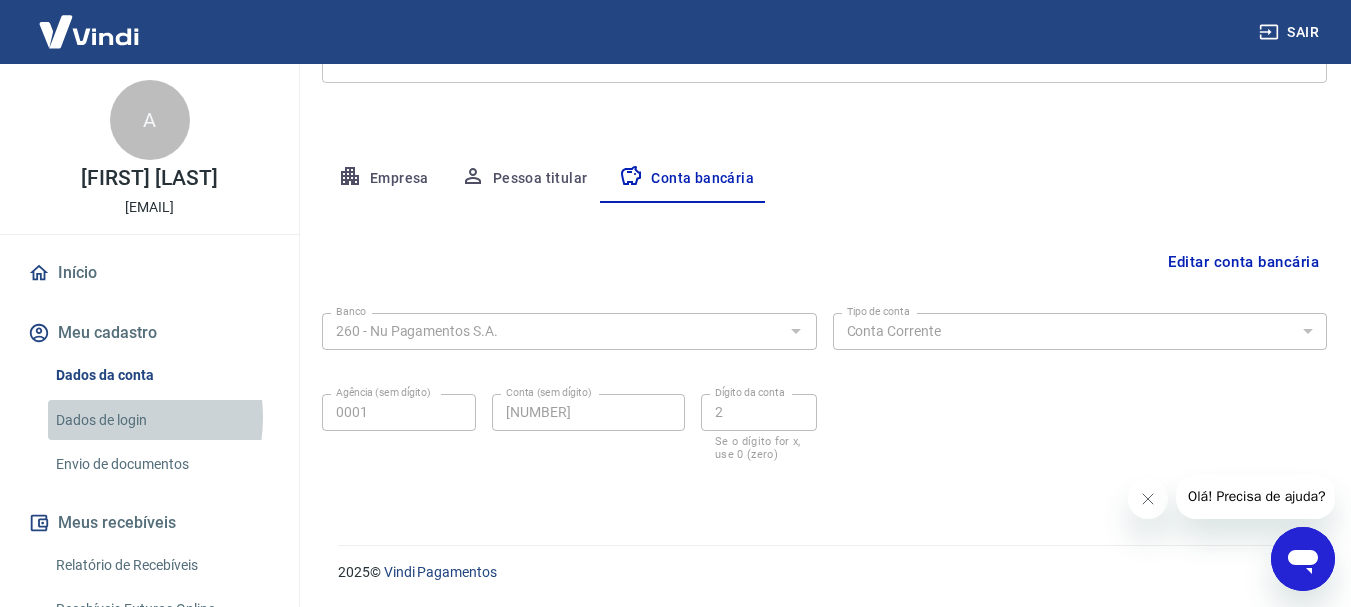 click on "Dados de login" at bounding box center [161, 420] 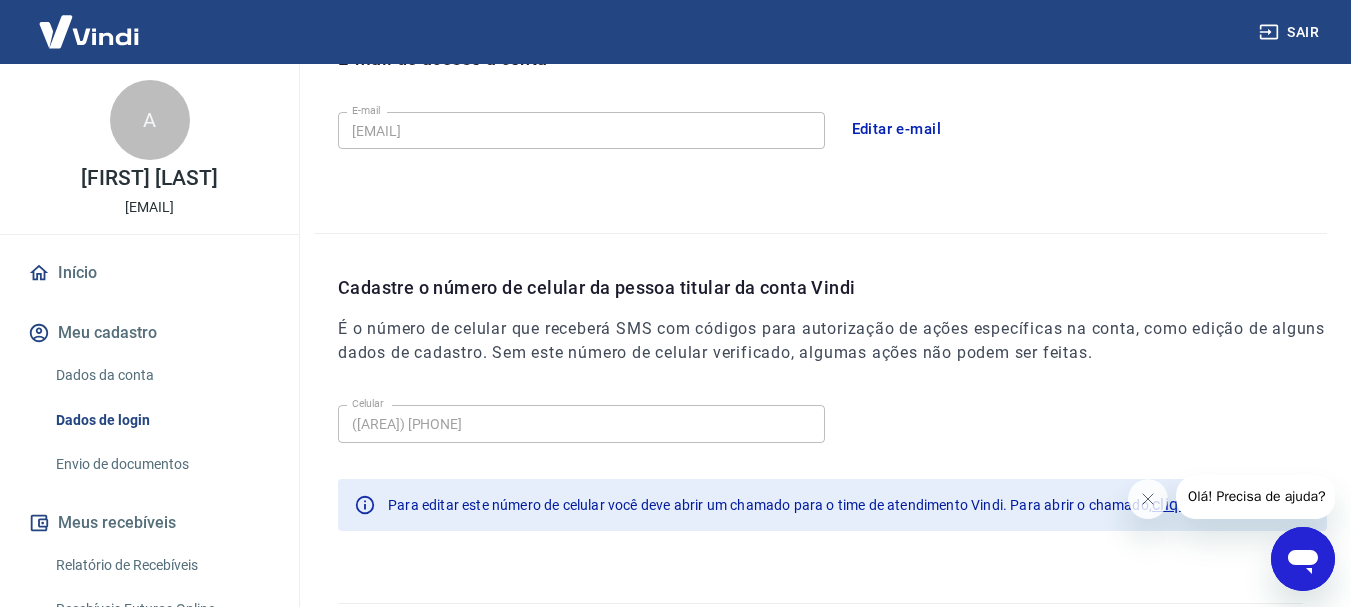 scroll, scrollTop: 658, scrollLeft: 0, axis: vertical 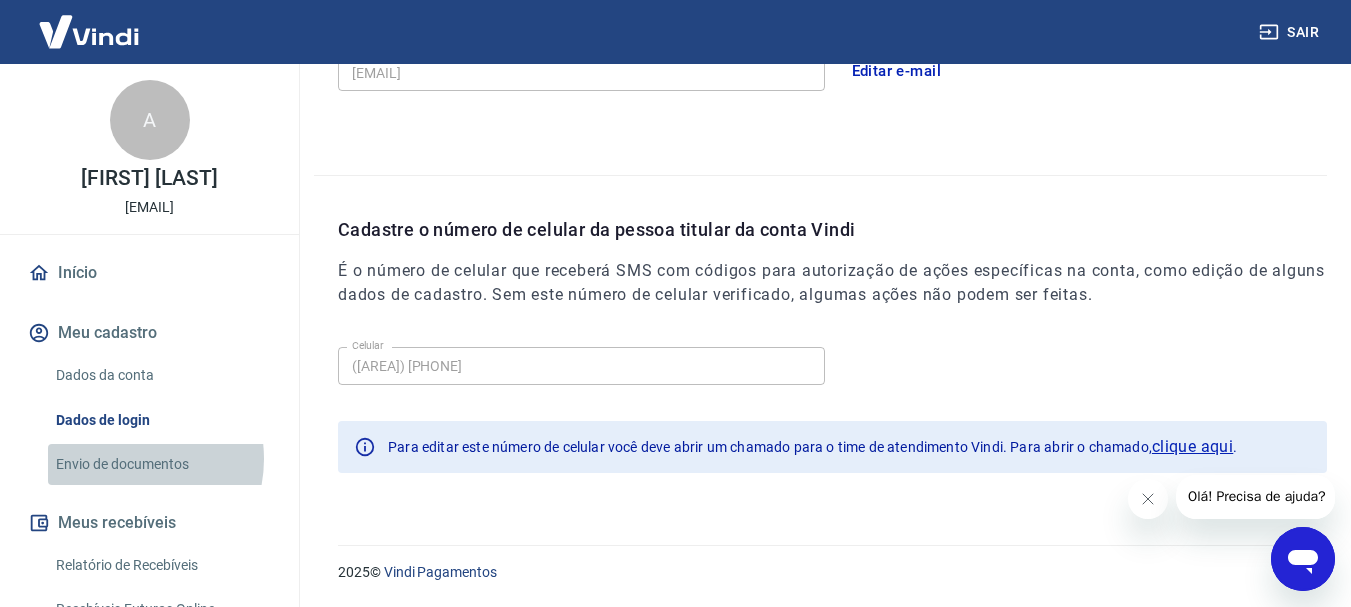 click on "Envio de documentos" at bounding box center [161, 464] 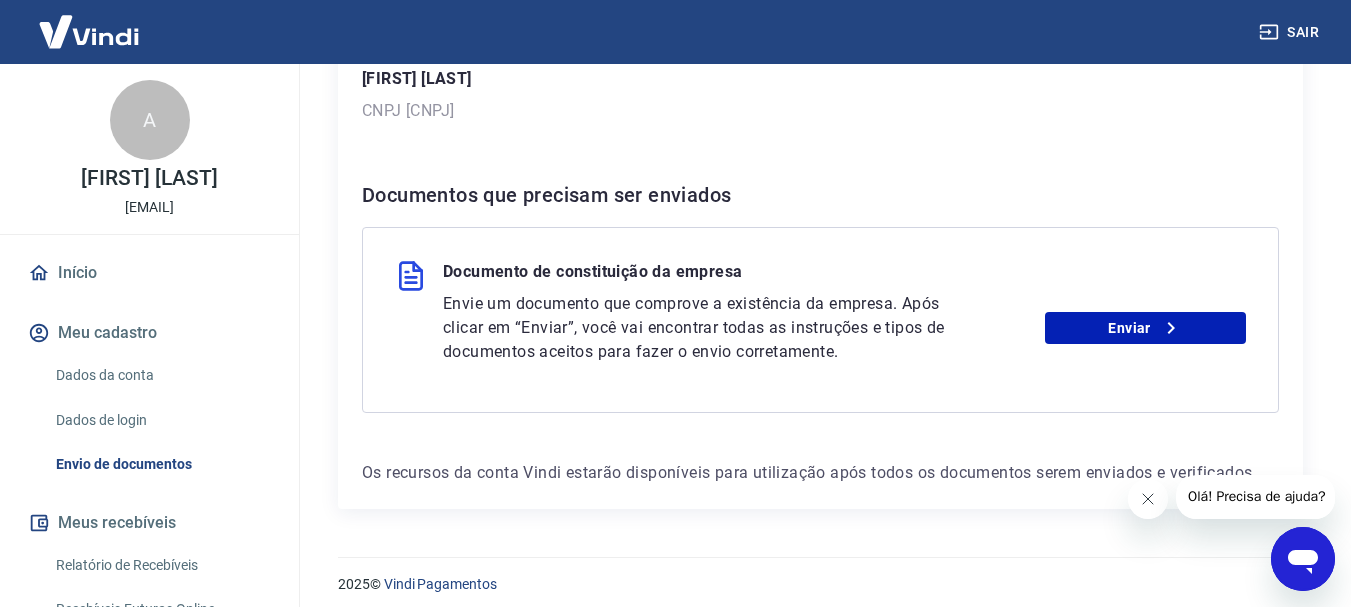 scroll, scrollTop: 345, scrollLeft: 0, axis: vertical 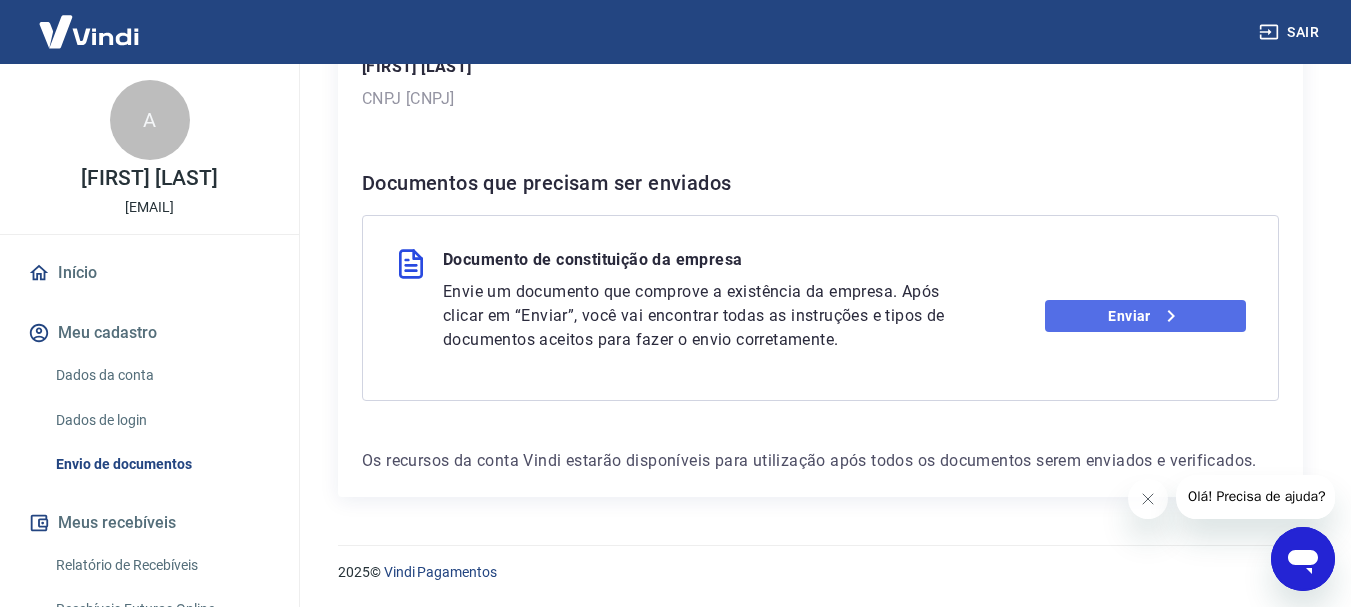 click on "Enviar" at bounding box center [1145, 316] 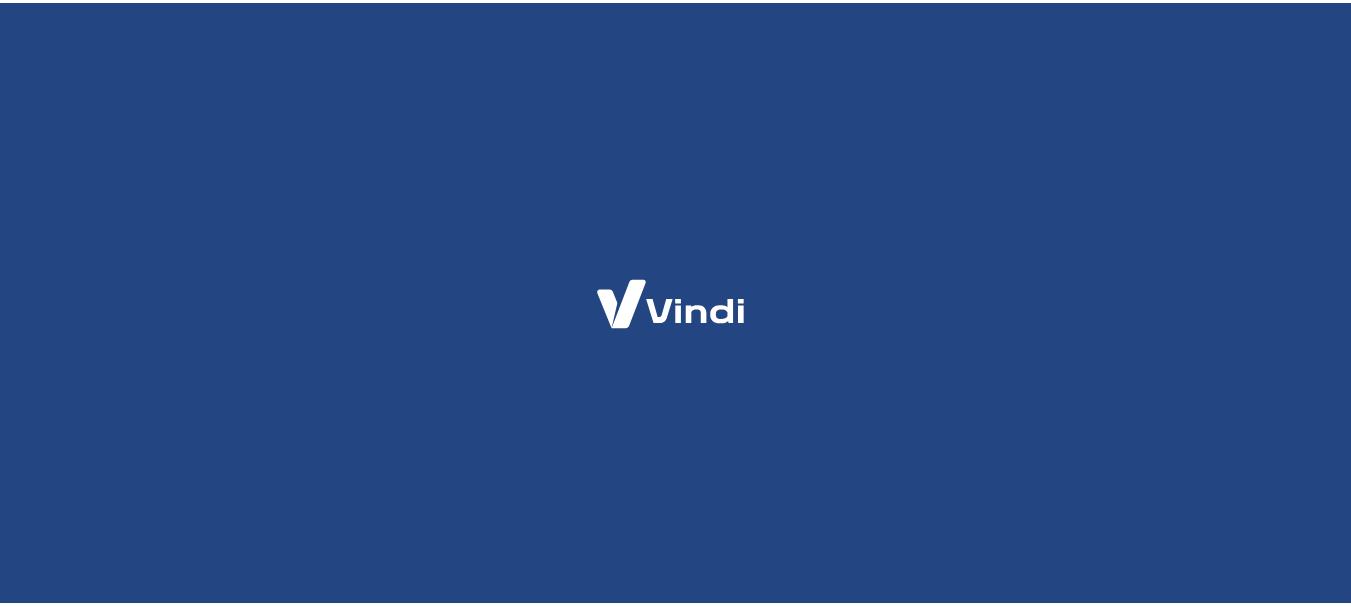 scroll, scrollTop: 0, scrollLeft: 0, axis: both 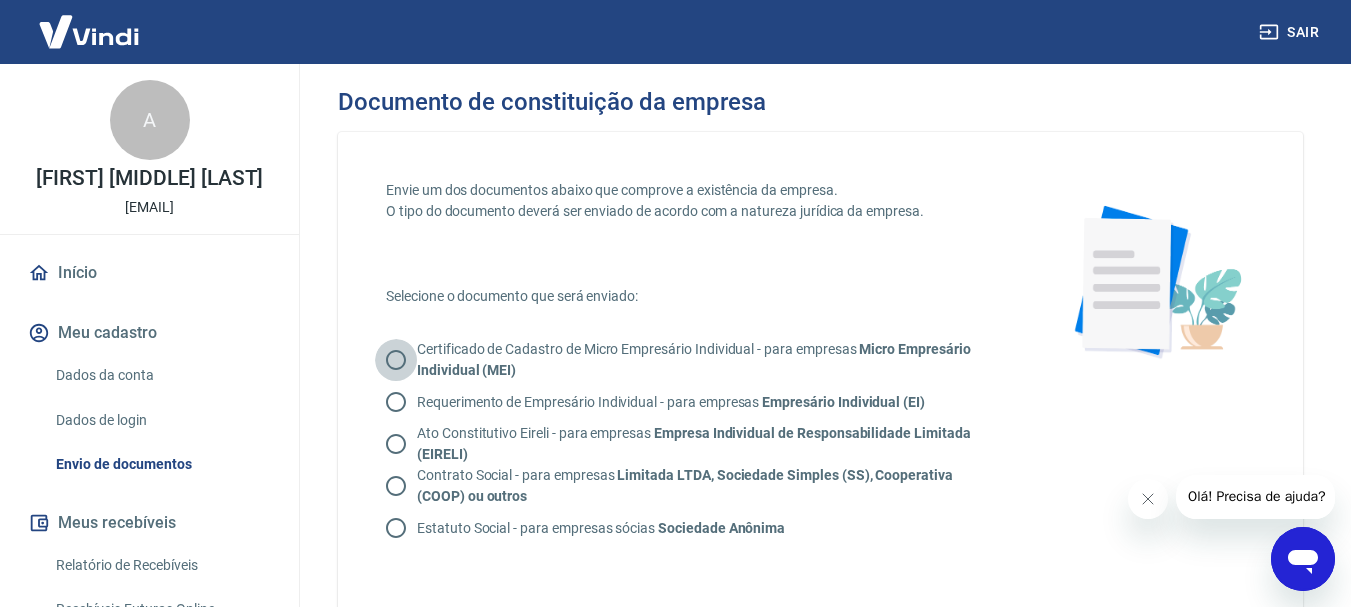 click on "Certificado de Cadastro de Micro Empresário Individual - para empresas   Micro Empresário Individual (MEI)" at bounding box center [396, 360] 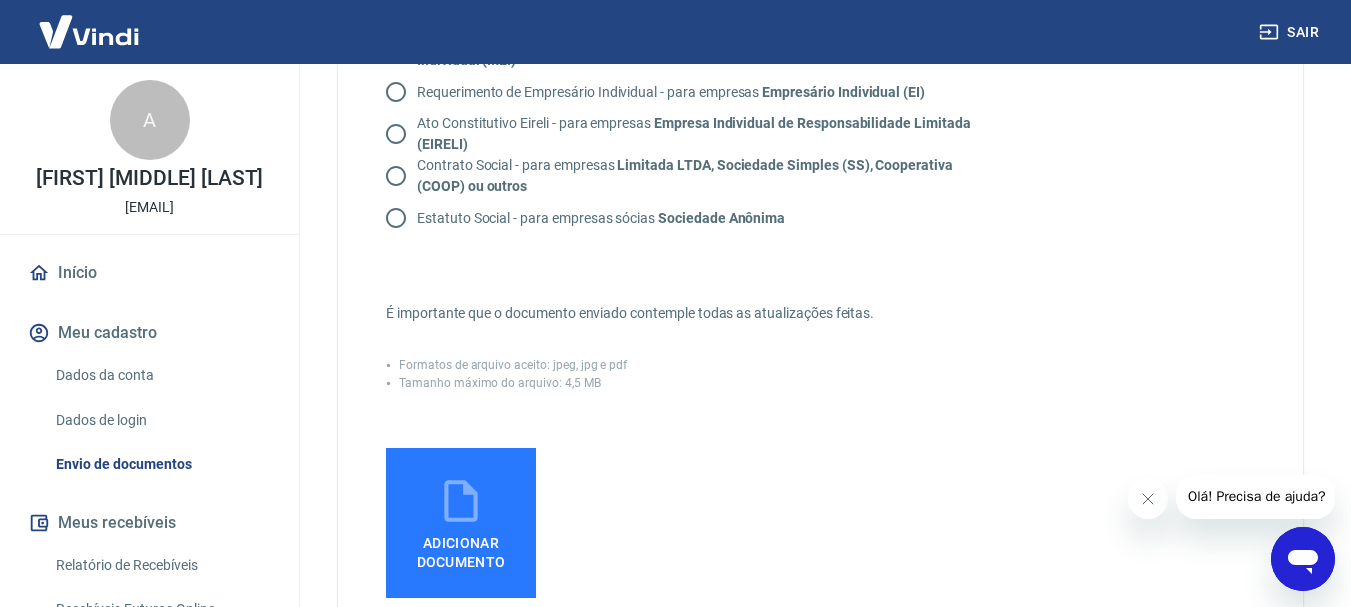 scroll, scrollTop: 333, scrollLeft: 0, axis: vertical 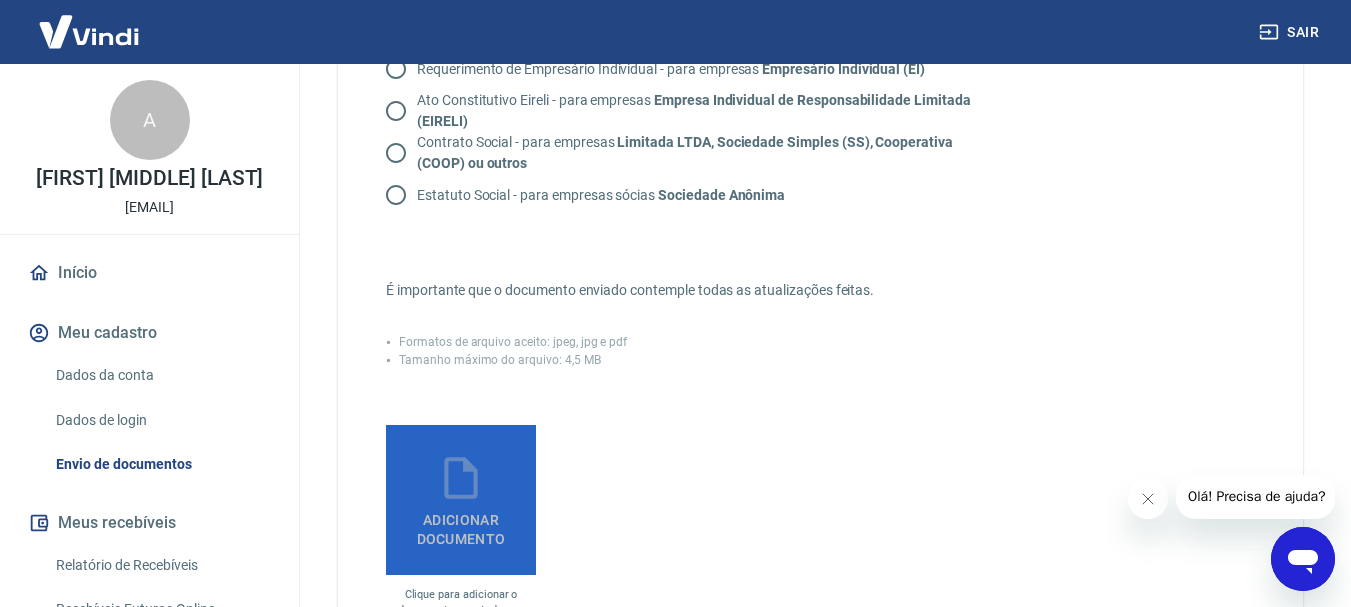 click 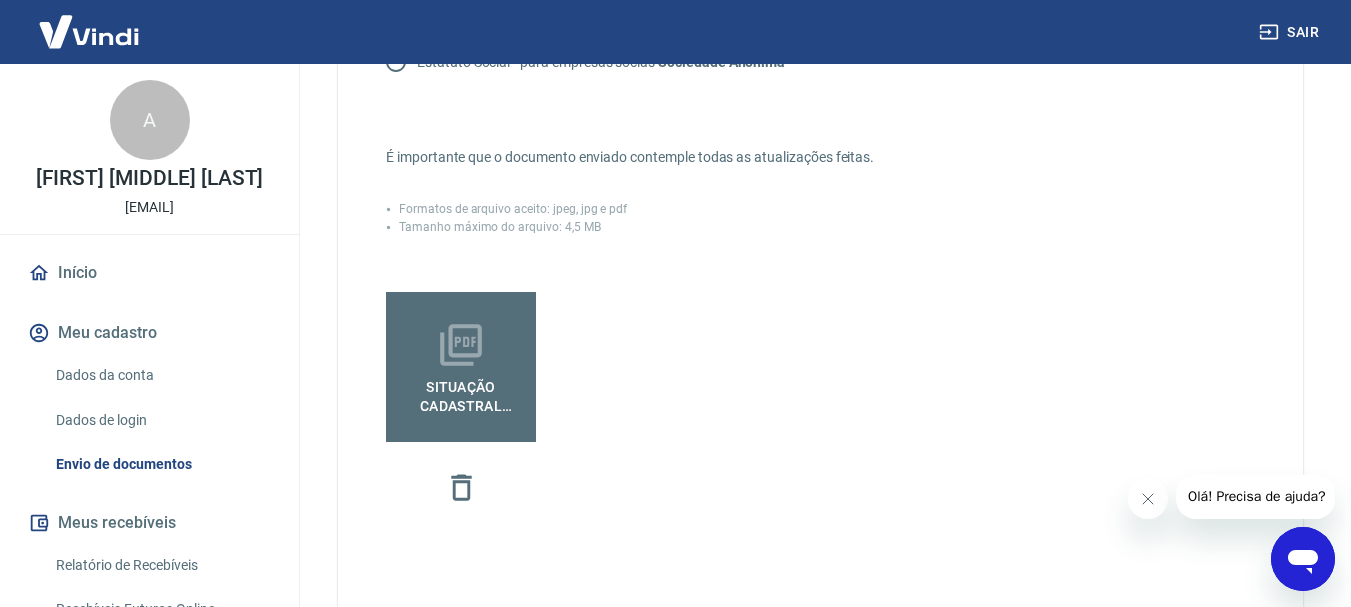 scroll, scrollTop: 467, scrollLeft: 0, axis: vertical 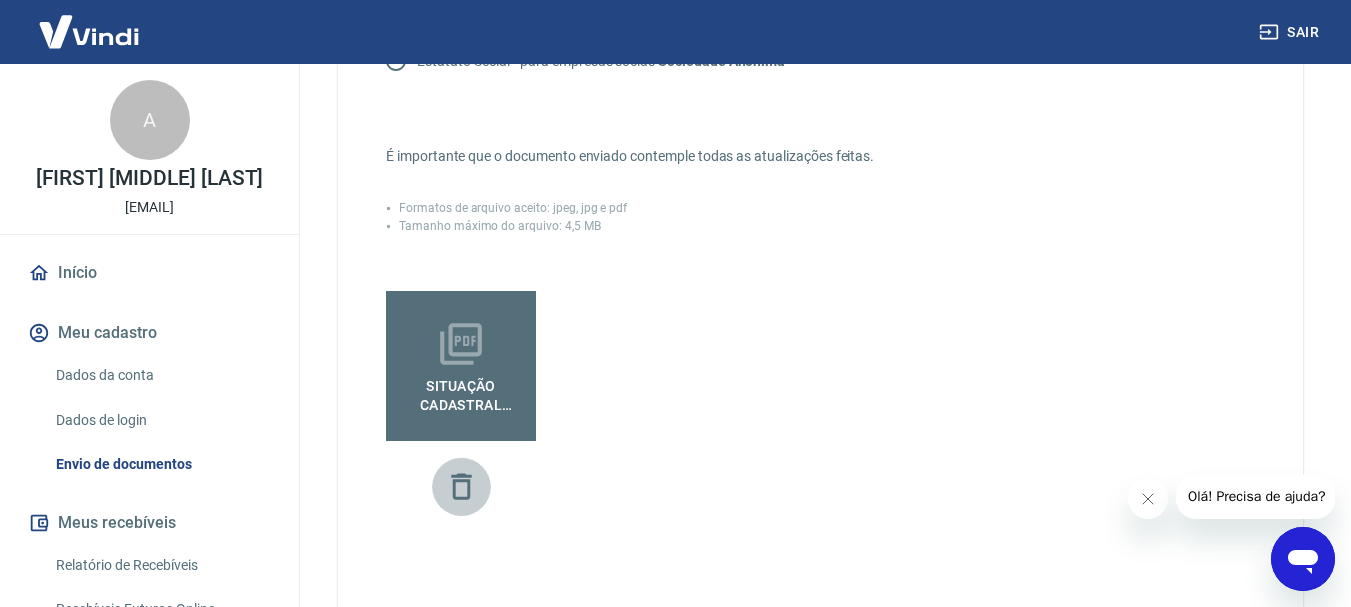 click 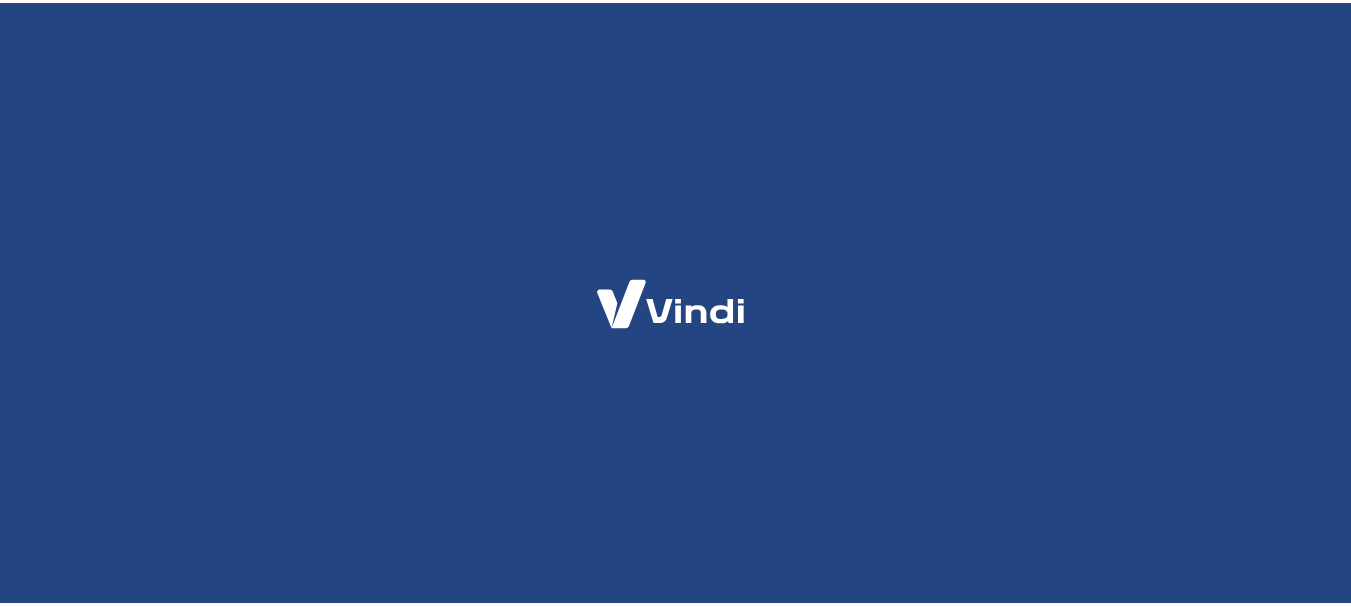 scroll, scrollTop: 0, scrollLeft: 0, axis: both 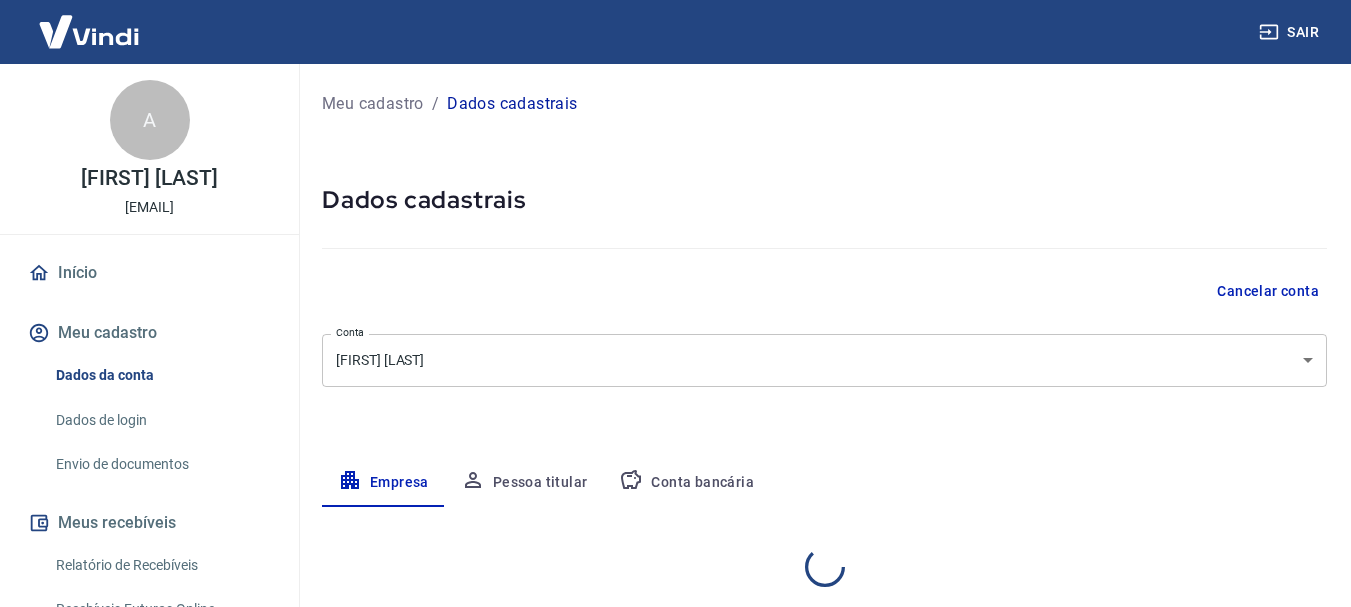 select on "SP" 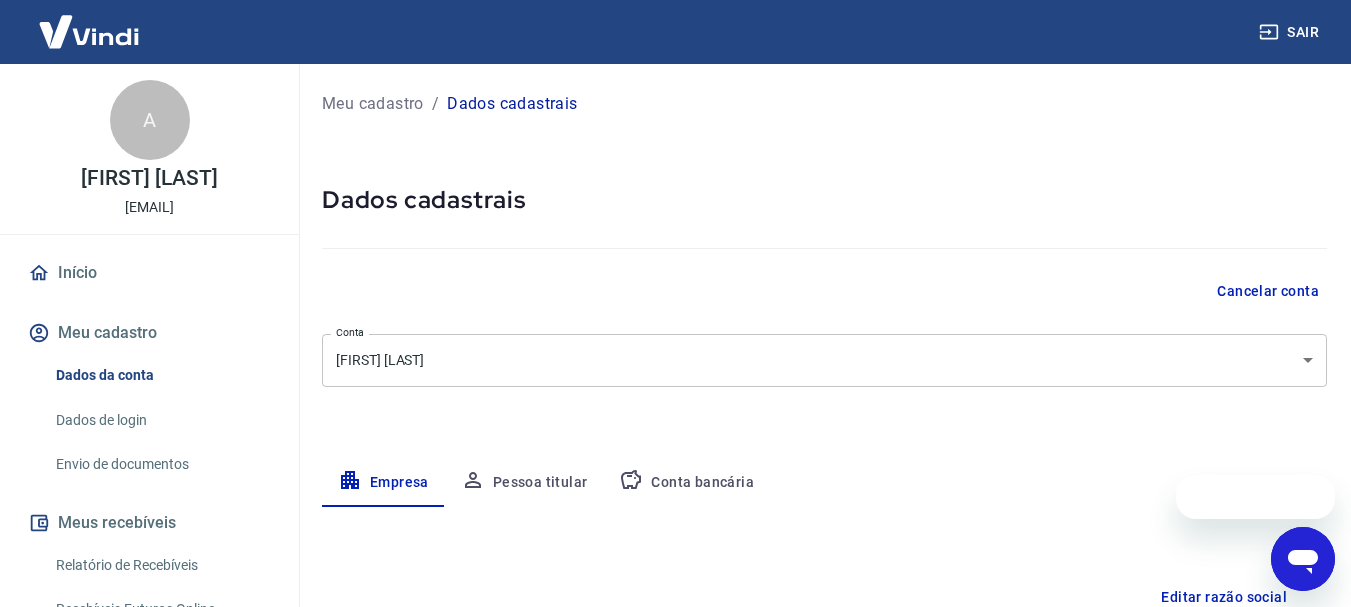 scroll, scrollTop: 0, scrollLeft: 0, axis: both 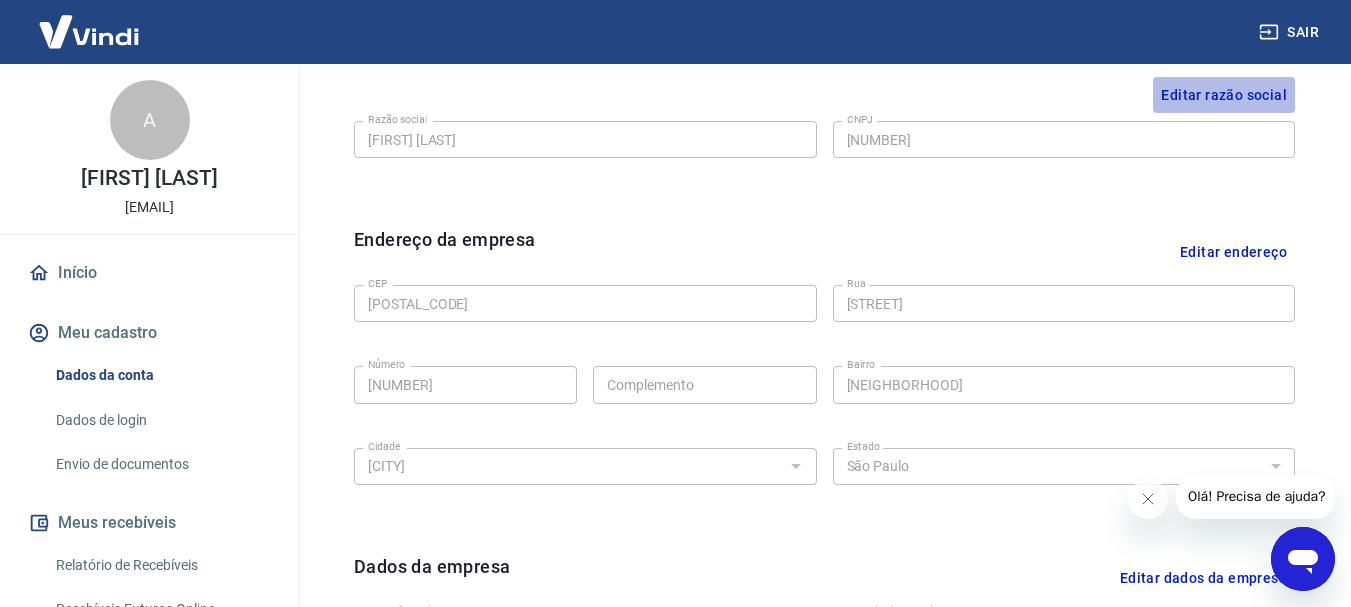 click on "Editar razão social" at bounding box center (1224, 95) 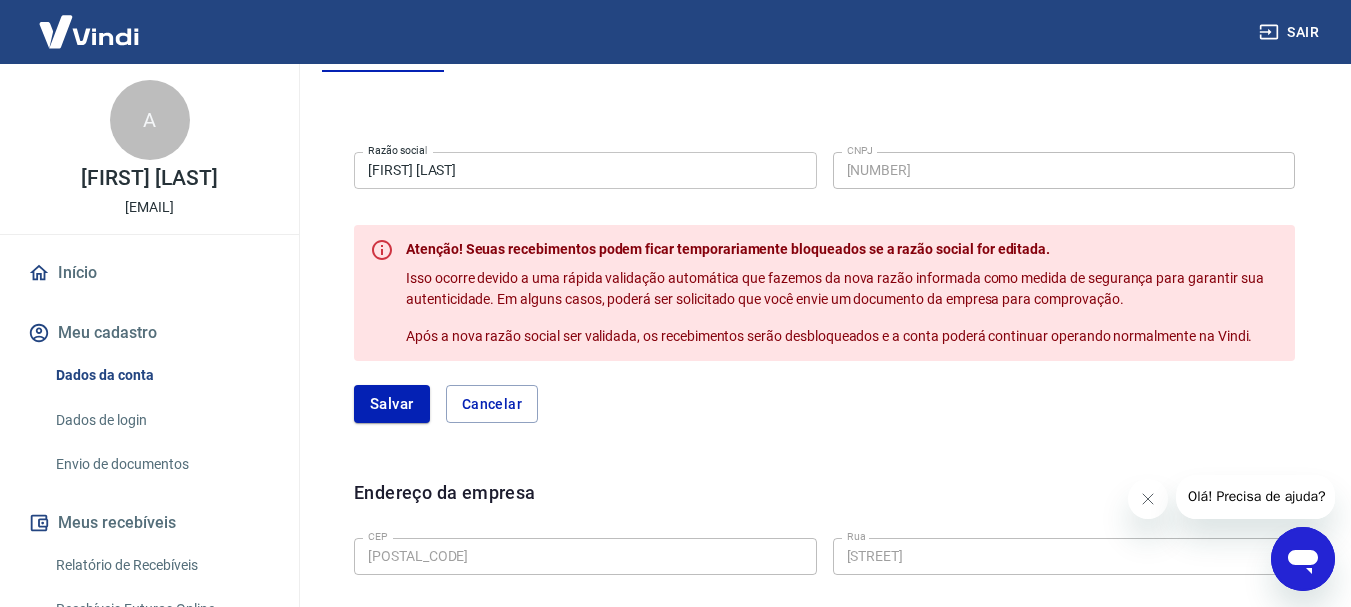scroll, scrollTop: 368, scrollLeft: 0, axis: vertical 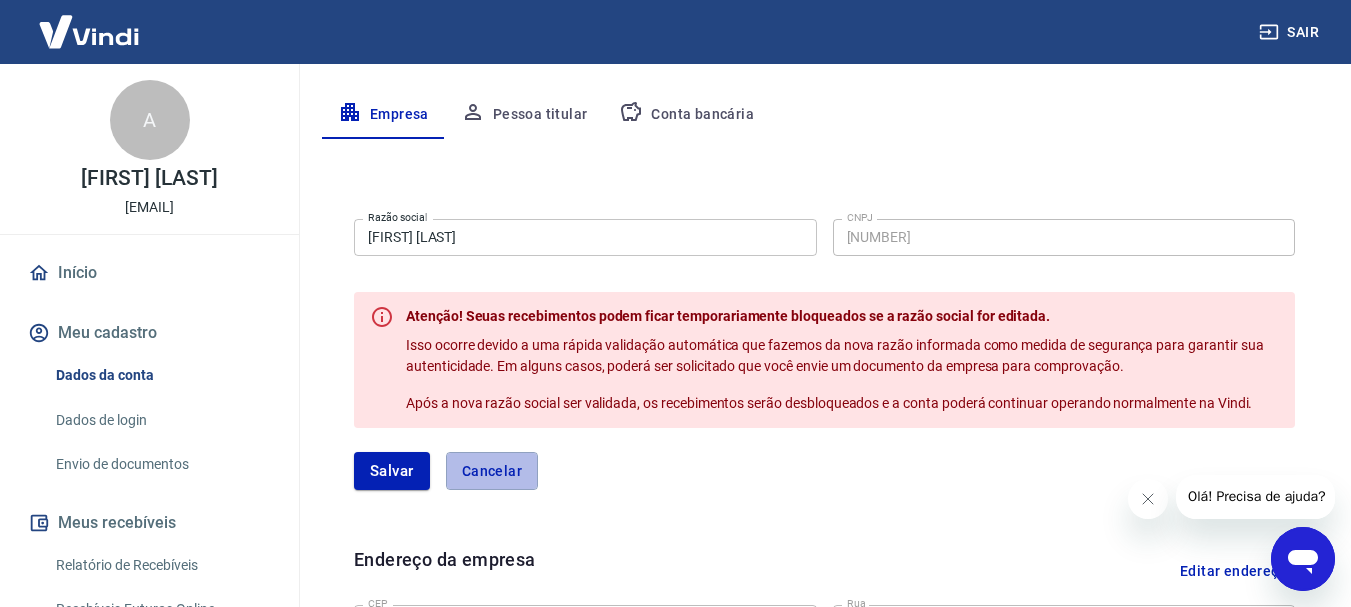 click on "Cancelar" at bounding box center (492, 471) 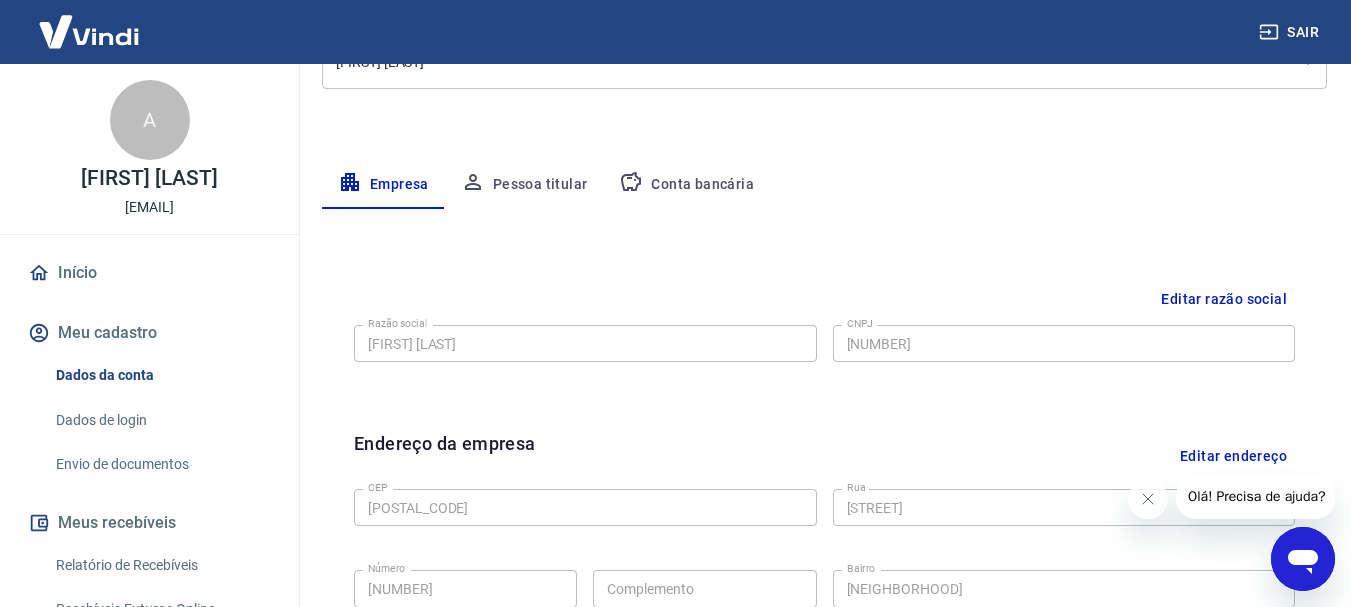 scroll, scrollTop: 235, scrollLeft: 0, axis: vertical 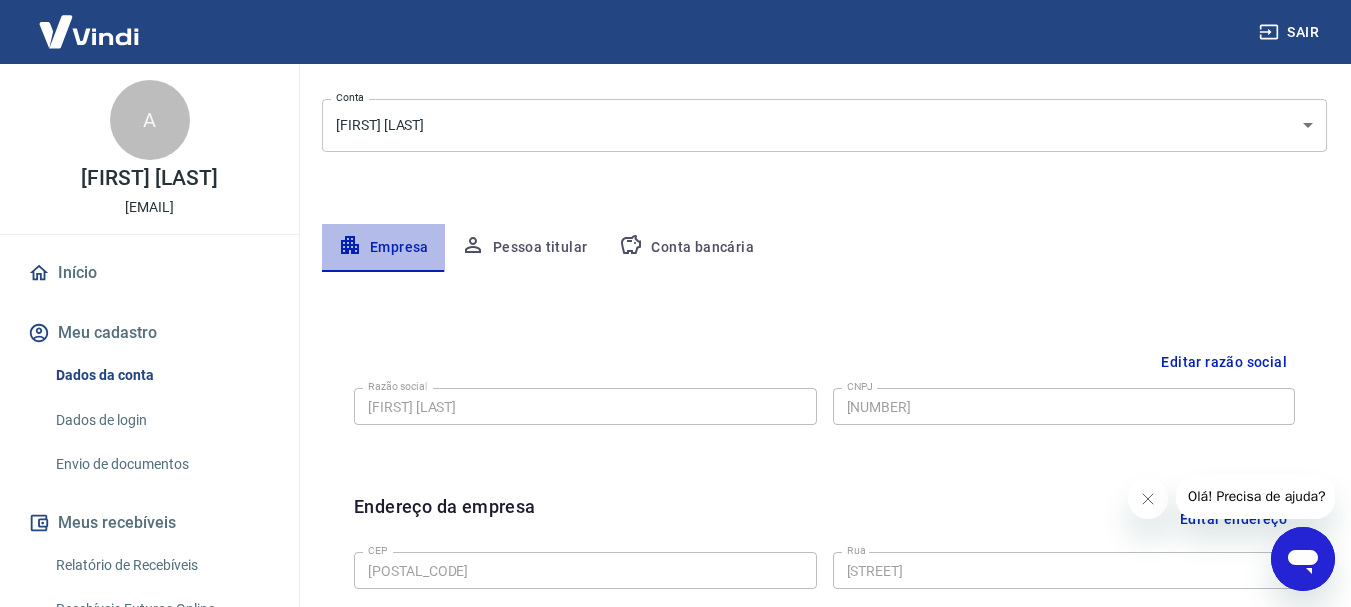 click on "Empresa" at bounding box center [383, 248] 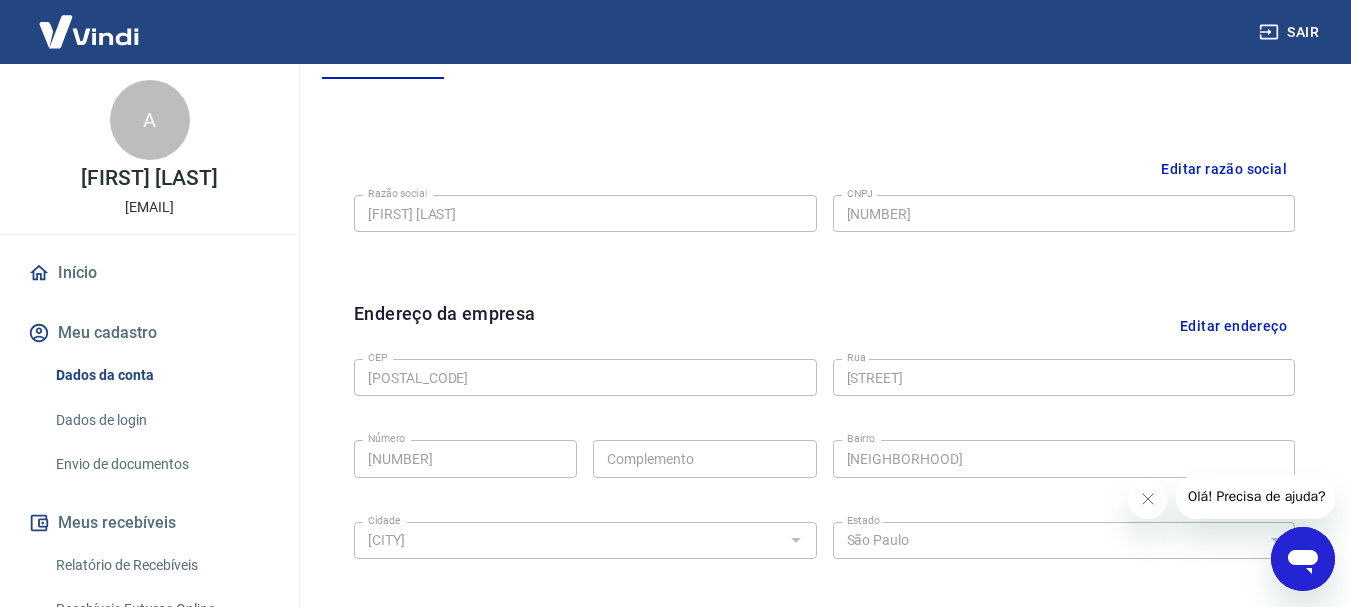 scroll, scrollTop: 435, scrollLeft: 0, axis: vertical 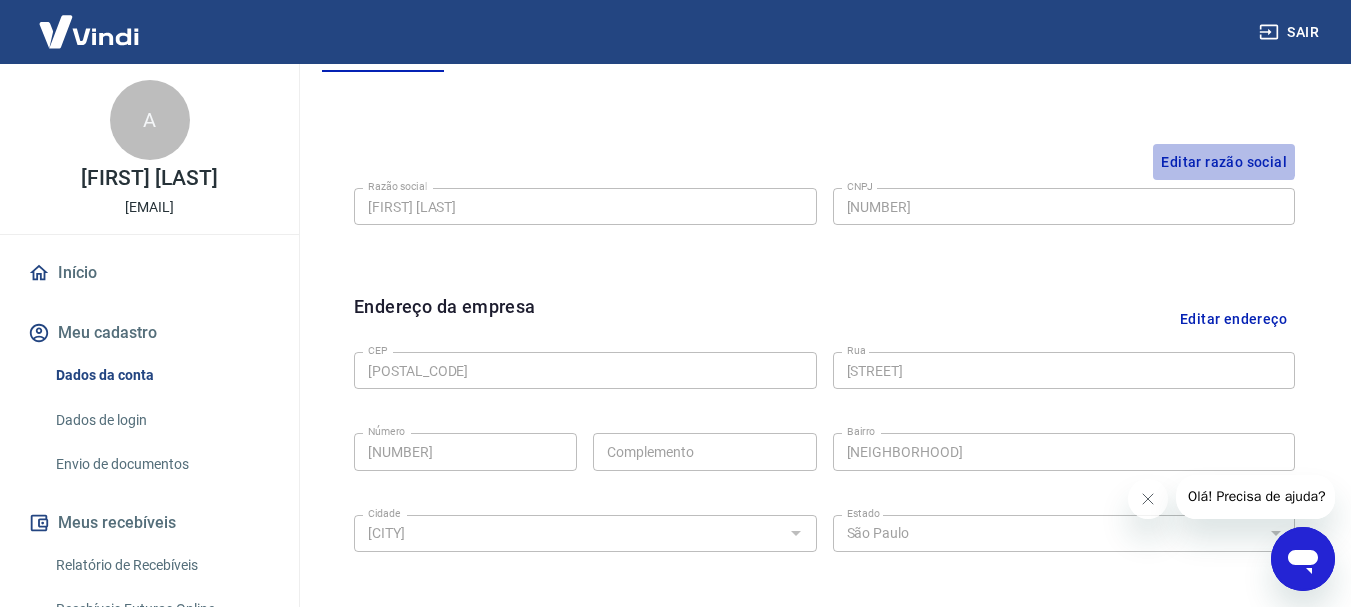 click on "Editar razão social" at bounding box center (1224, 162) 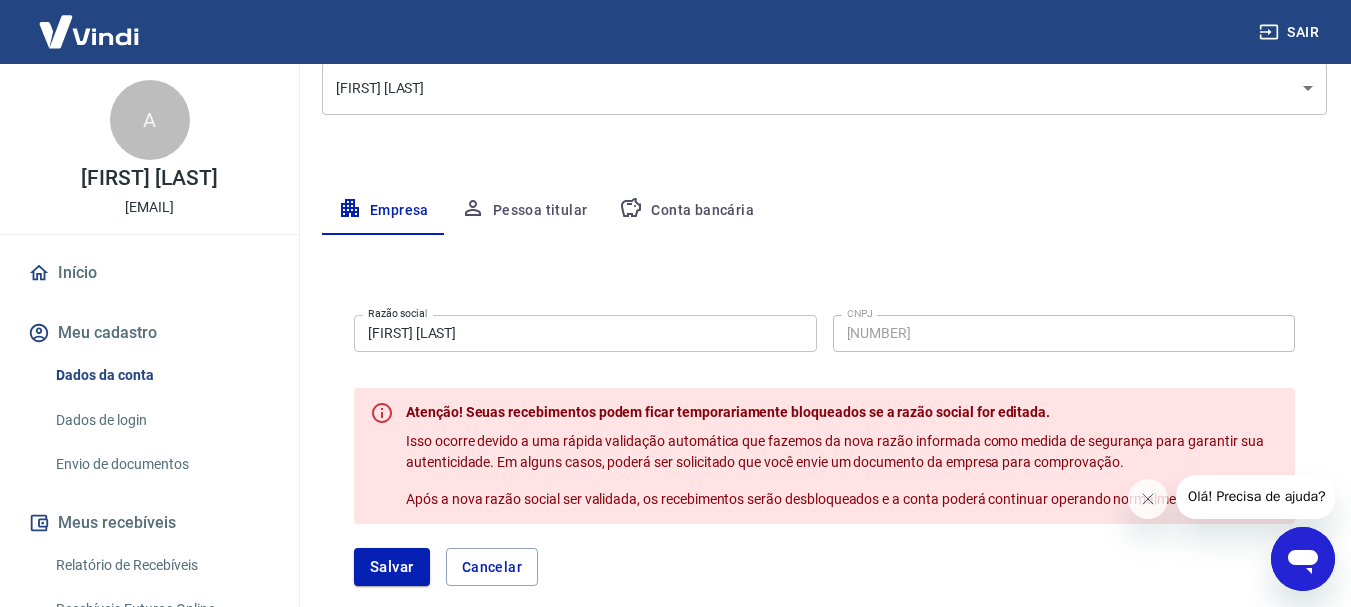 scroll, scrollTop: 287, scrollLeft: 0, axis: vertical 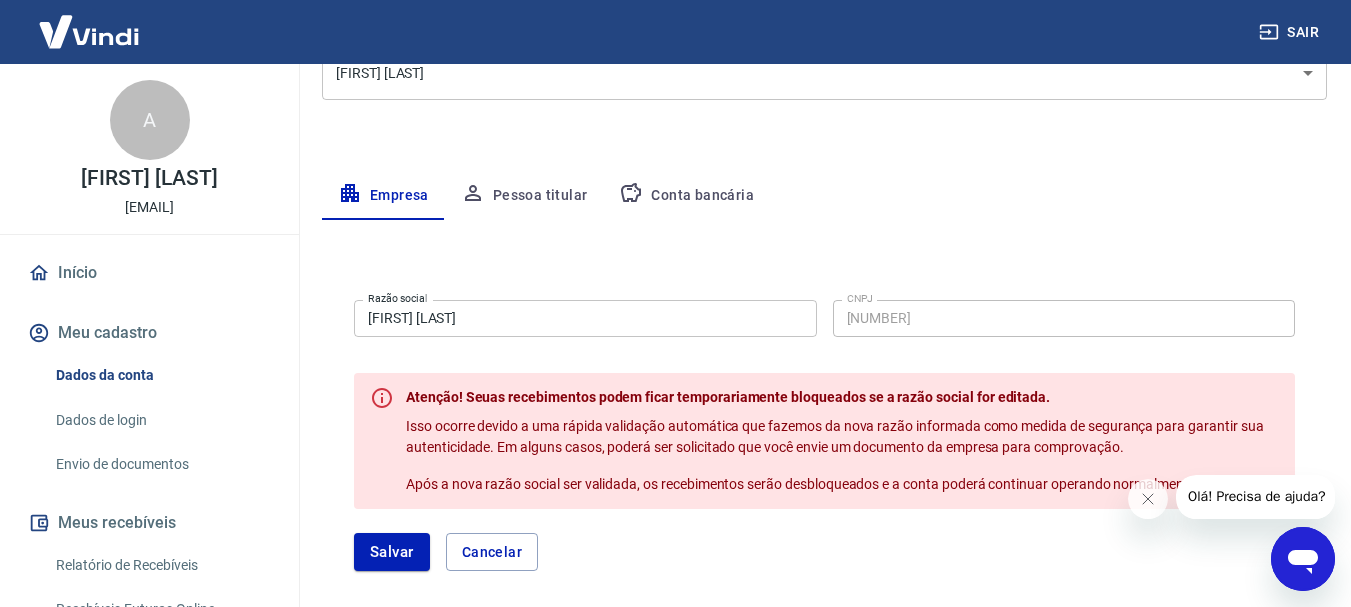 click on "Pessoa titular" at bounding box center (524, 196) 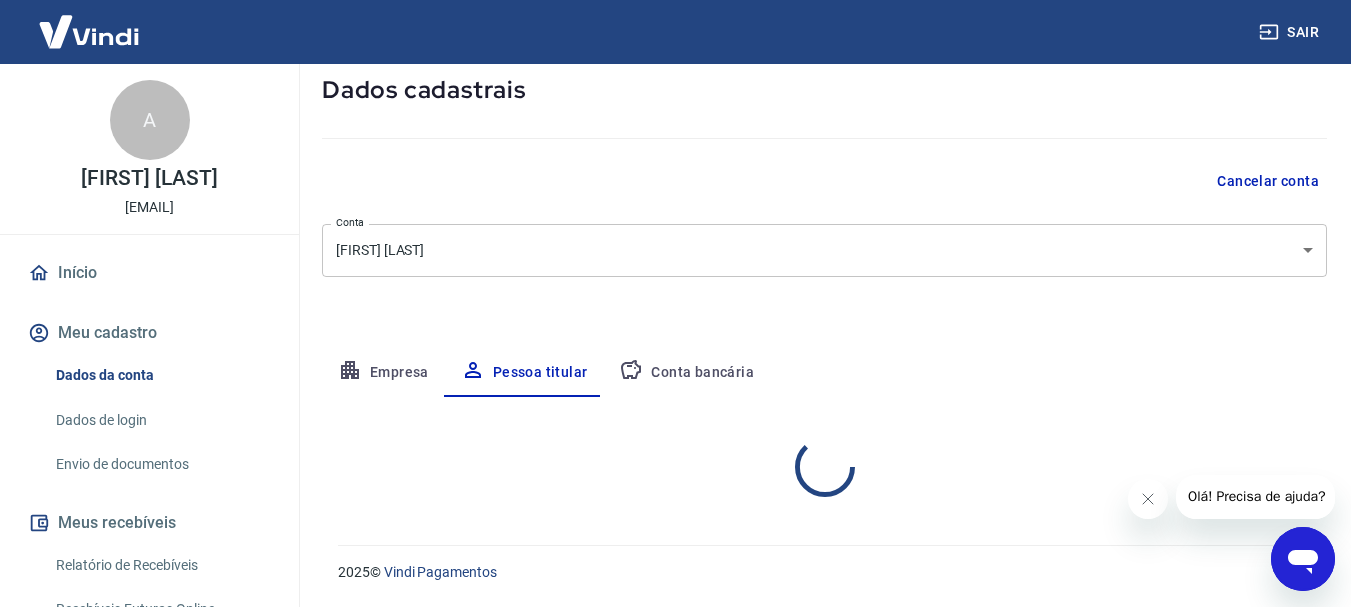 scroll, scrollTop: 193, scrollLeft: 0, axis: vertical 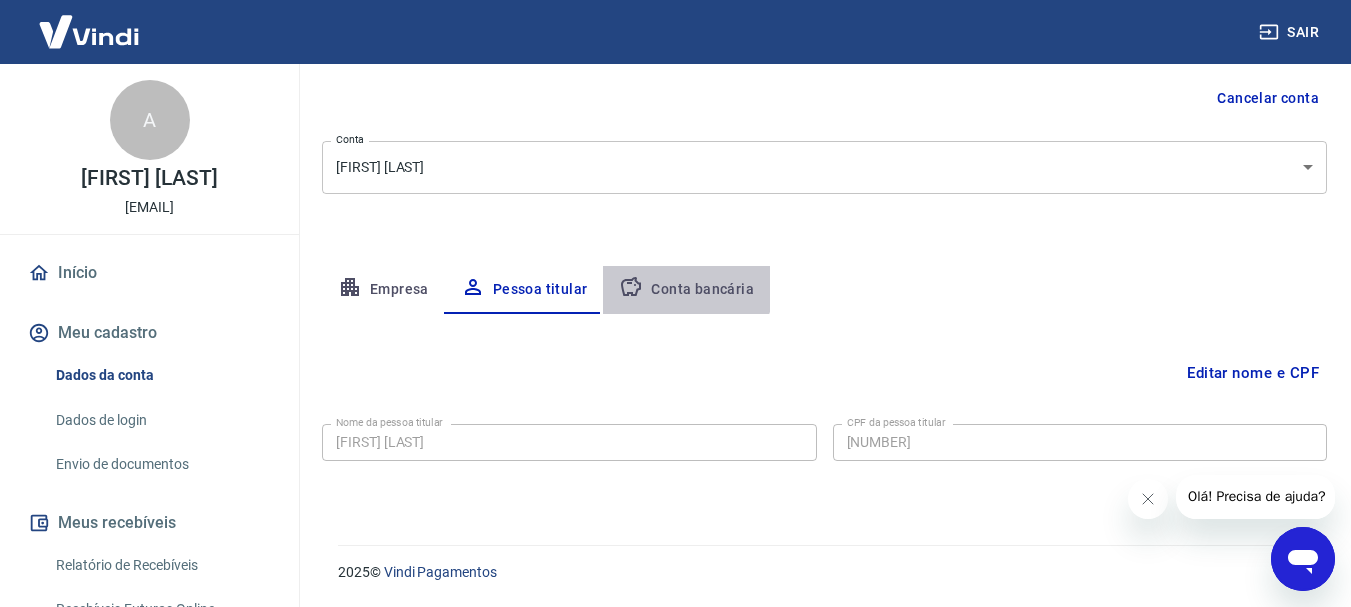 click on "Conta bancária" at bounding box center [686, 290] 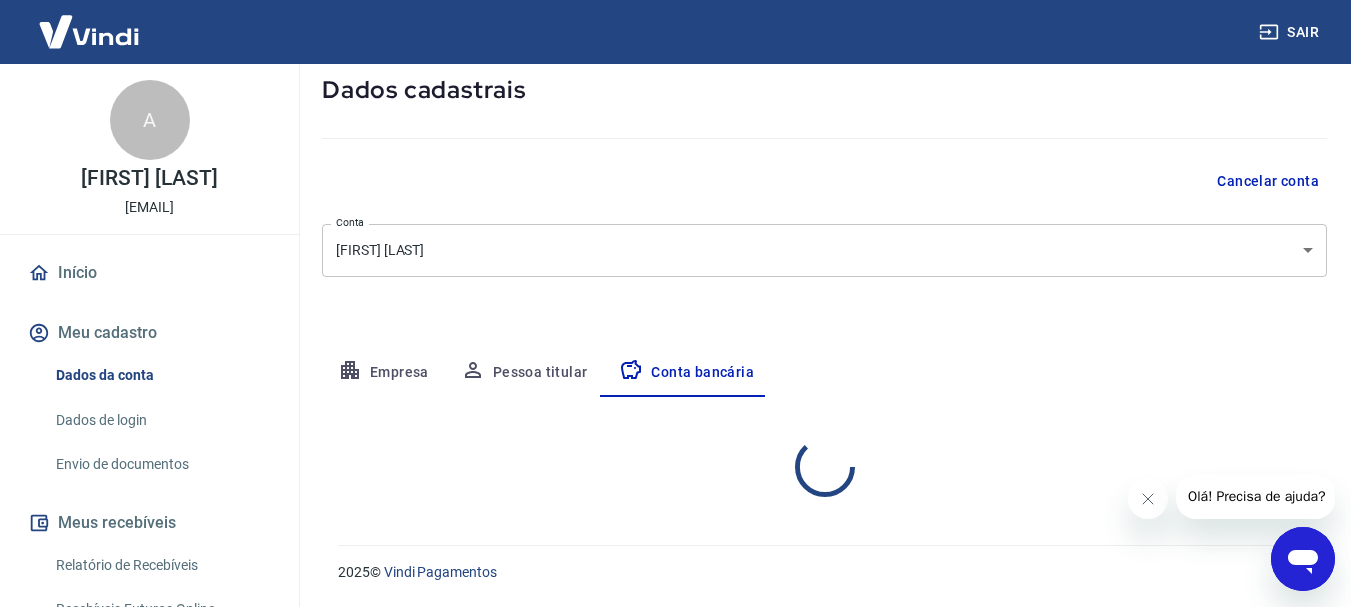 select on "1" 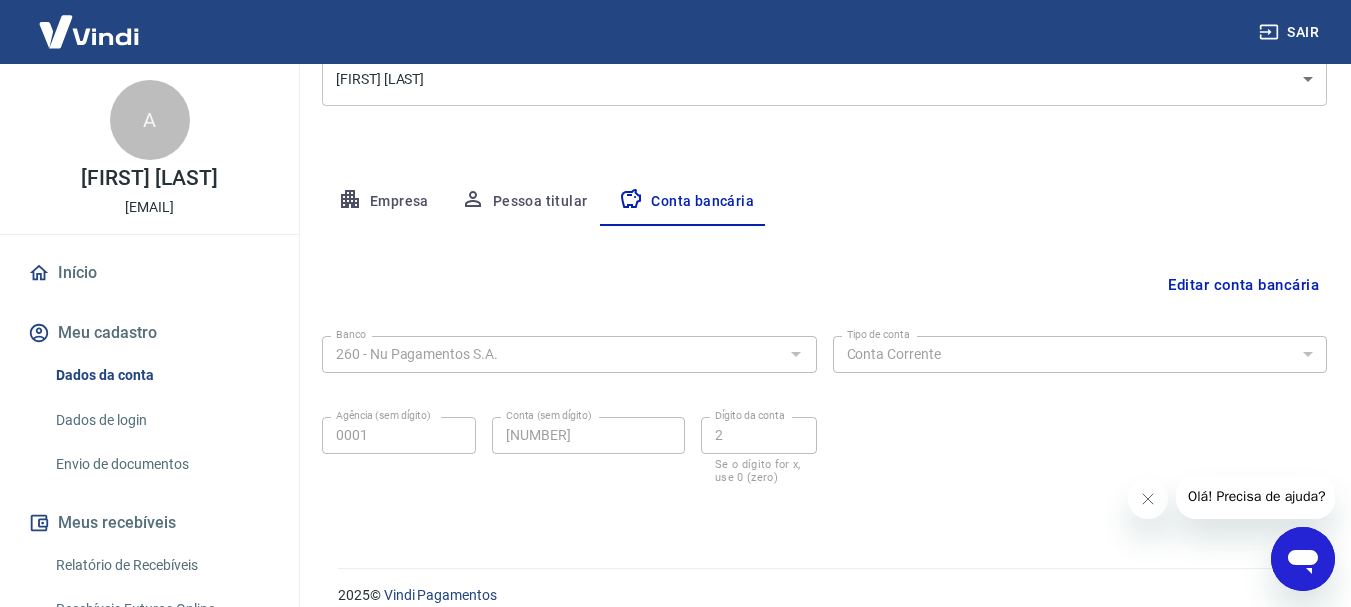 scroll, scrollTop: 304, scrollLeft: 0, axis: vertical 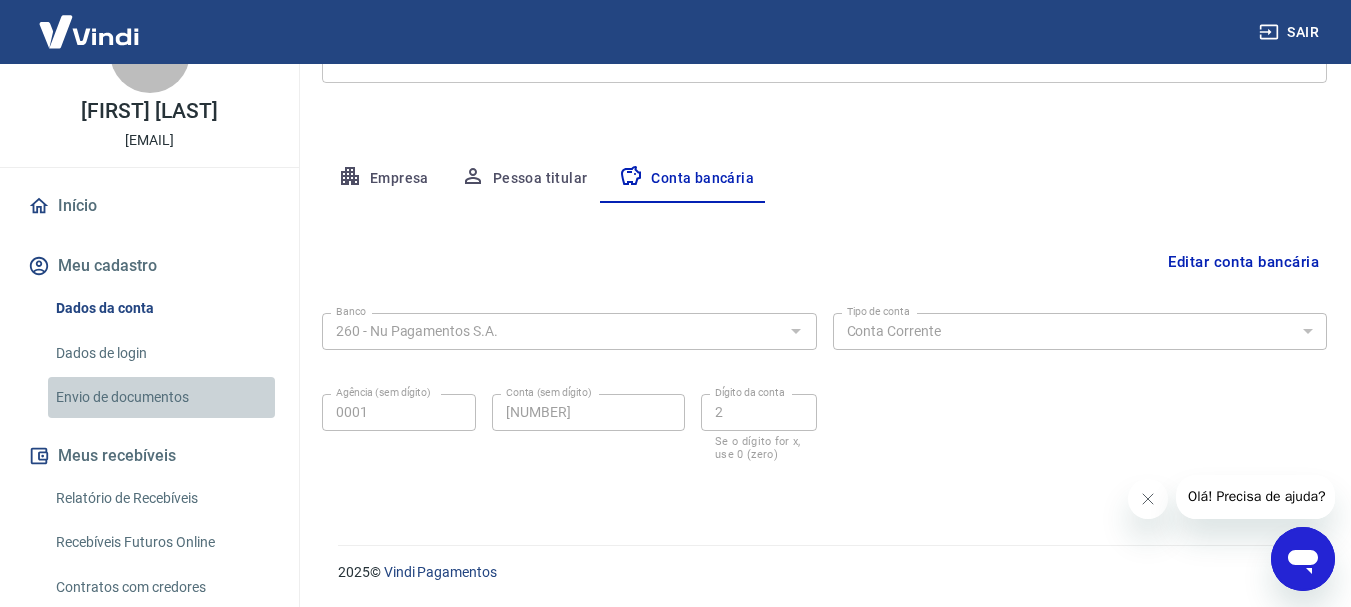 click on "Envio de documentos" at bounding box center [161, 397] 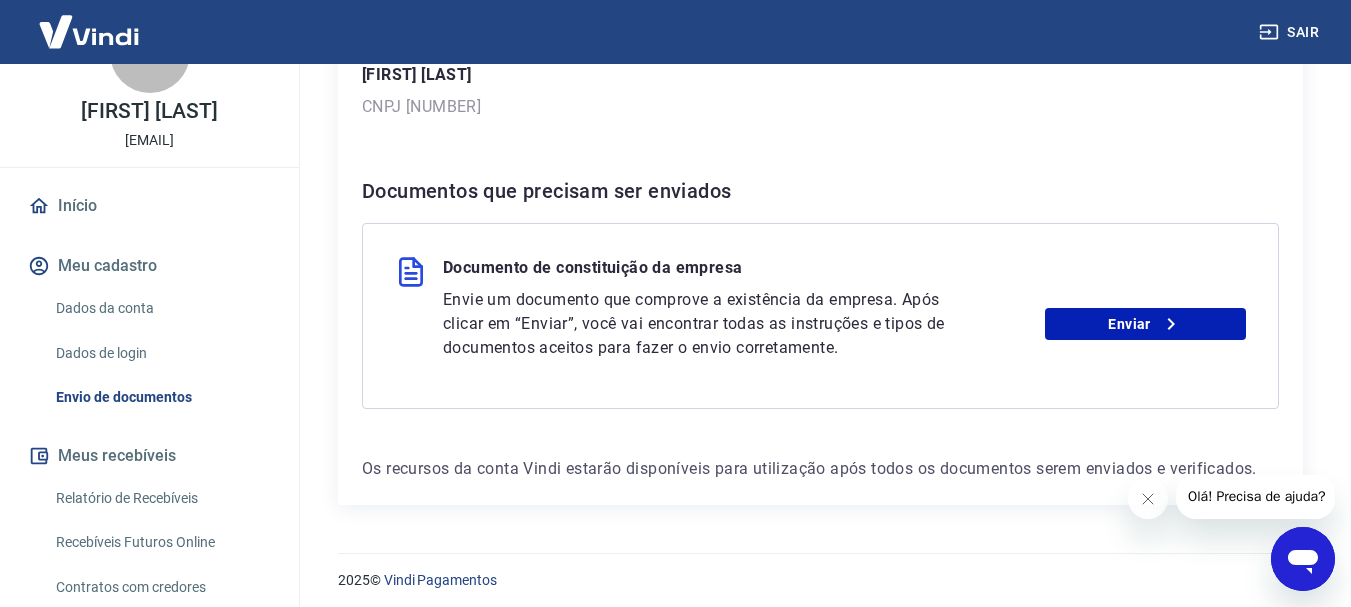 scroll, scrollTop: 345, scrollLeft: 0, axis: vertical 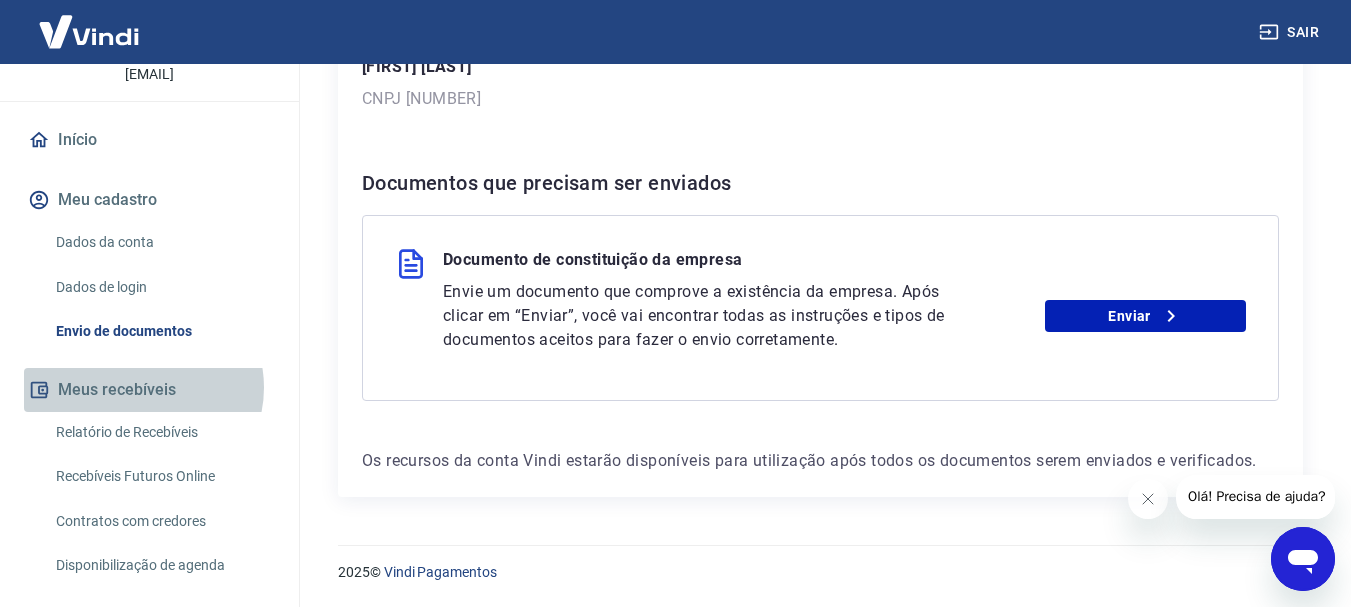 click on "Meus recebíveis" at bounding box center [149, 390] 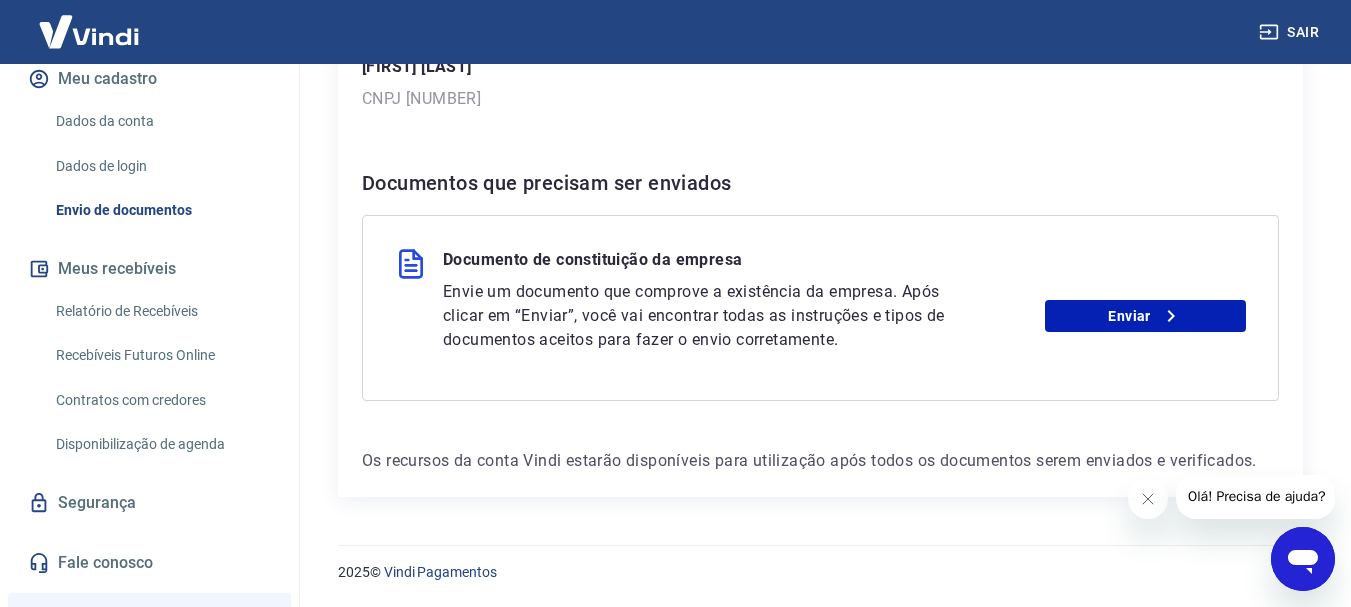 scroll, scrollTop: 267, scrollLeft: 0, axis: vertical 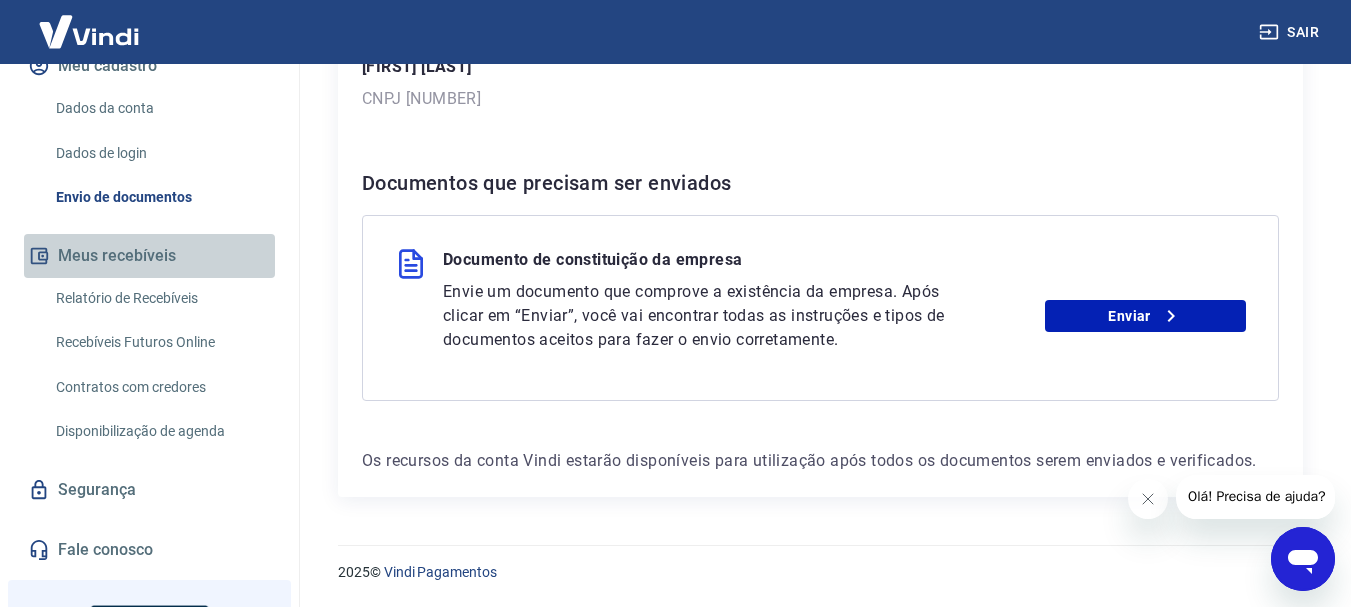 click on "Meus recebíveis" at bounding box center [149, 256] 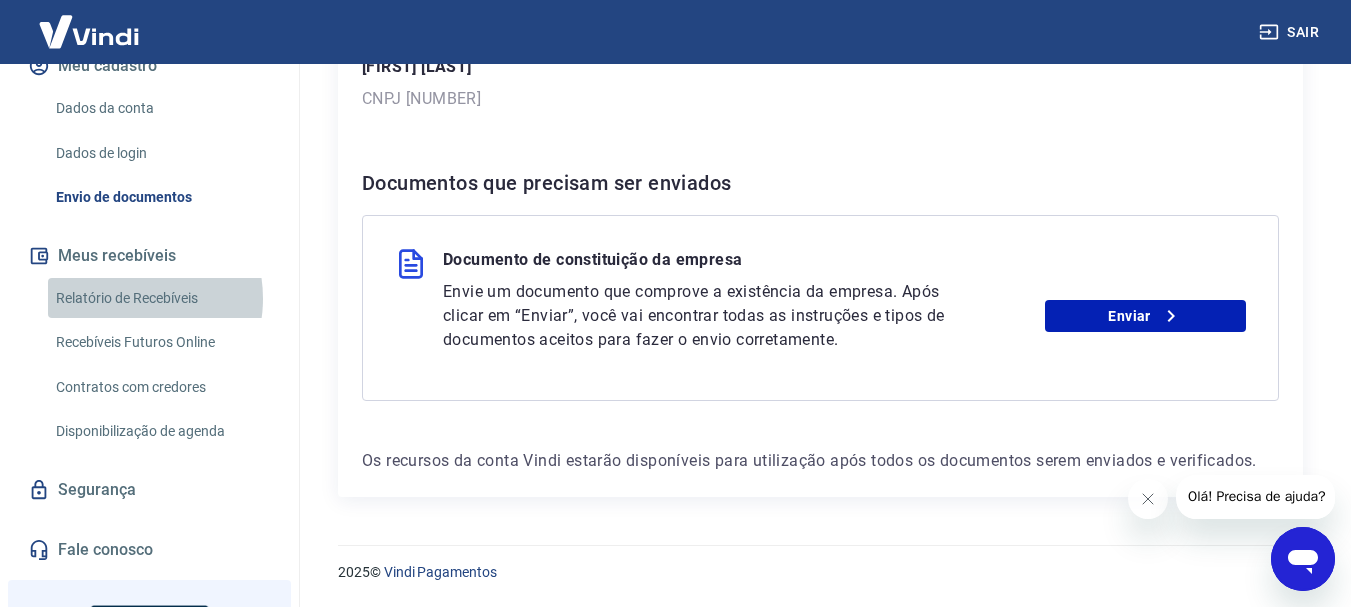 click on "Relatório de Recebíveis" at bounding box center [161, 298] 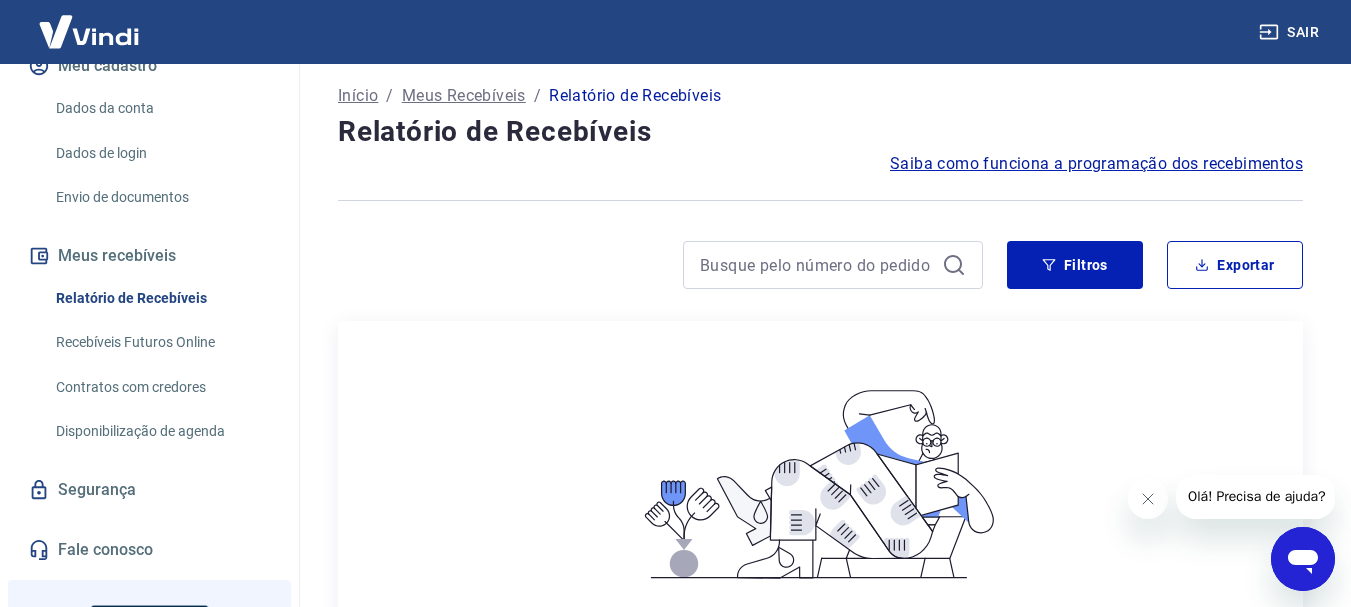 scroll, scrollTop: 0, scrollLeft: 0, axis: both 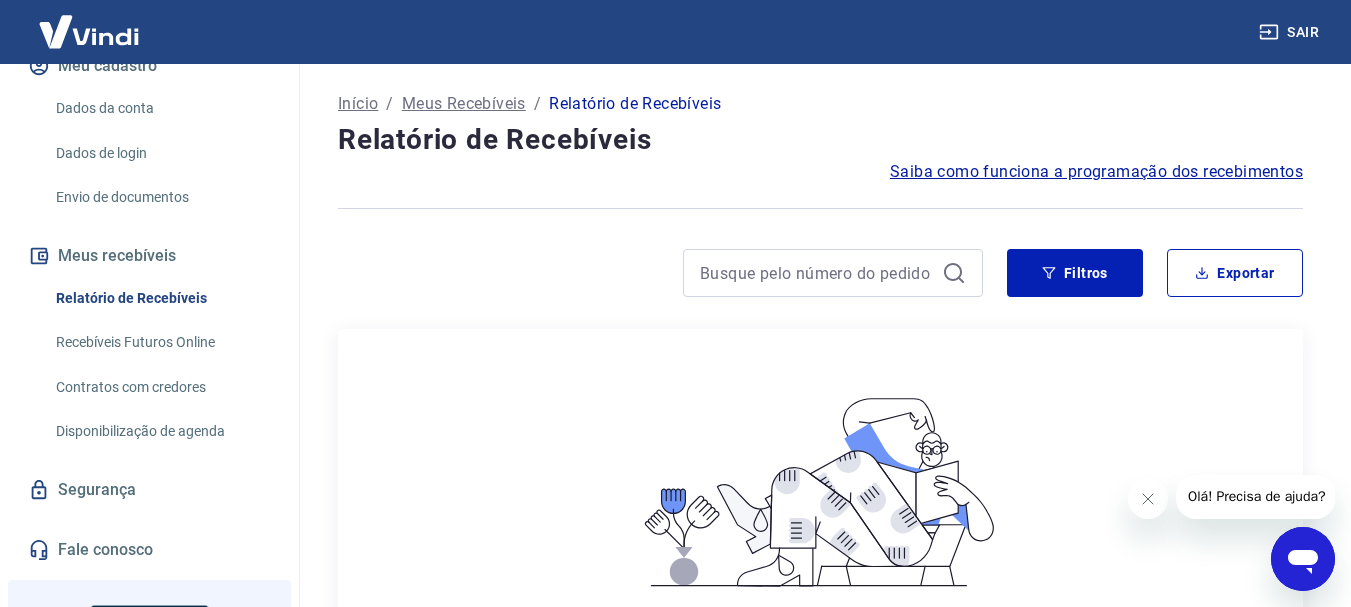 click on "Saiba como funciona a programação dos recebimentos" at bounding box center (1096, 172) 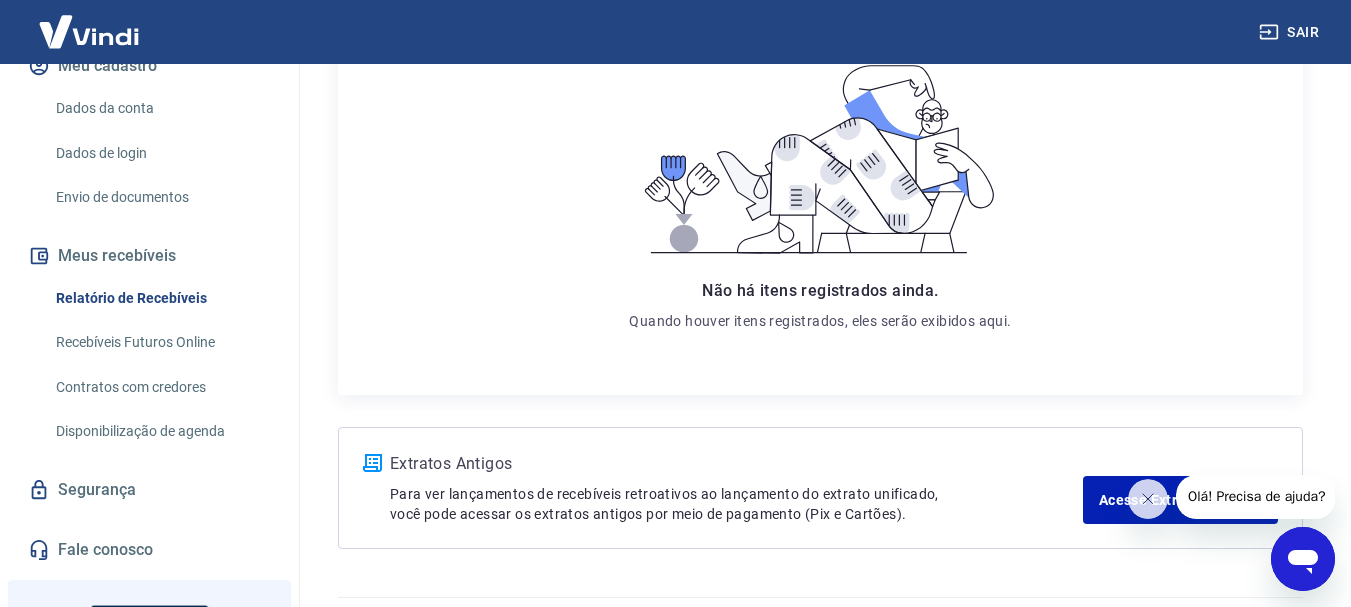 scroll, scrollTop: 386, scrollLeft: 0, axis: vertical 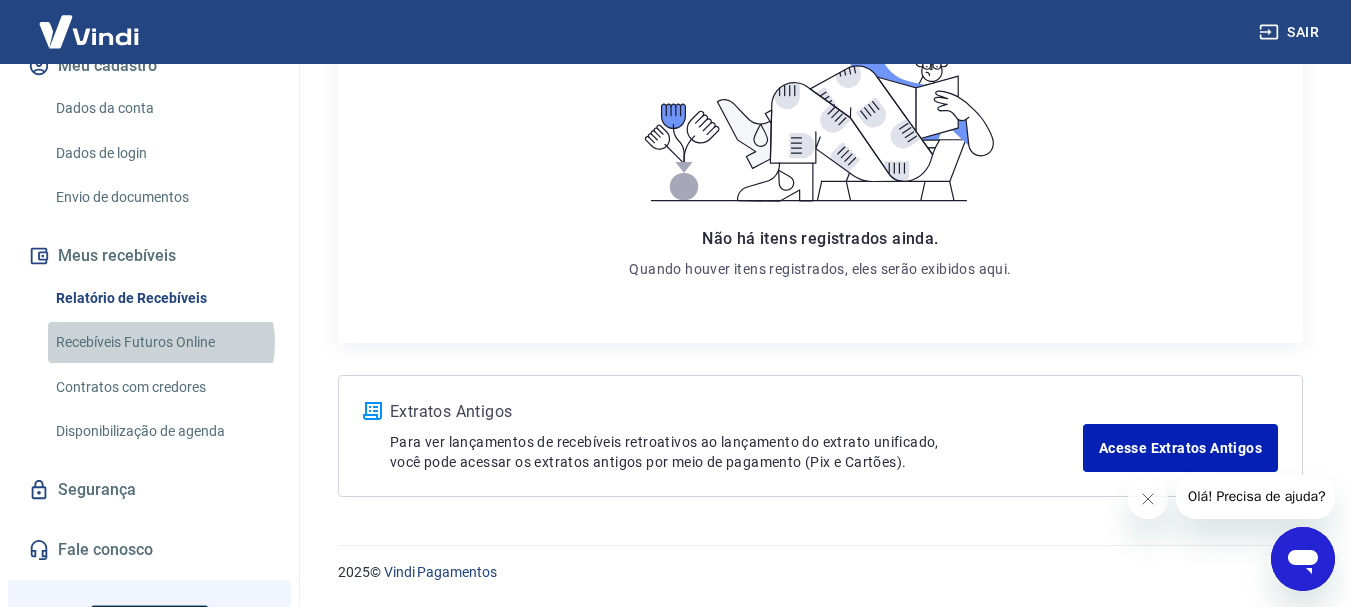 click on "Recebíveis Futuros Online" at bounding box center (161, 342) 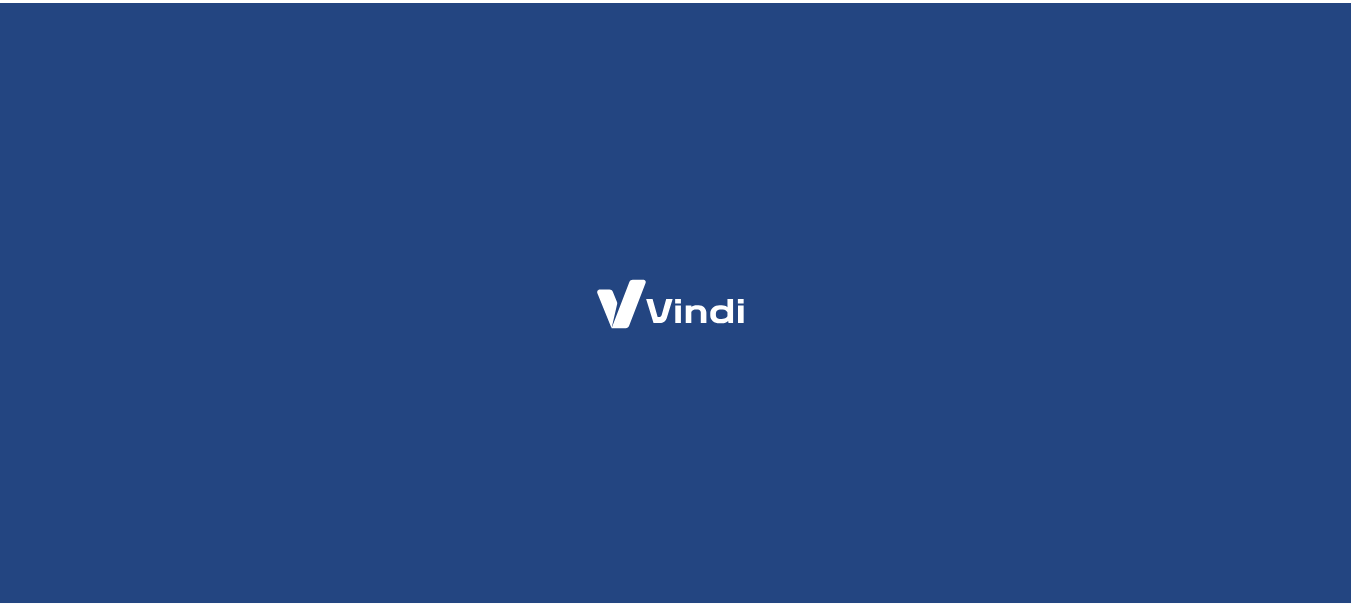 scroll, scrollTop: 0, scrollLeft: 0, axis: both 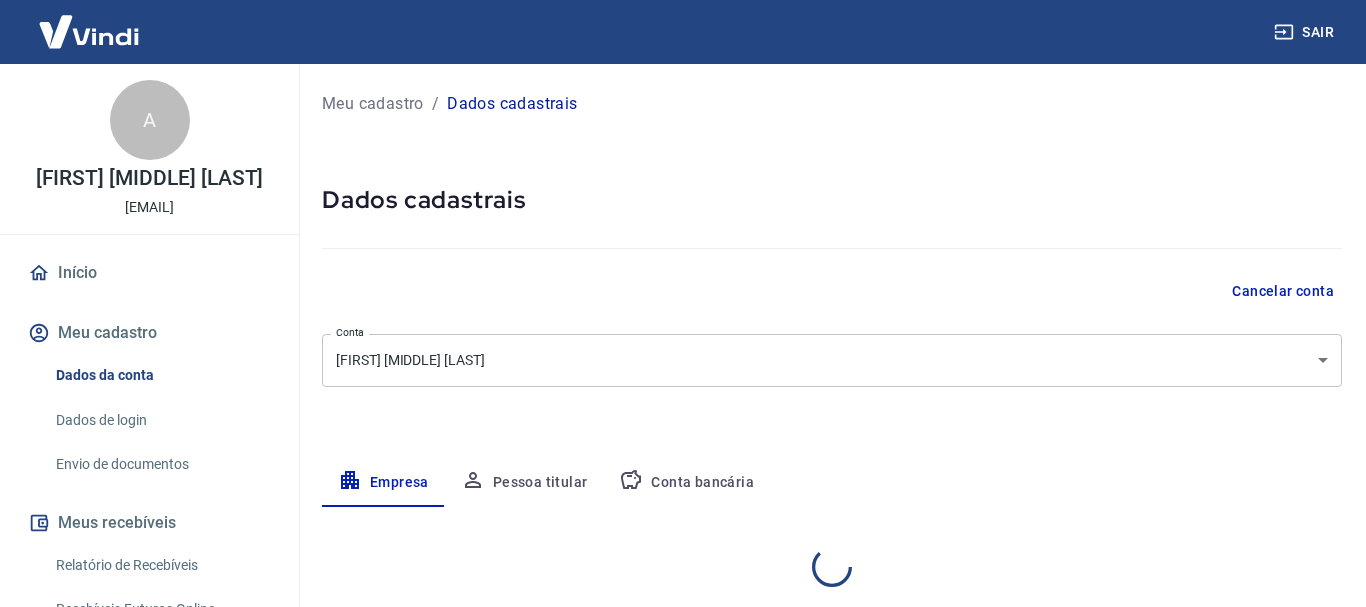 select on "SP" 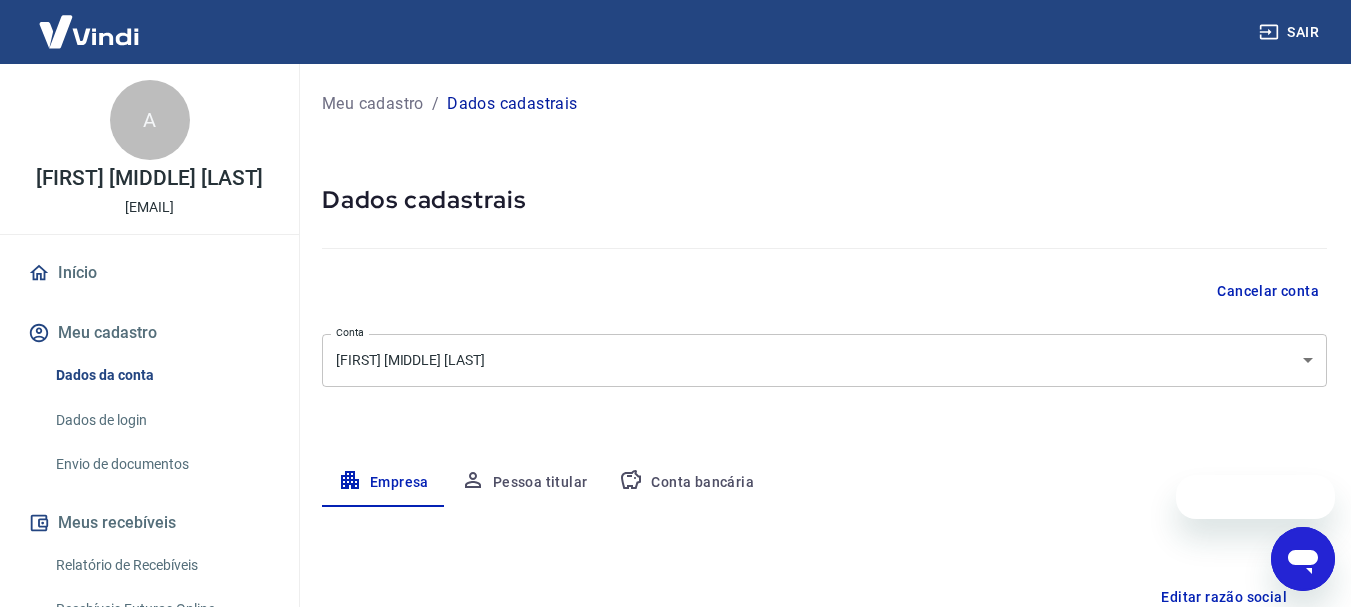 scroll, scrollTop: 0, scrollLeft: 0, axis: both 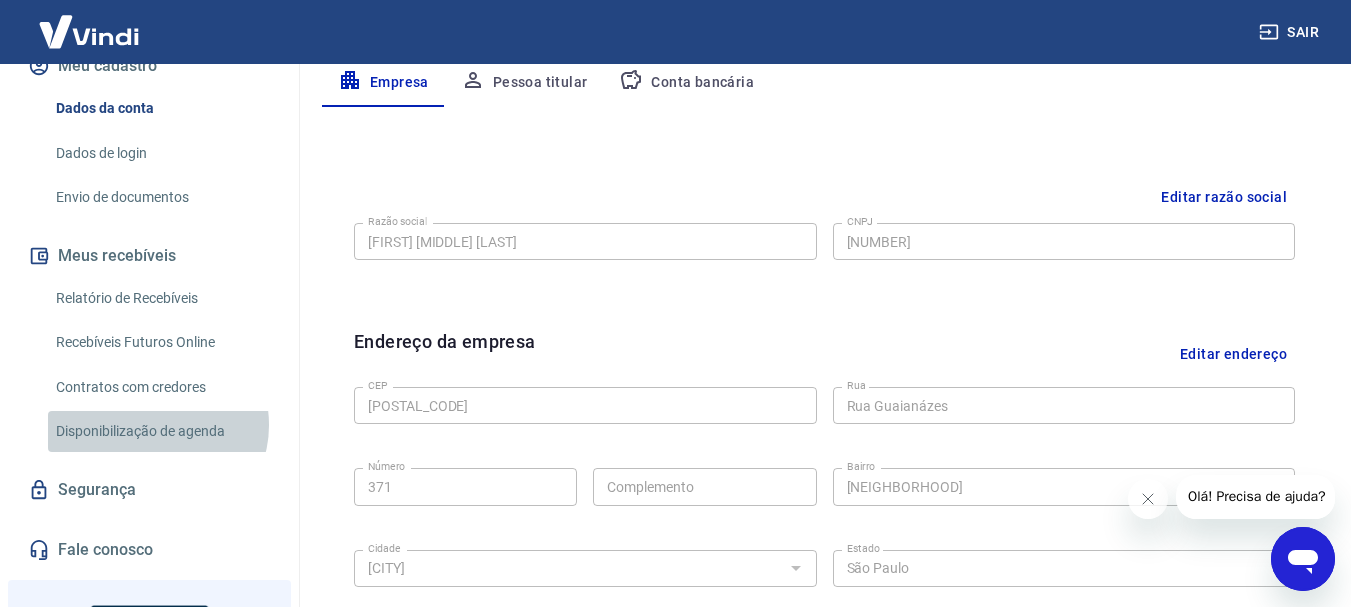 click on "Disponibilização de agenda" at bounding box center [161, 431] 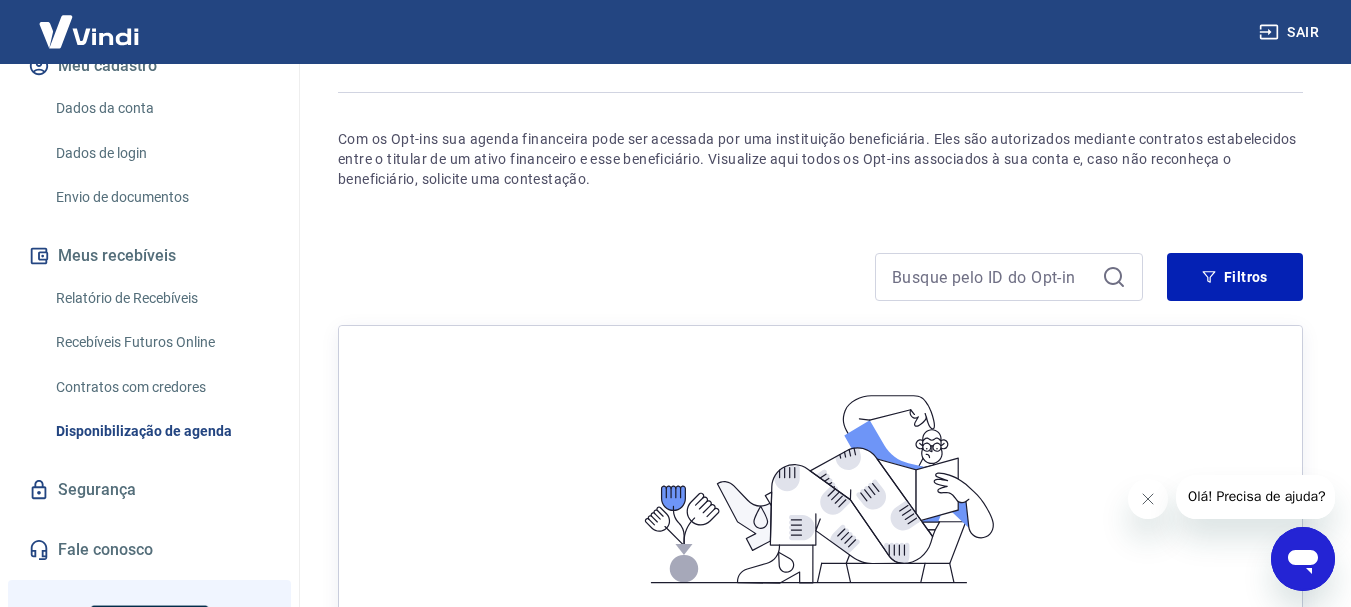 scroll, scrollTop: 133, scrollLeft: 0, axis: vertical 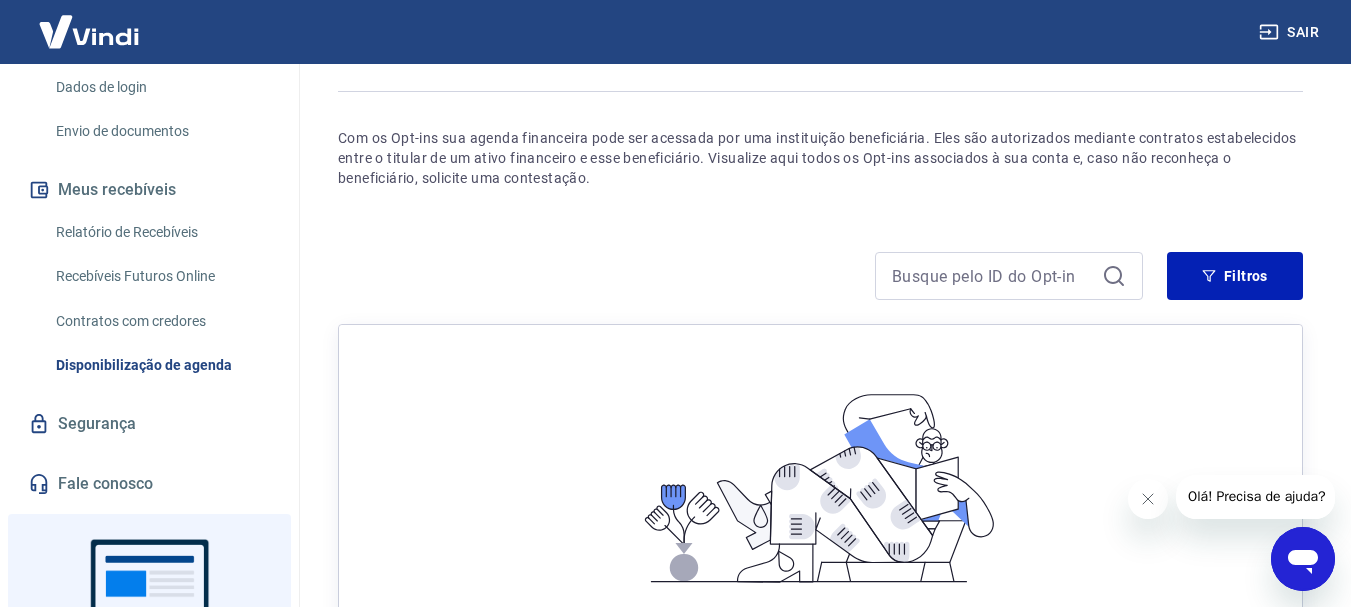click on "Segurança" at bounding box center [149, 424] 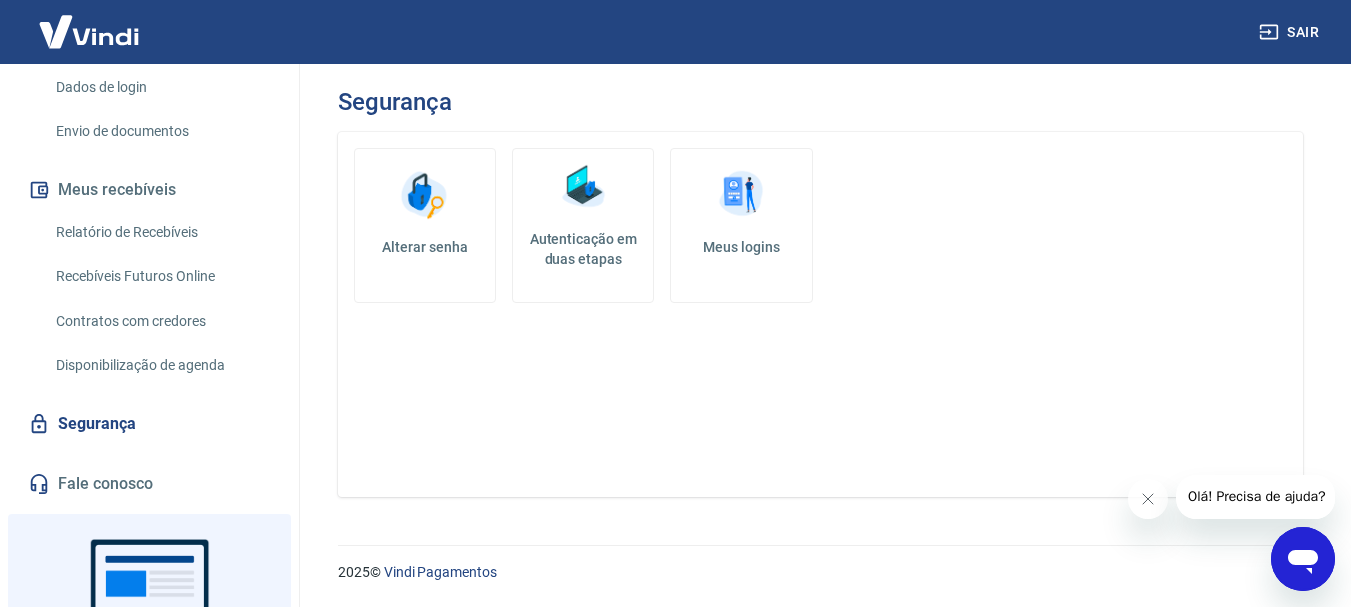 scroll, scrollTop: 0, scrollLeft: 0, axis: both 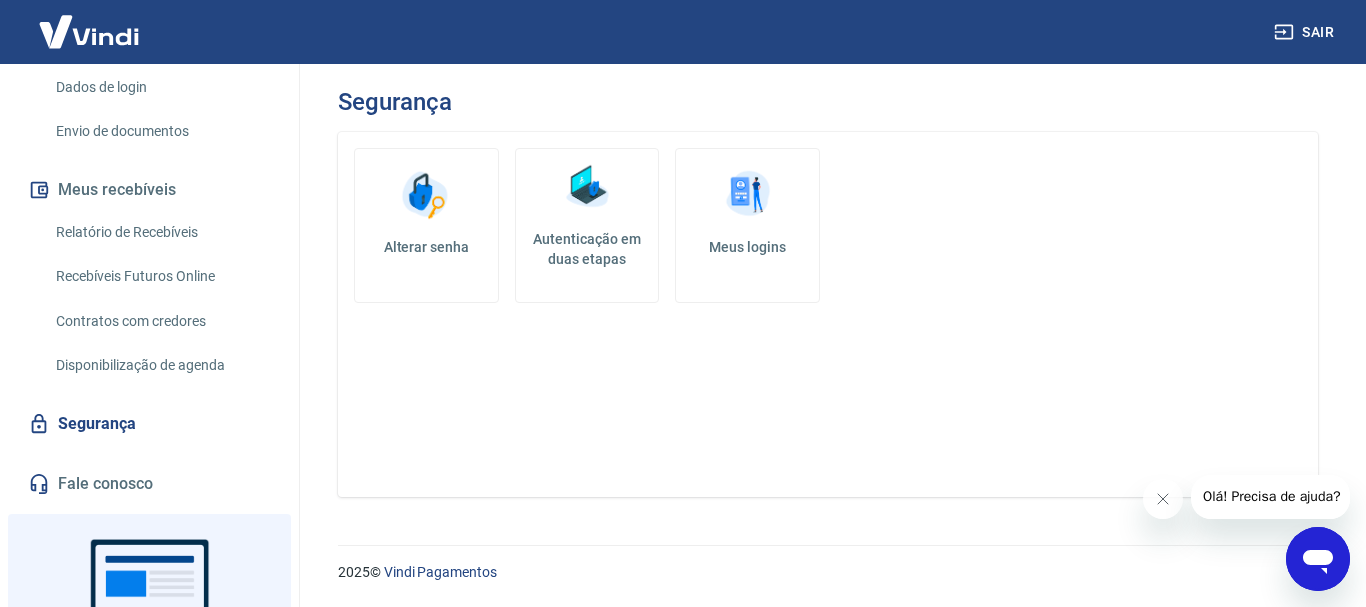 click on "Meus logins" at bounding box center (747, 247) 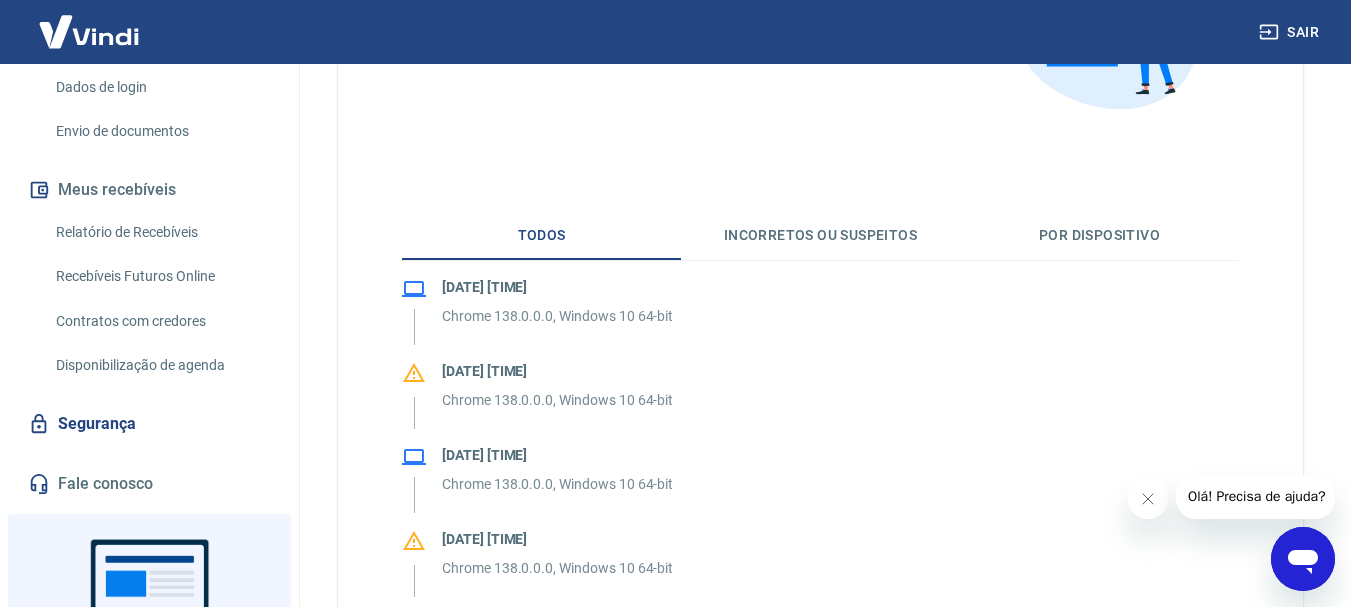 scroll, scrollTop: 267, scrollLeft: 0, axis: vertical 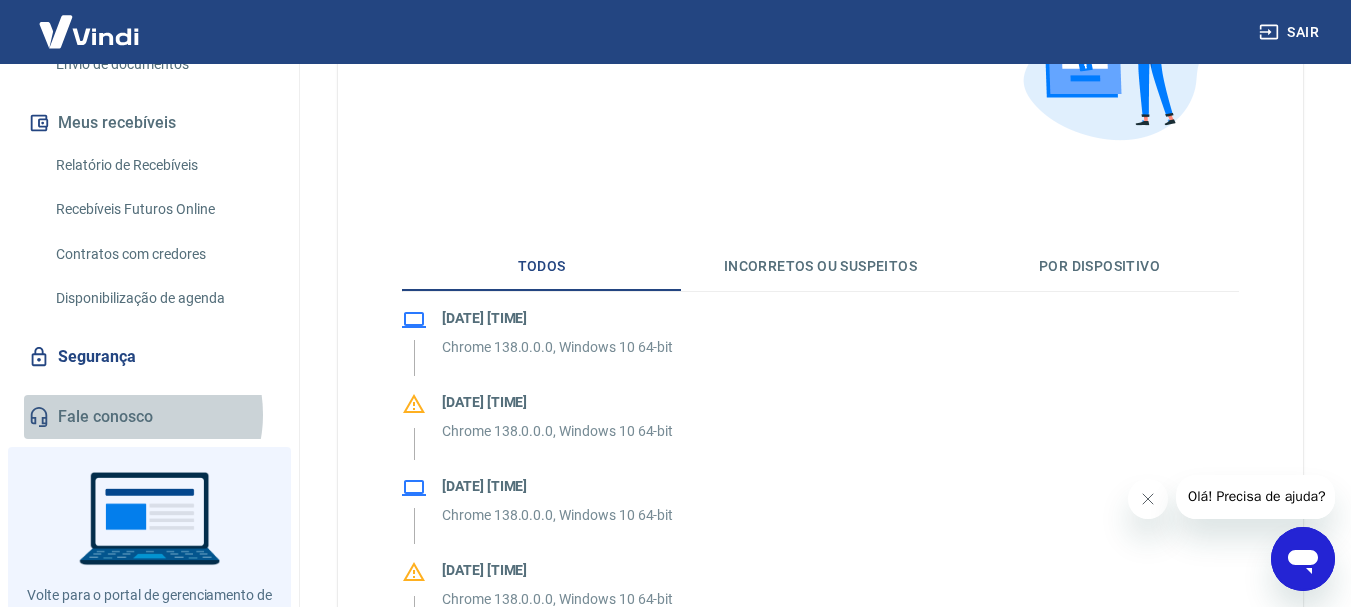 click on "Fale conosco" at bounding box center (149, 417) 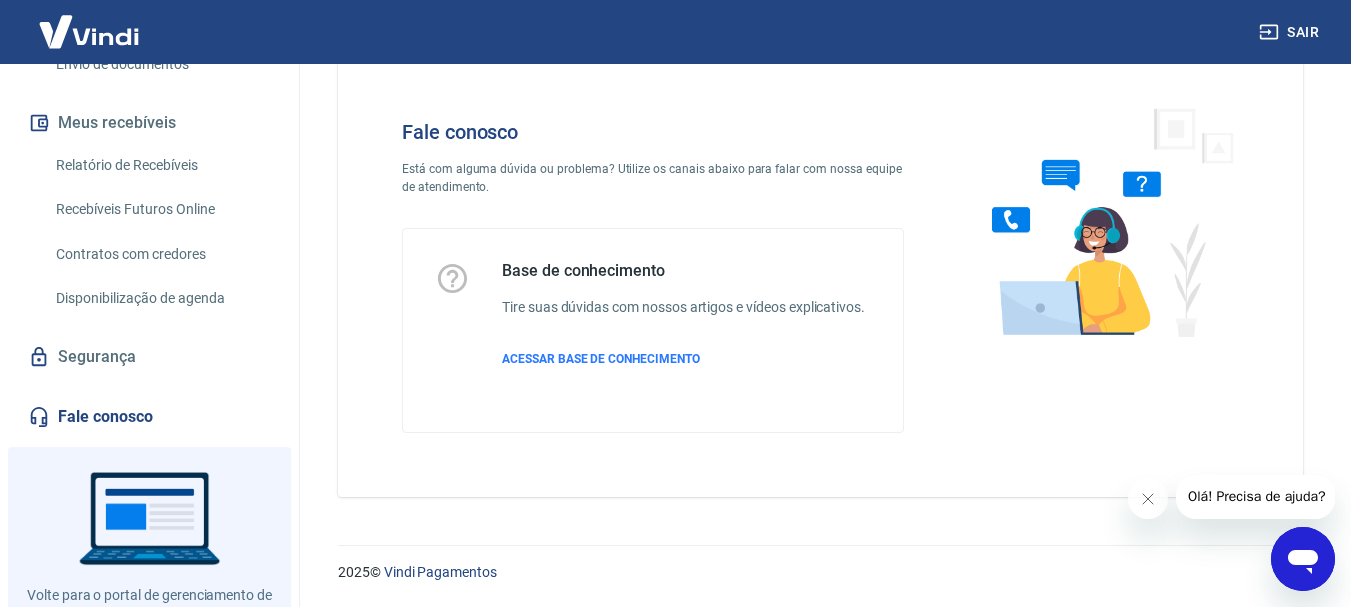 scroll, scrollTop: 48, scrollLeft: 0, axis: vertical 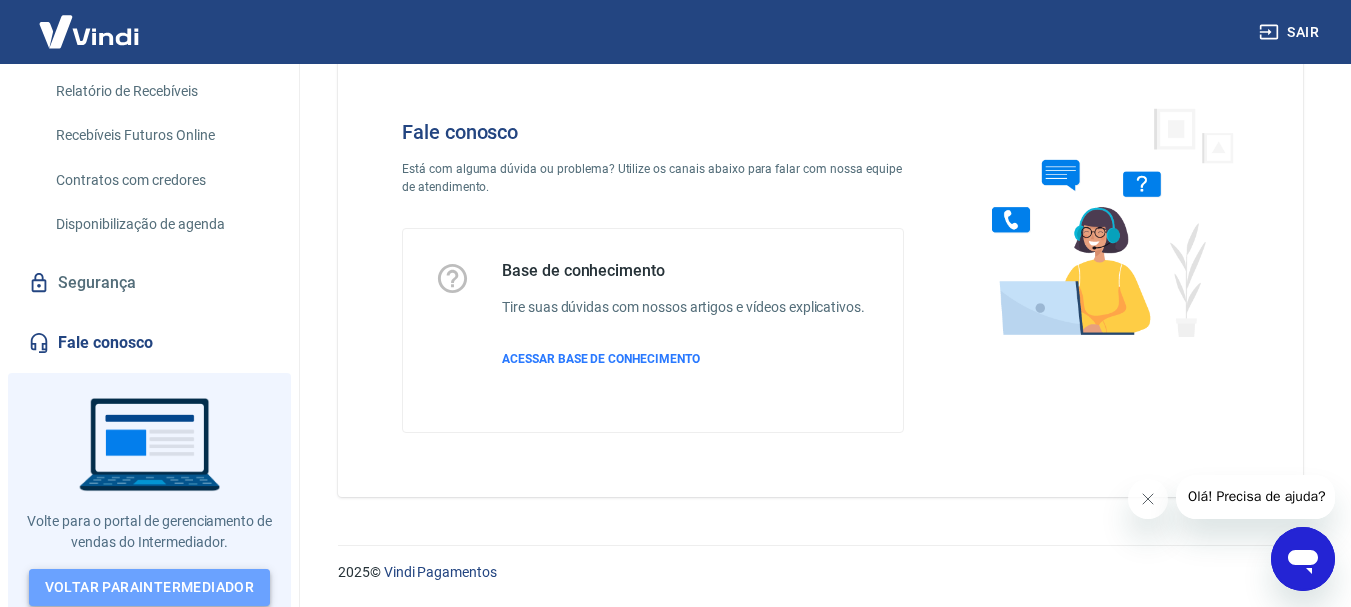 click on "Voltar para  Intermediador" at bounding box center [150, 587] 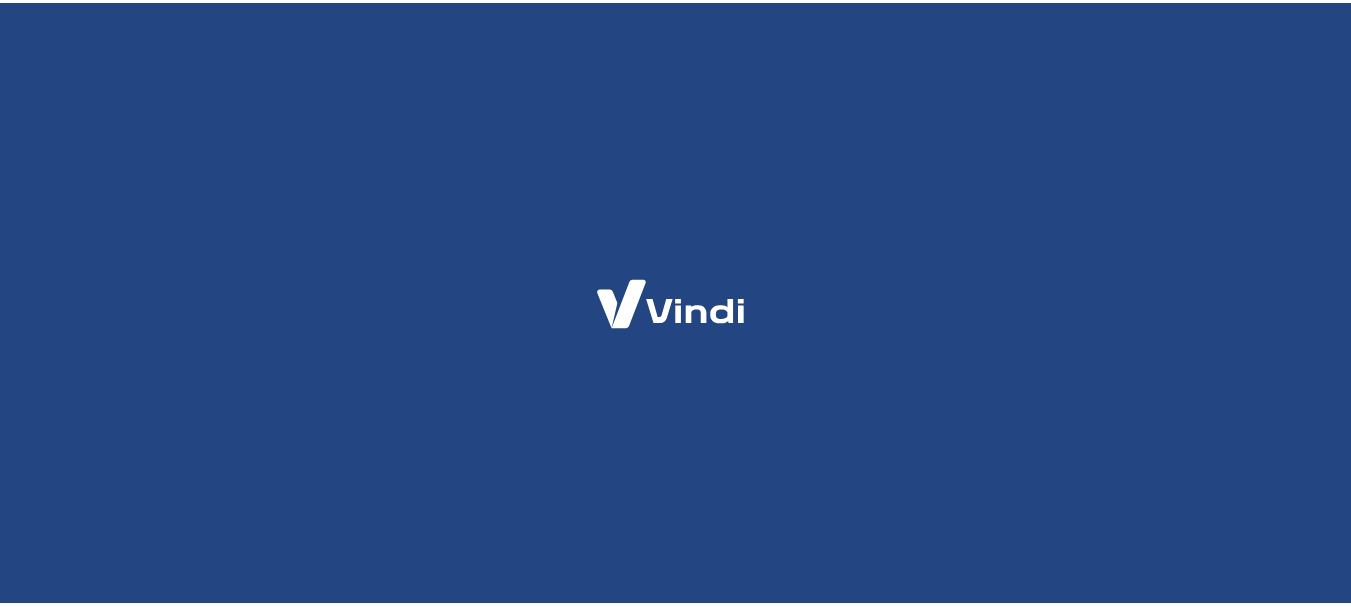 scroll, scrollTop: 0, scrollLeft: 0, axis: both 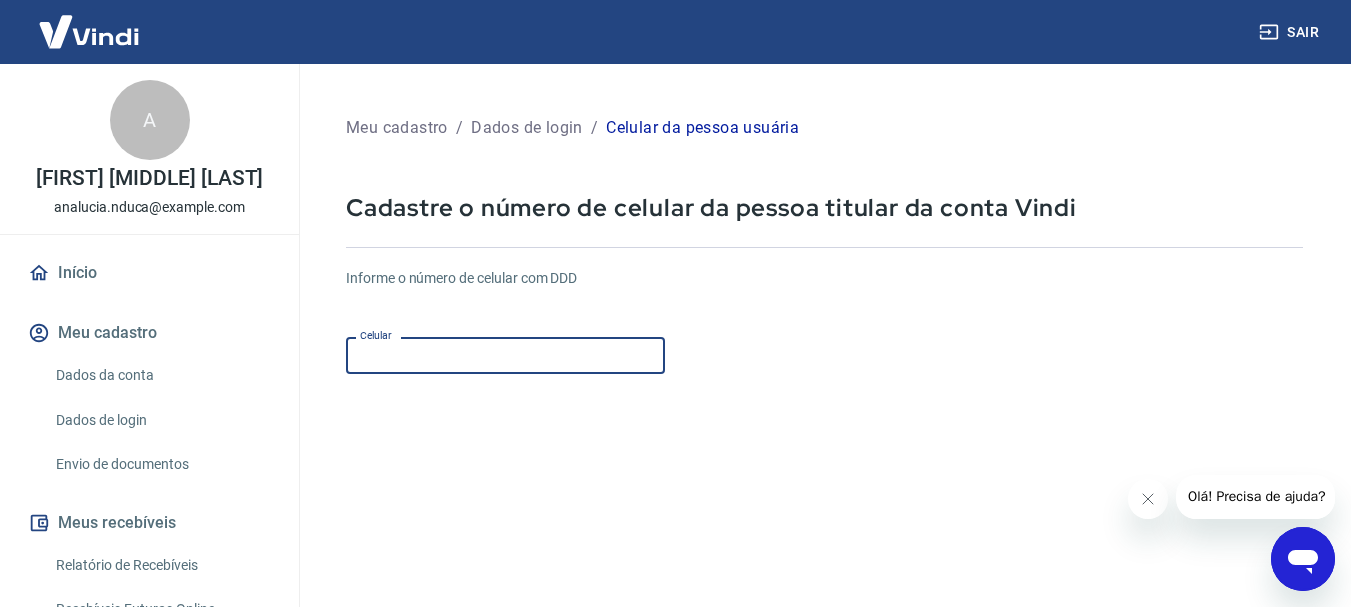 click on "Celular" at bounding box center (505, 355) 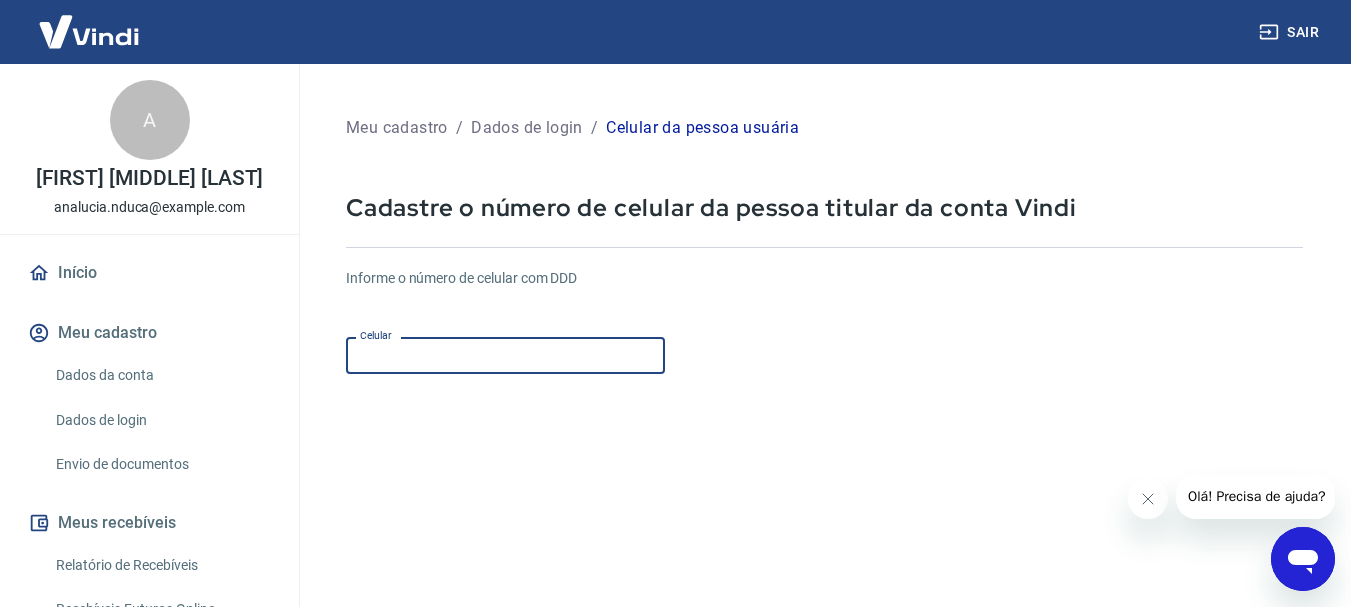 scroll, scrollTop: 0, scrollLeft: 0, axis: both 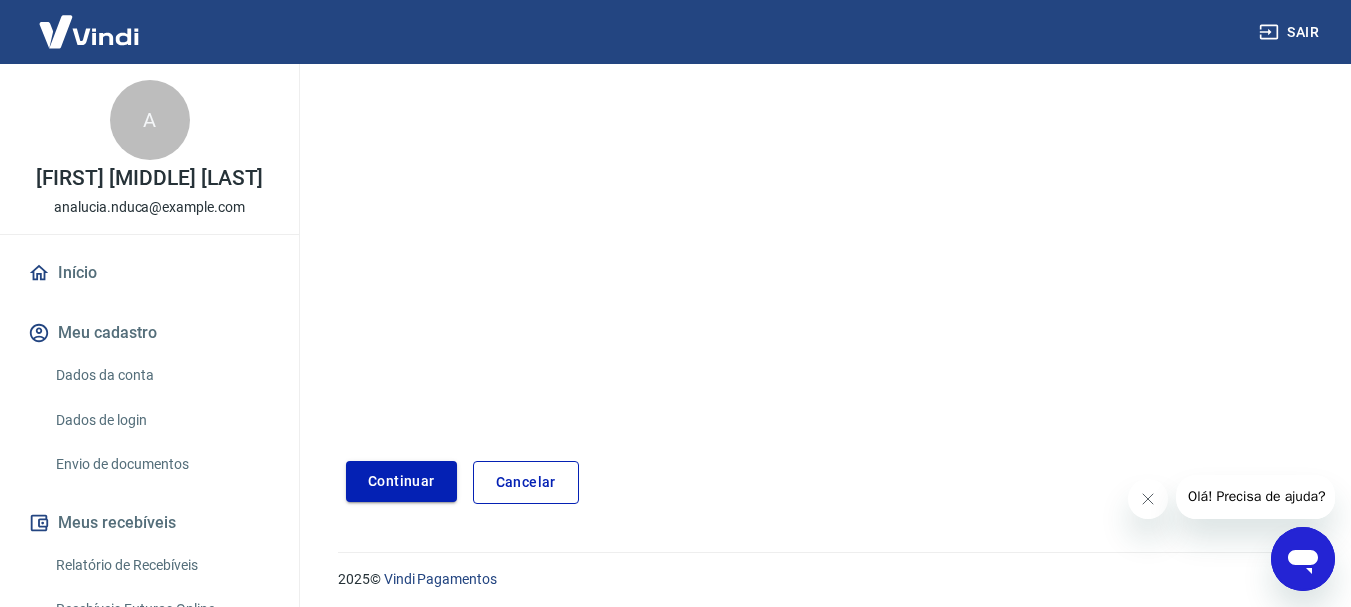 click on "Continuar" at bounding box center [401, 481] 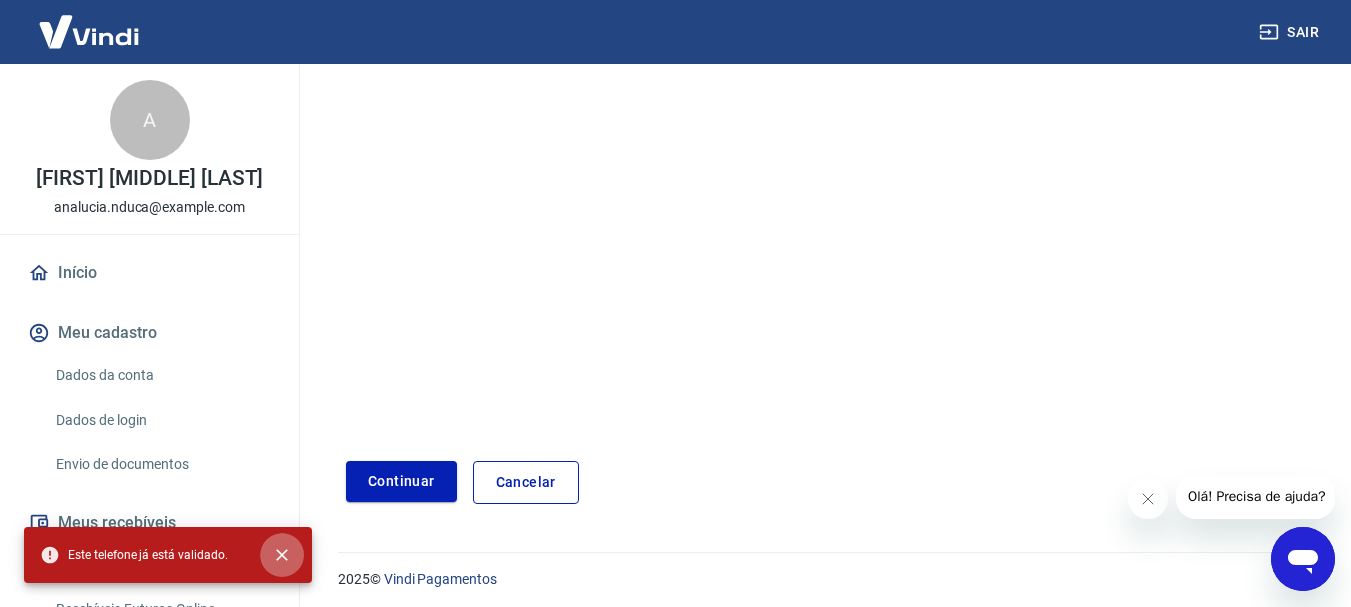 click 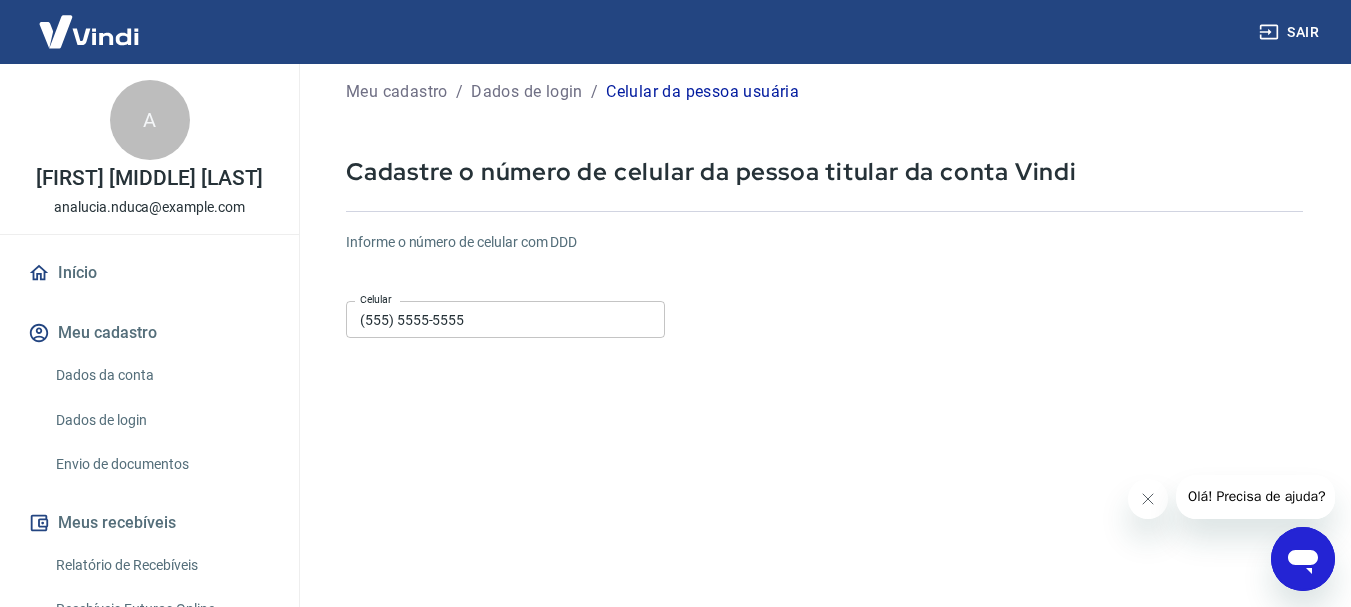 scroll, scrollTop: 0, scrollLeft: 0, axis: both 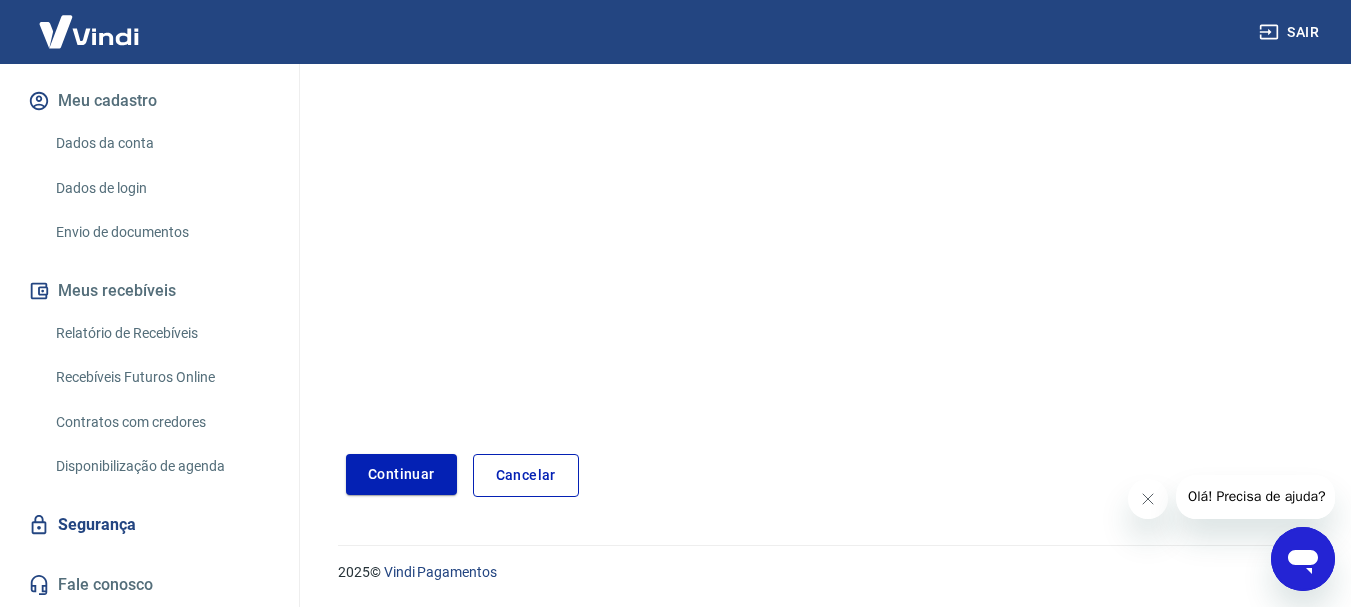 click at bounding box center (89, 31) 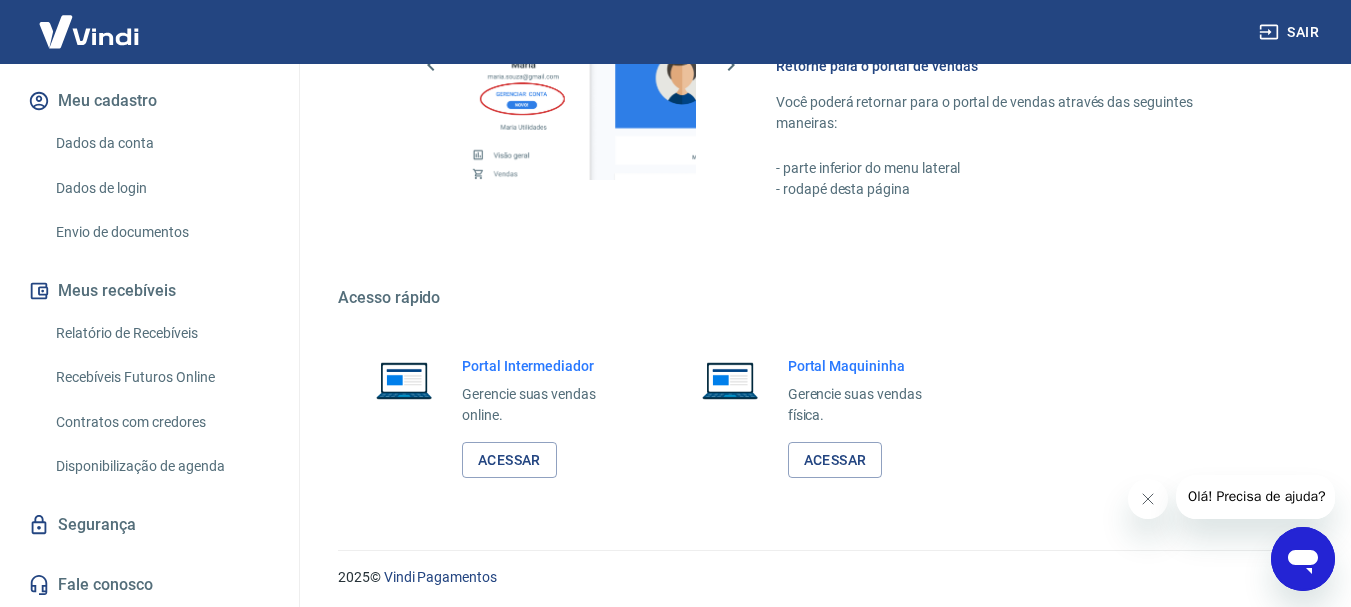 scroll, scrollTop: 1421, scrollLeft: 0, axis: vertical 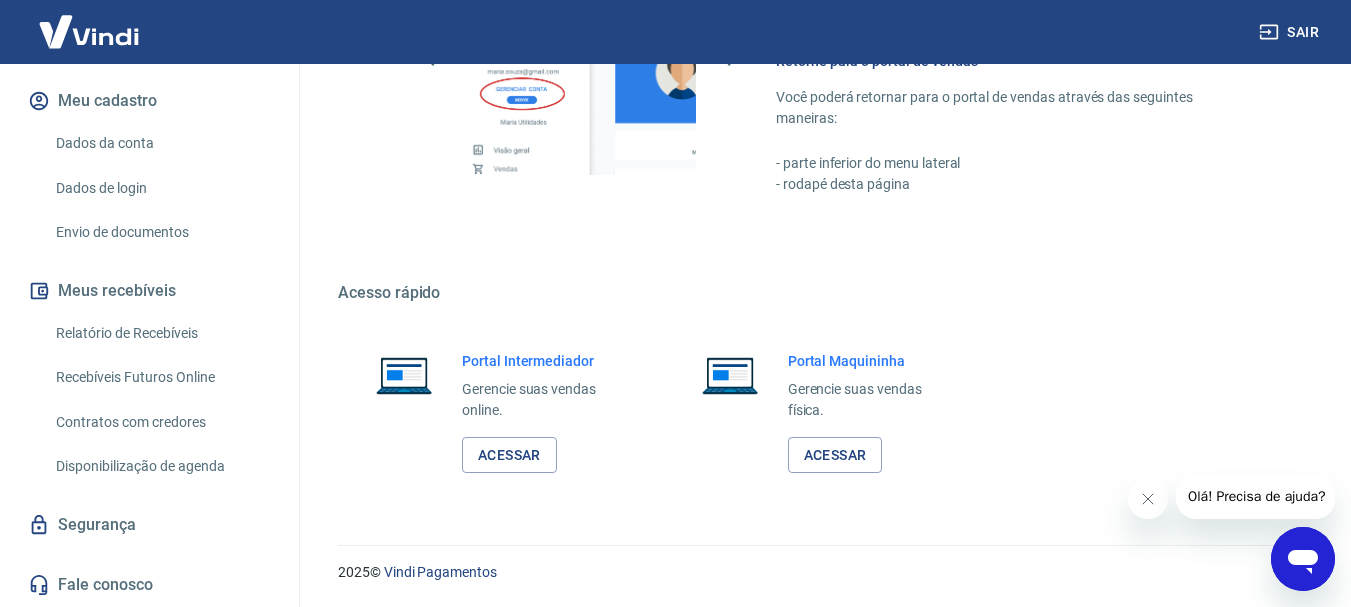 click at bounding box center [89, 31] 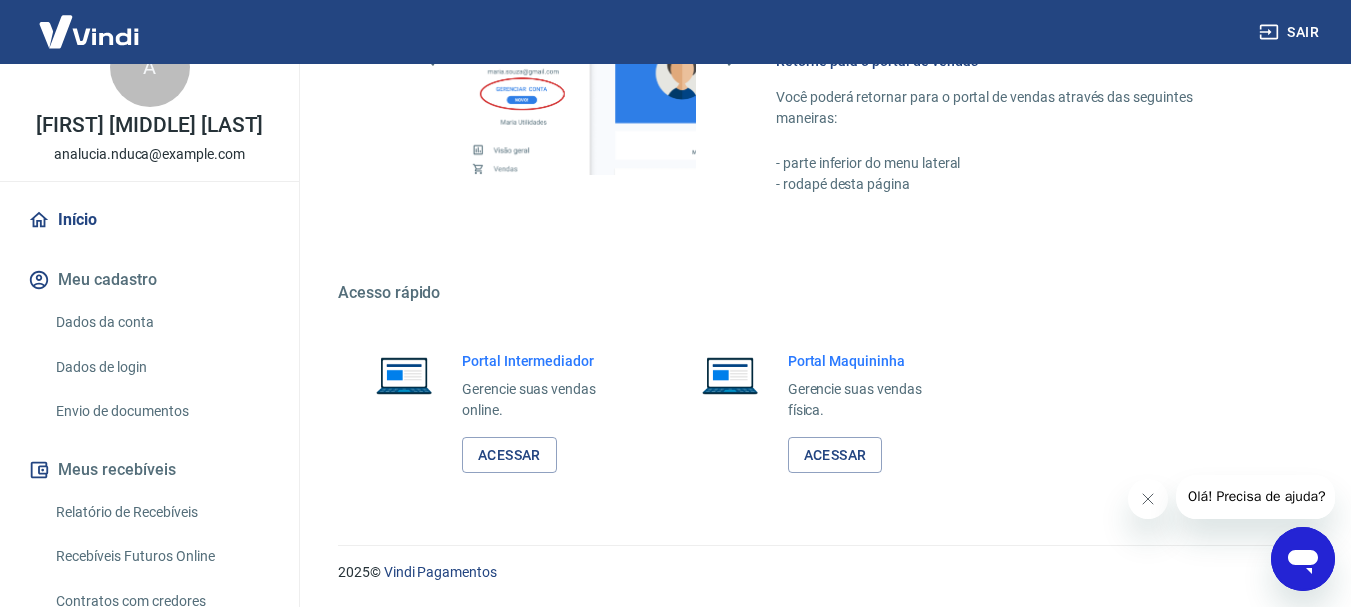 scroll, scrollTop: 0, scrollLeft: 0, axis: both 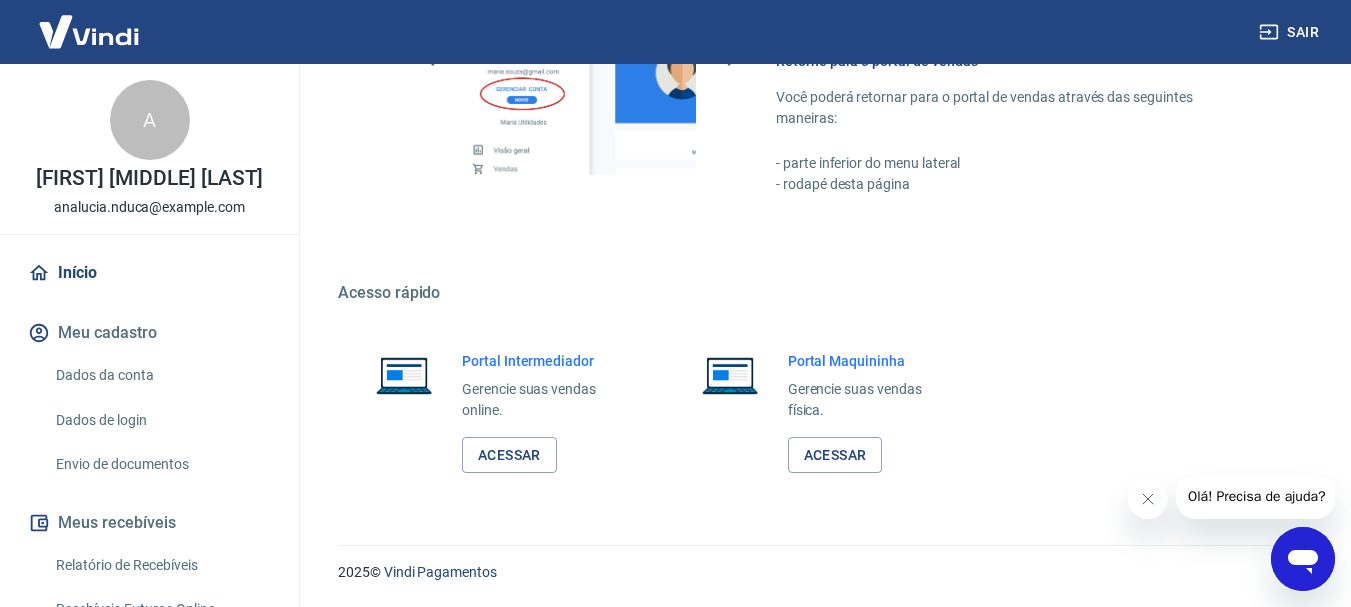 click at bounding box center (89, 31) 